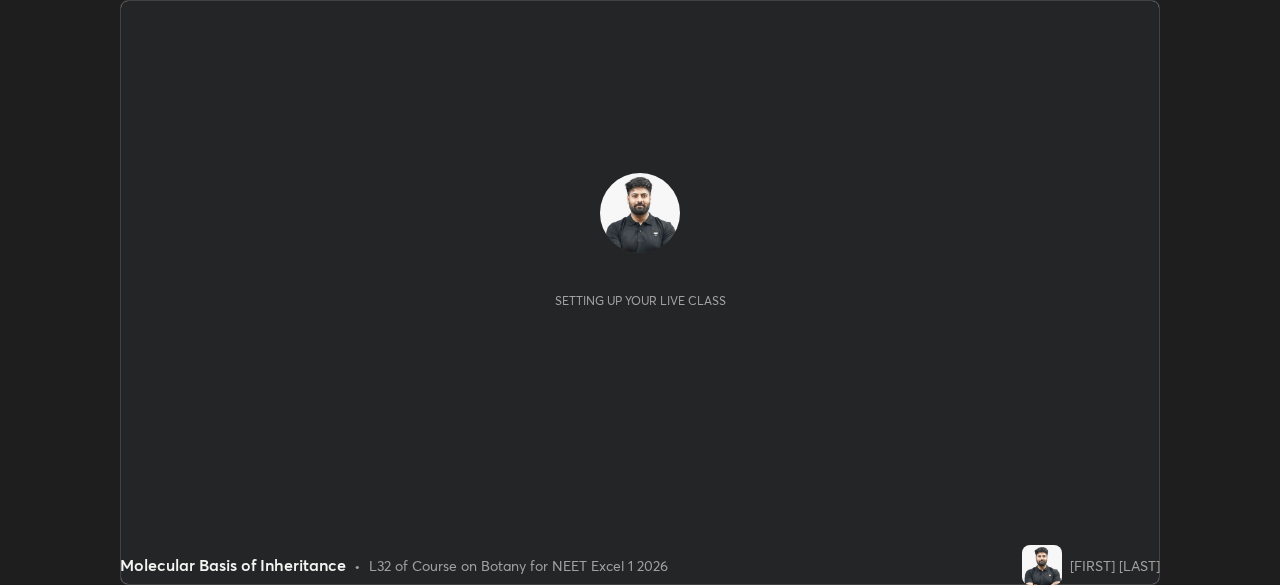scroll, scrollTop: 0, scrollLeft: 0, axis: both 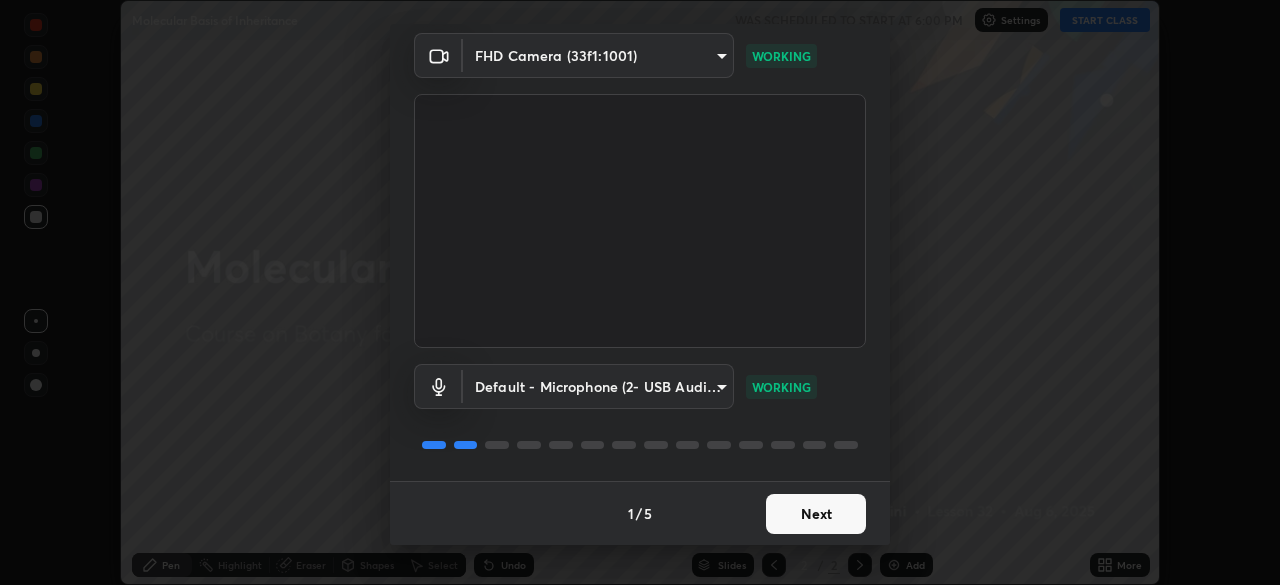 click on "Next" at bounding box center [816, 514] 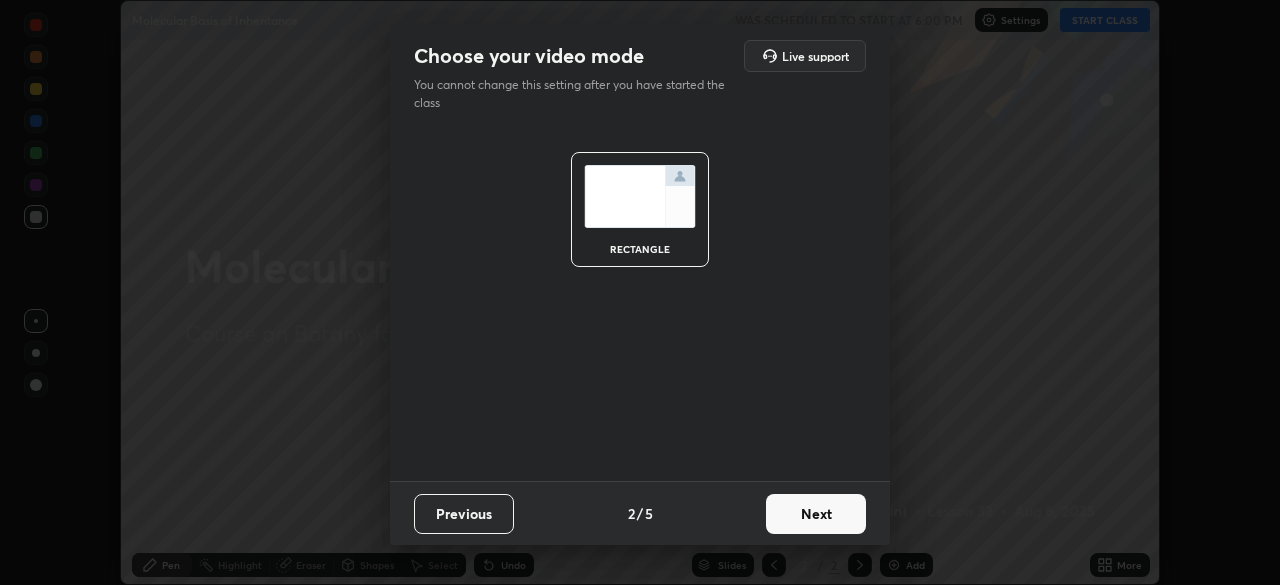 scroll, scrollTop: 0, scrollLeft: 0, axis: both 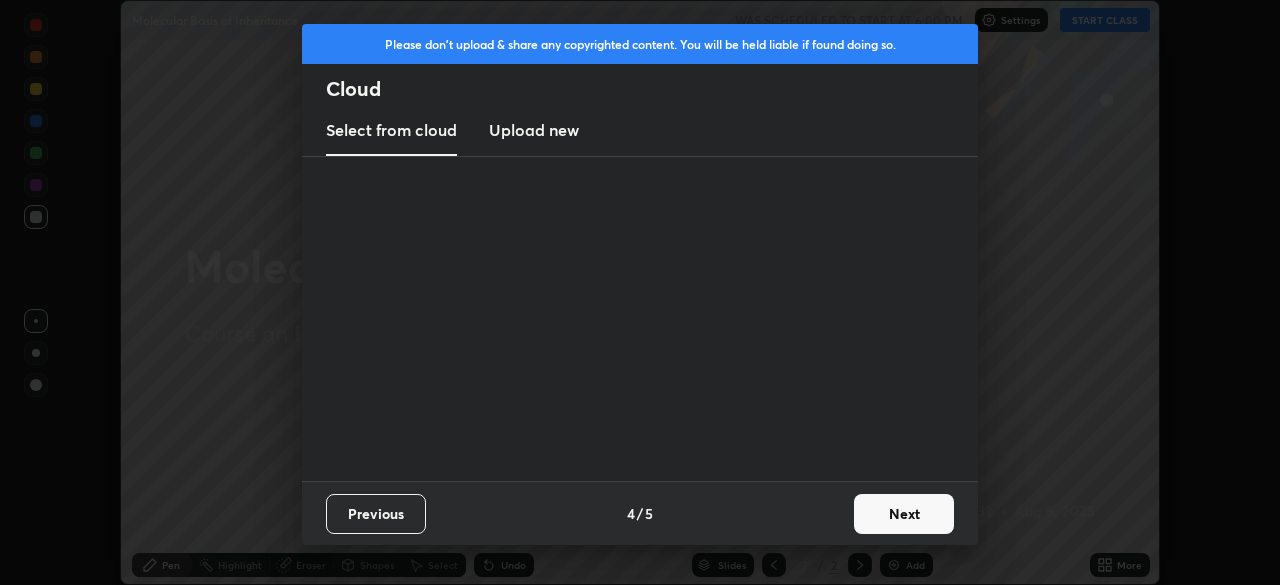 click on "Previous 4 / 5 Next" at bounding box center (640, 513) 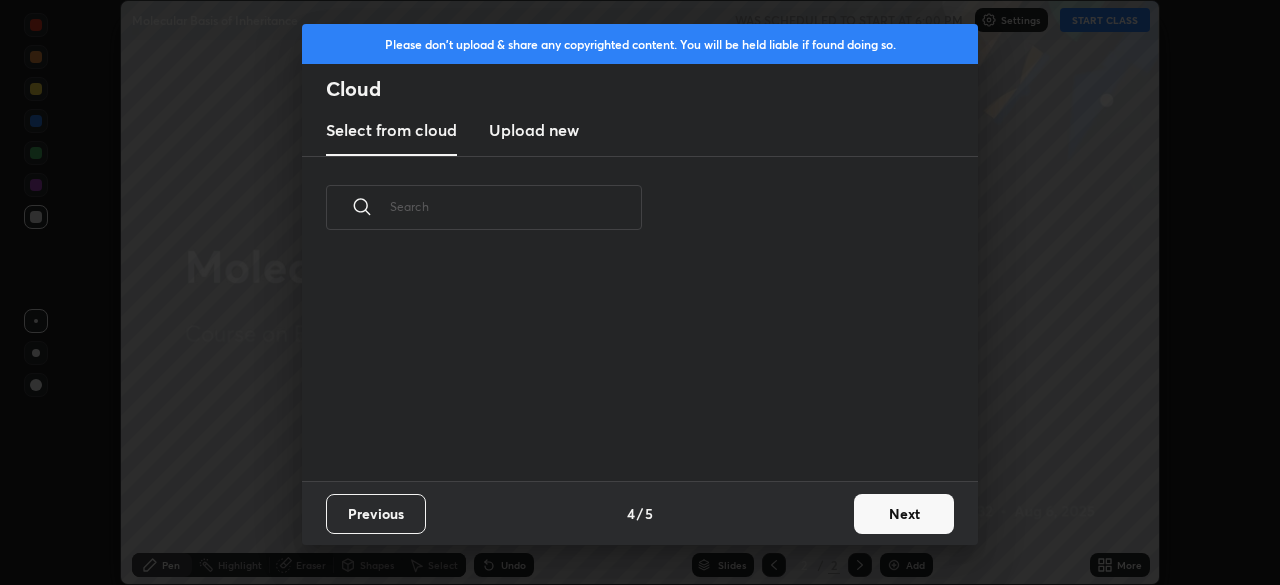 click on "Previous 4 / 5 Next" at bounding box center (640, 513) 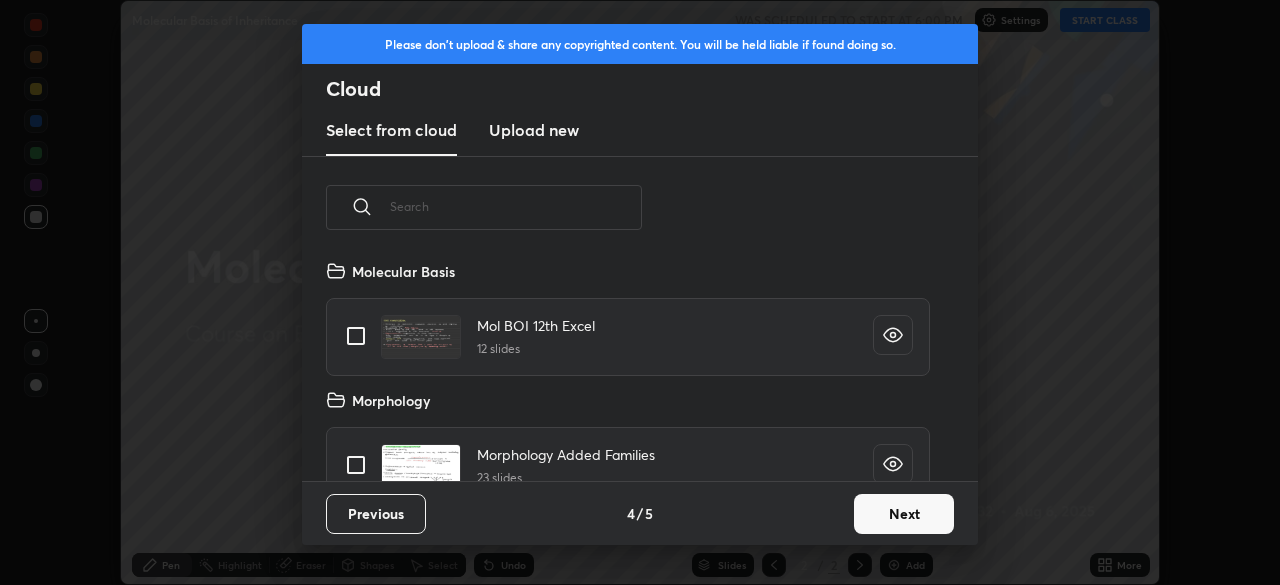 click on "Next" at bounding box center (904, 514) 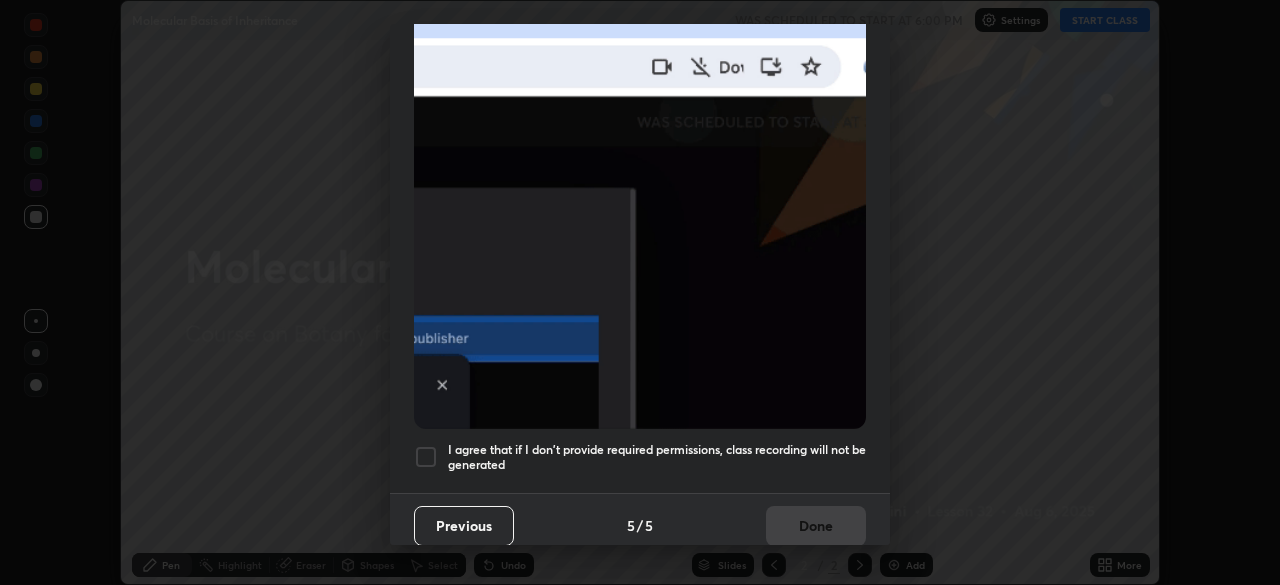 scroll, scrollTop: 475, scrollLeft: 0, axis: vertical 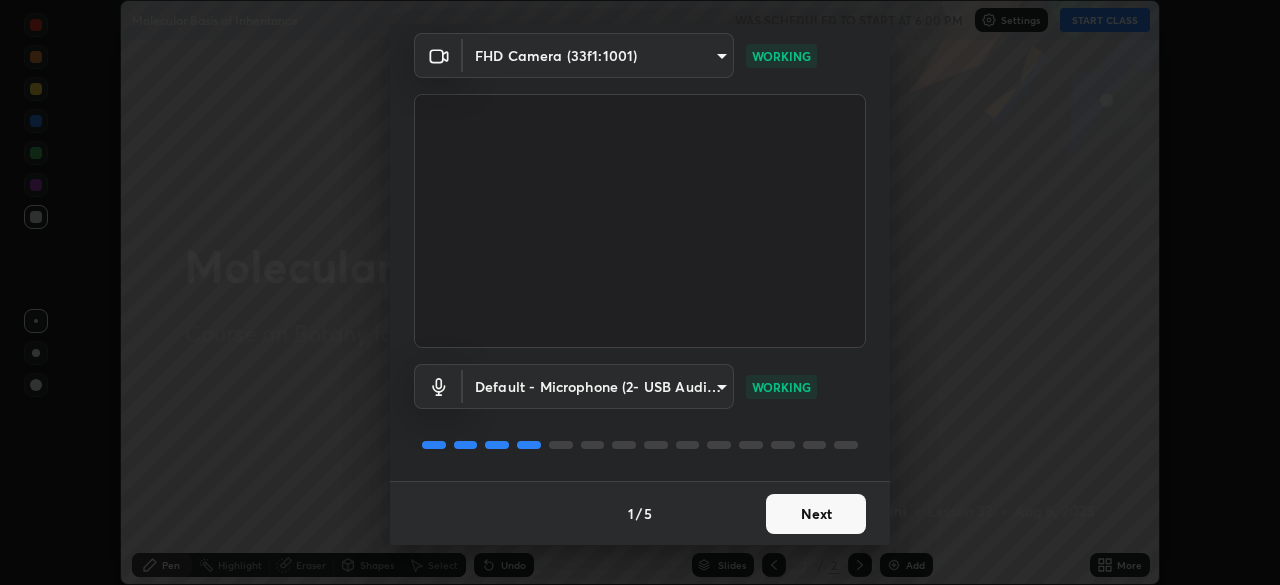 click on "Next" at bounding box center [816, 514] 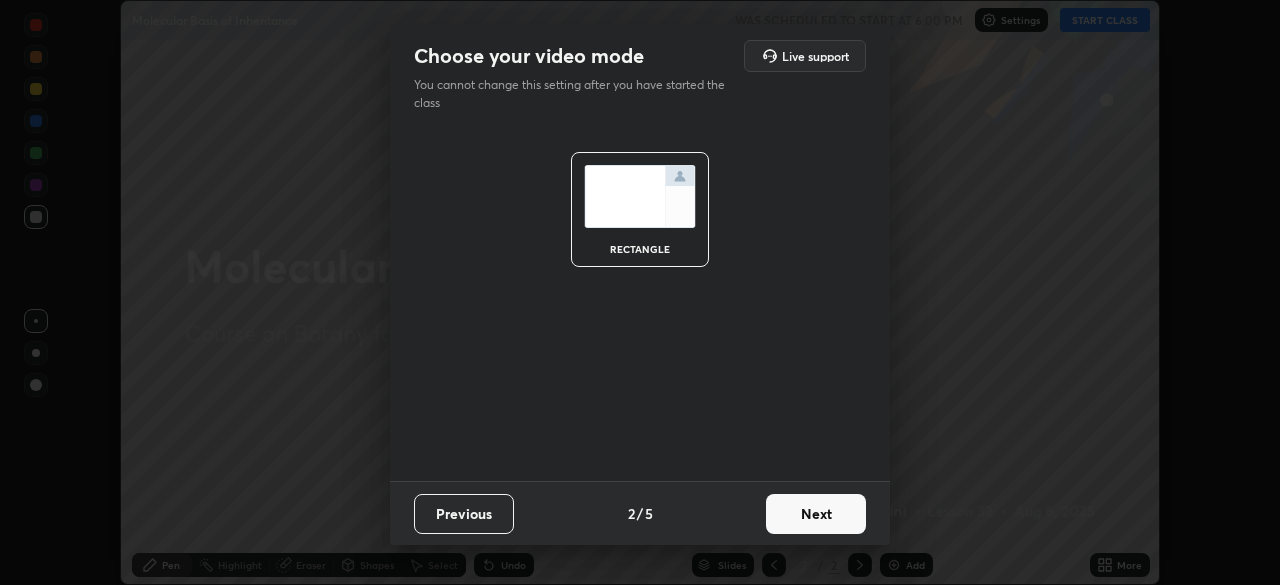 scroll, scrollTop: 0, scrollLeft: 0, axis: both 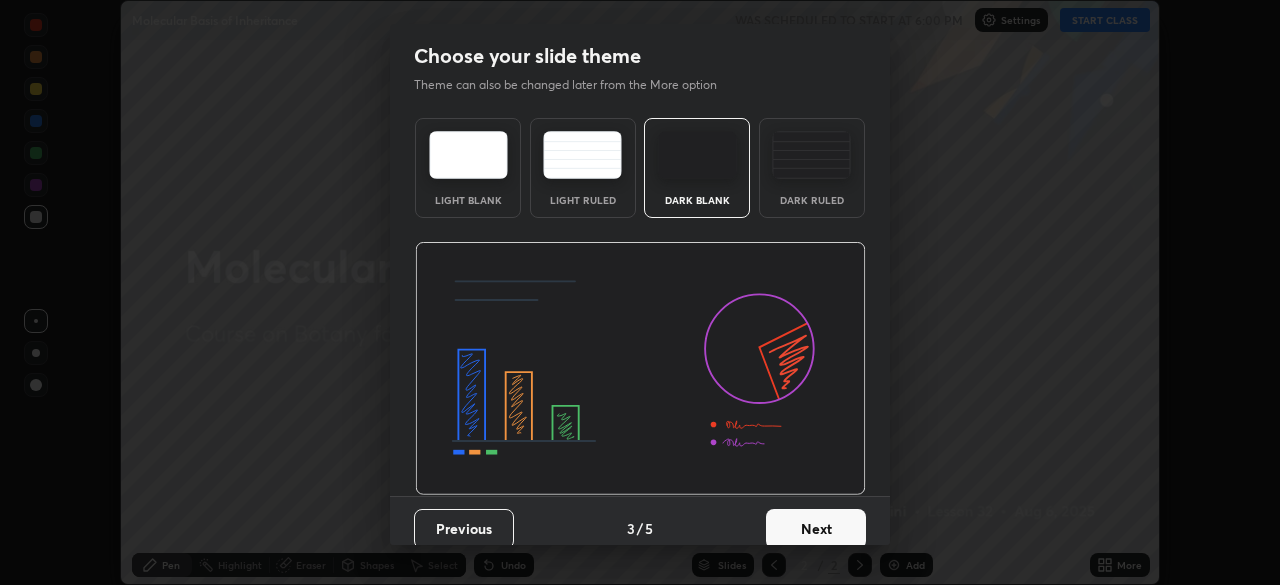 click on "Next" at bounding box center (816, 529) 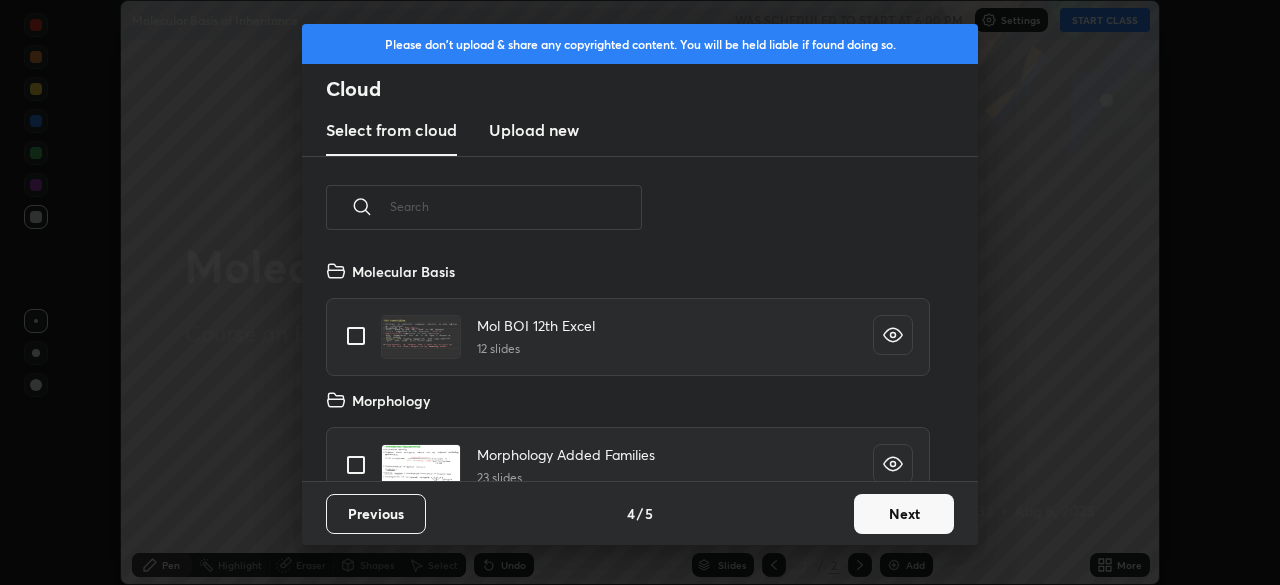 scroll, scrollTop: 7, scrollLeft: 11, axis: both 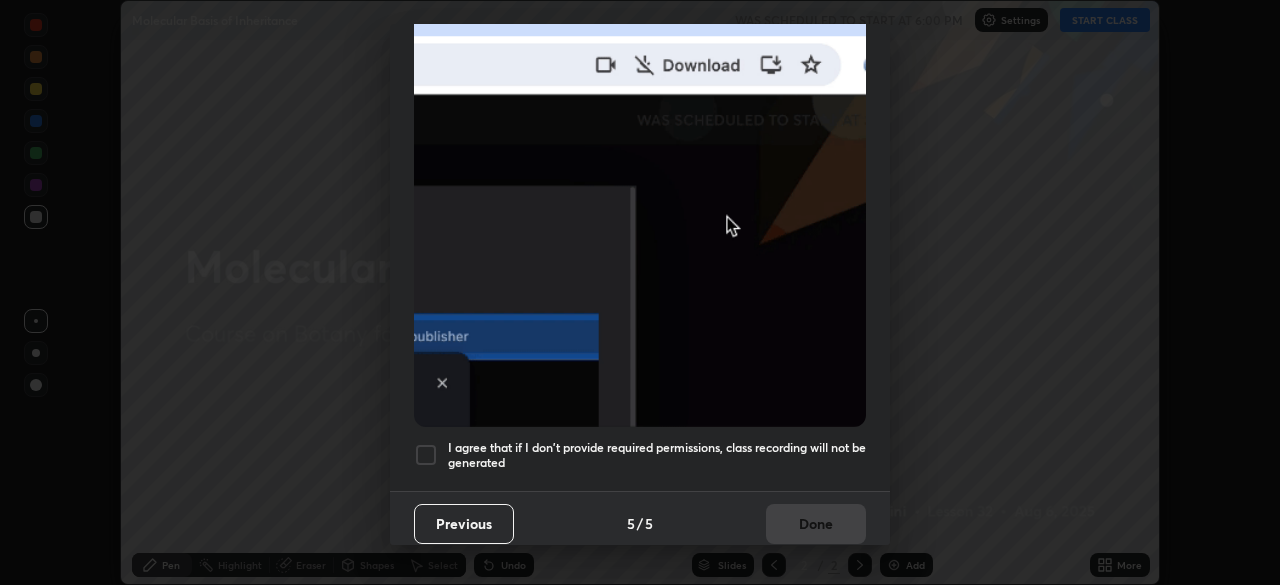 click on "I agree that if I don't provide required permissions, class recording will not be generated" at bounding box center [657, 455] 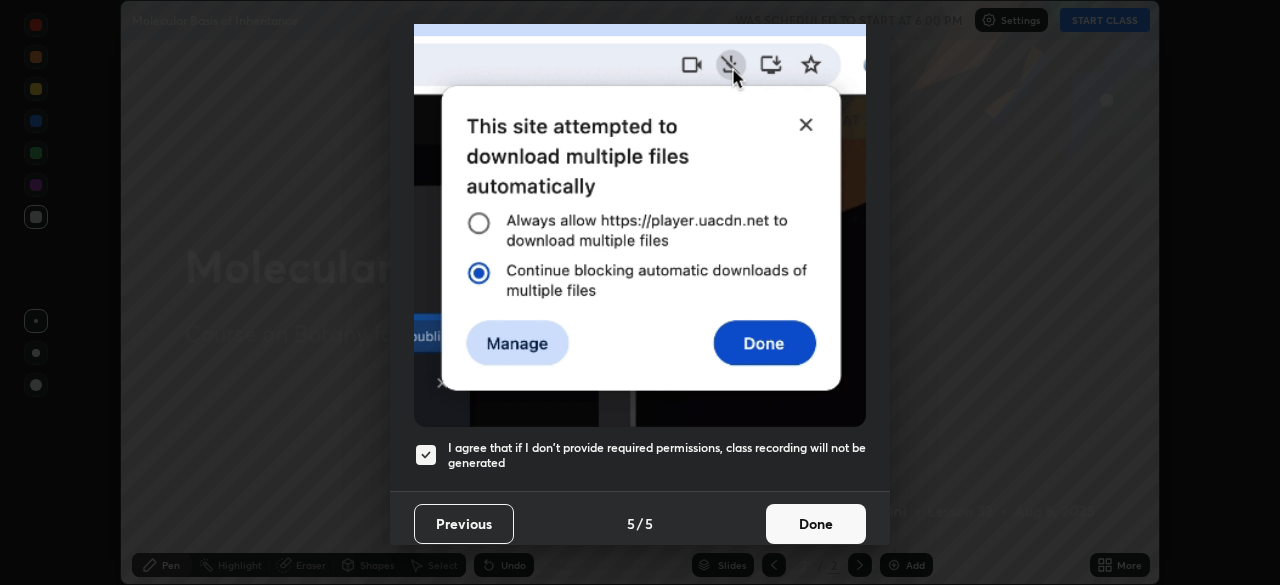 click on "Done" at bounding box center [816, 524] 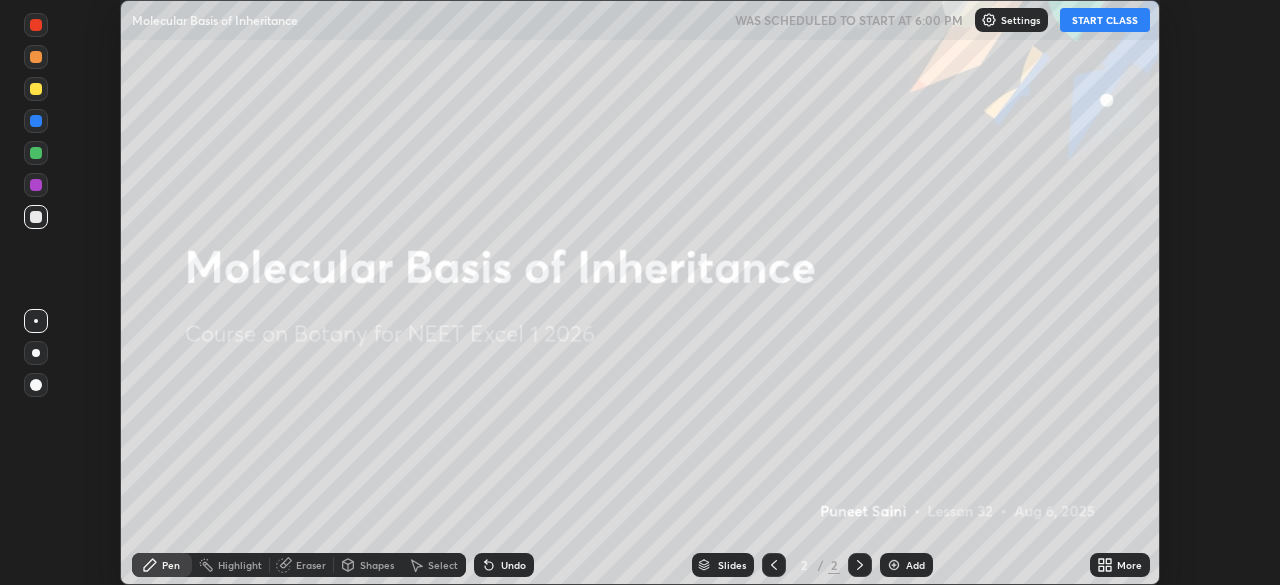 click 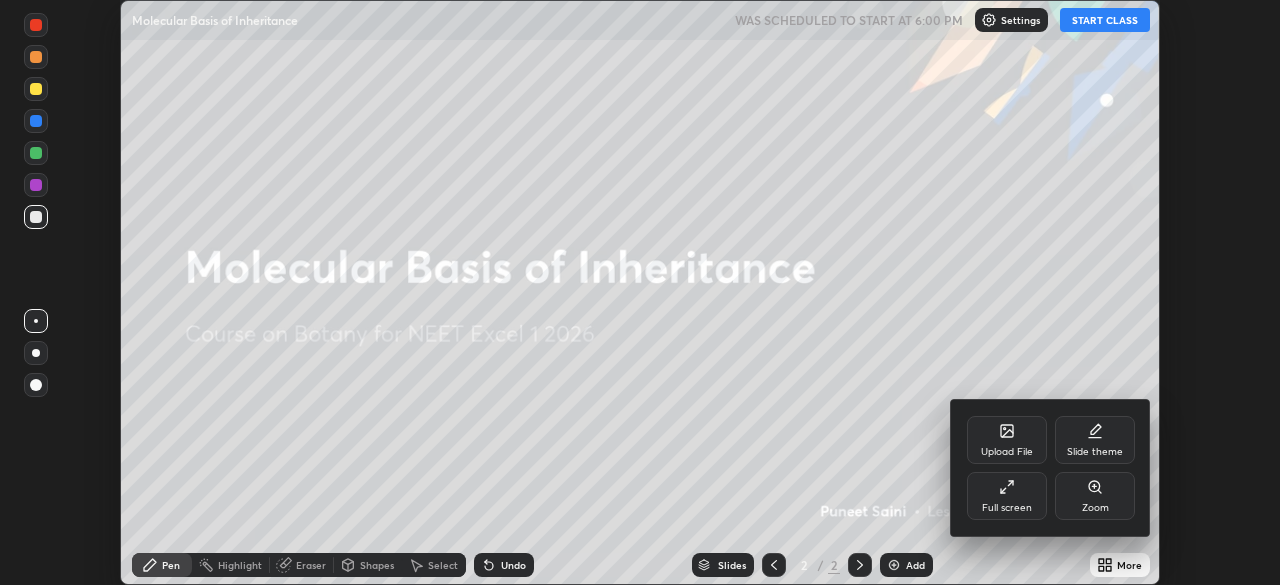 click on "Full screen" at bounding box center (1007, 496) 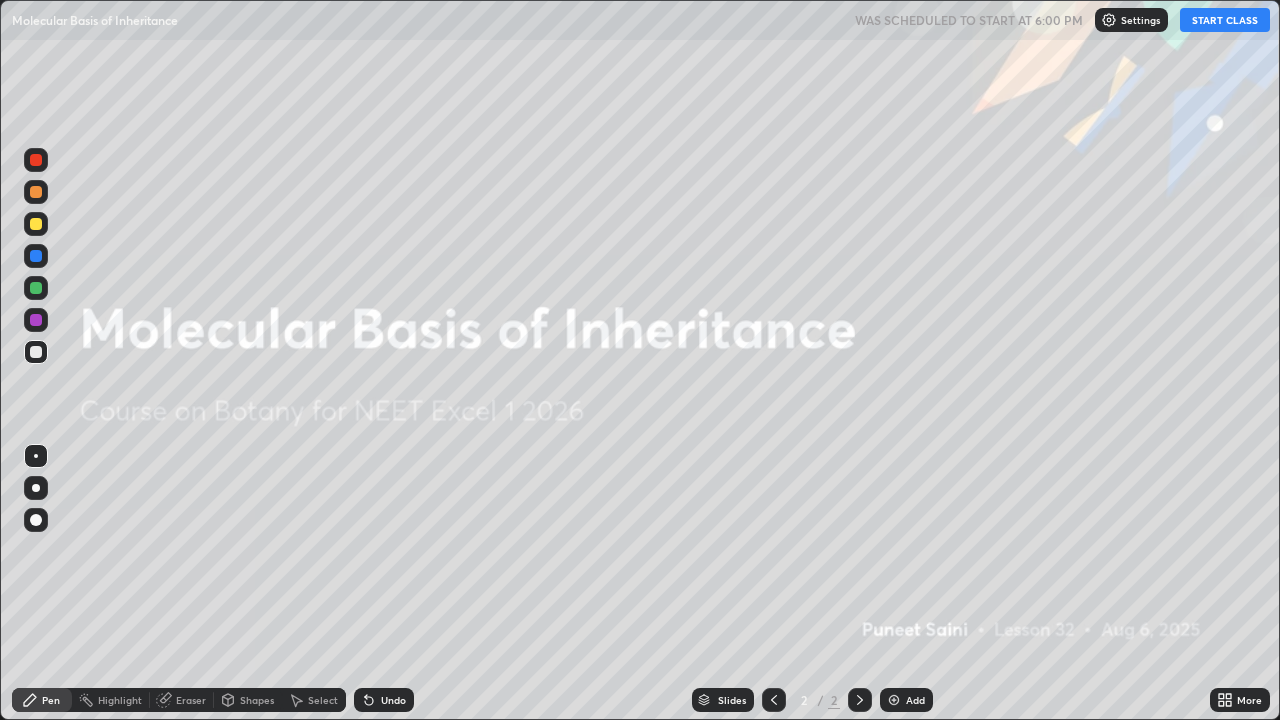 scroll, scrollTop: 99280, scrollLeft: 98720, axis: both 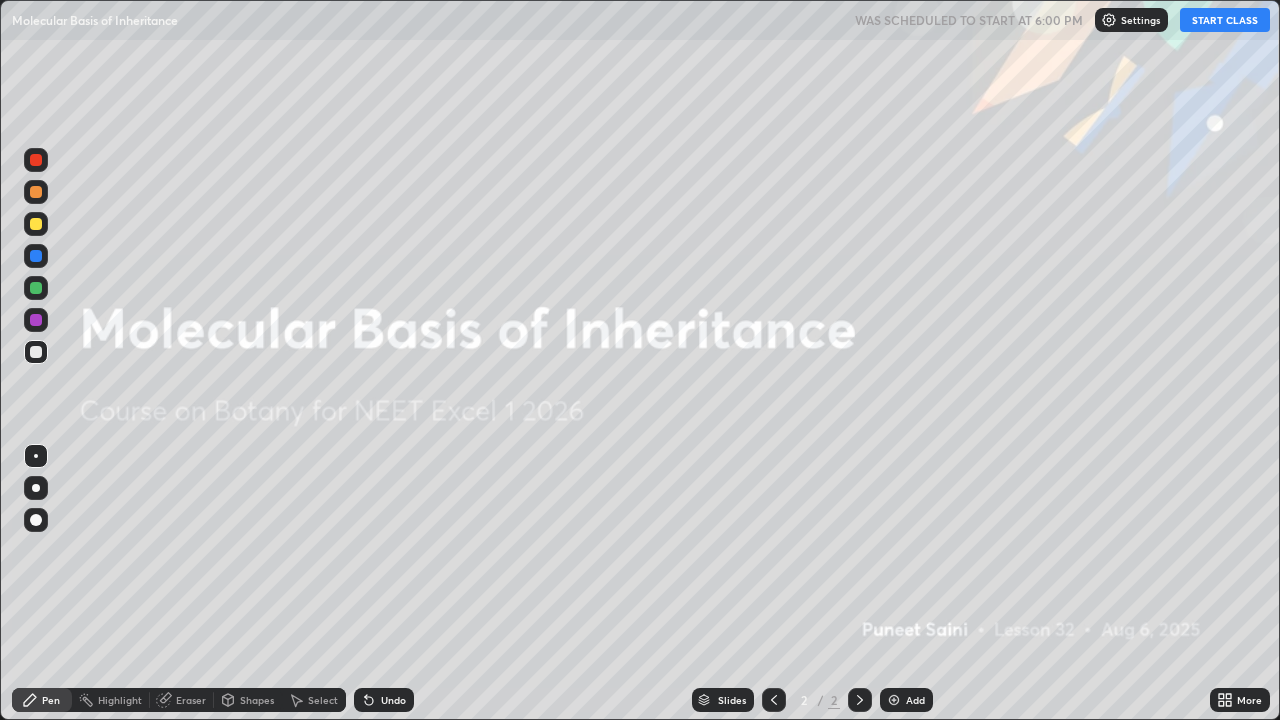 click on "START CLASS" at bounding box center [1225, 20] 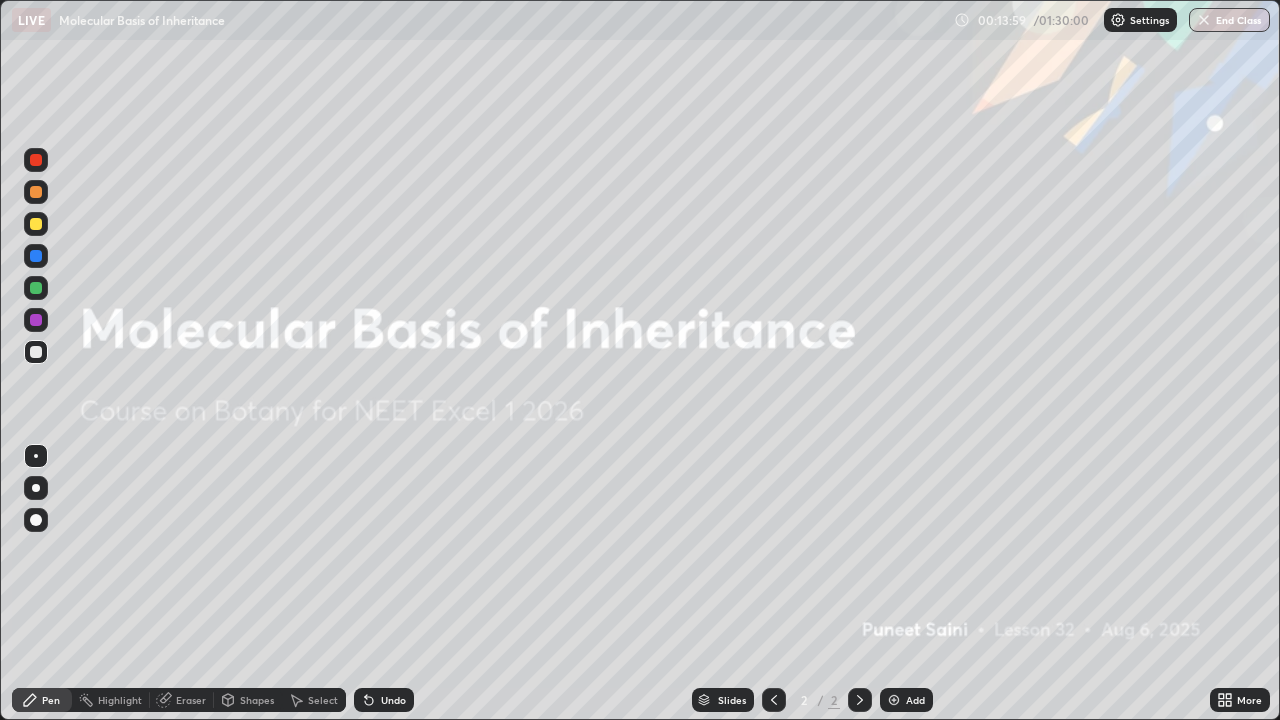 click on "Add" at bounding box center (915, 700) 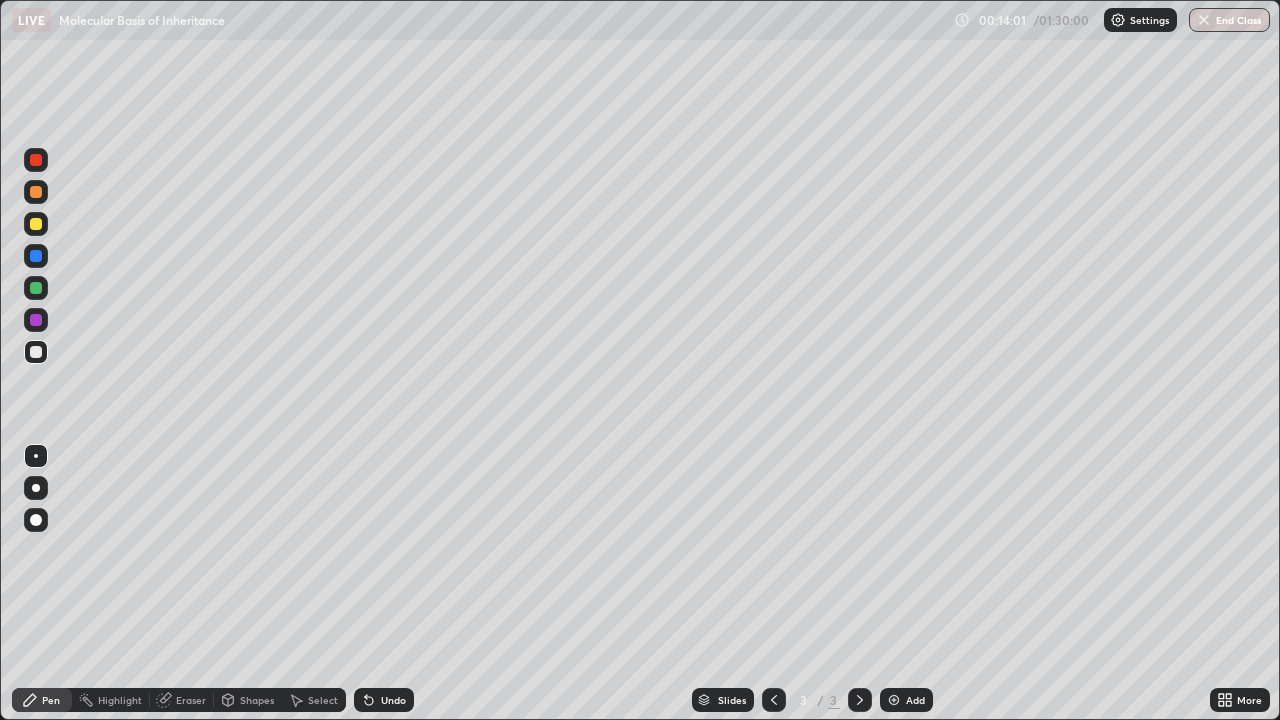 click at bounding box center [36, 488] 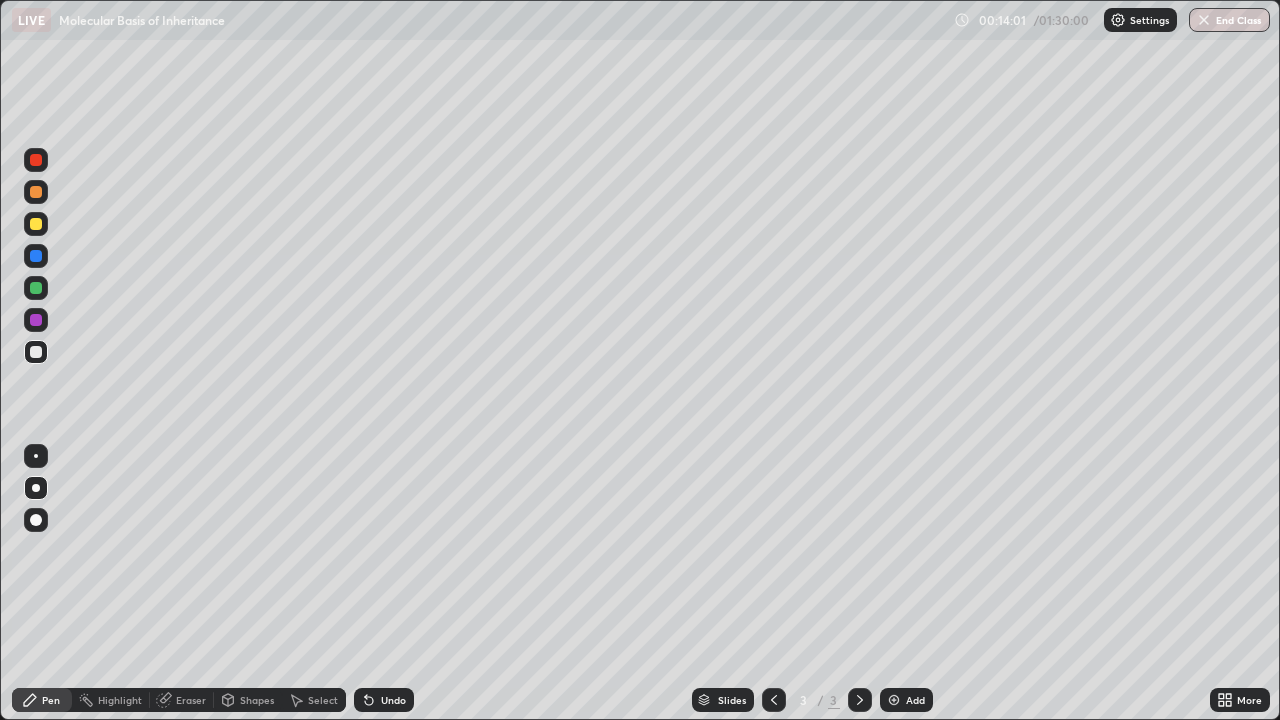 click 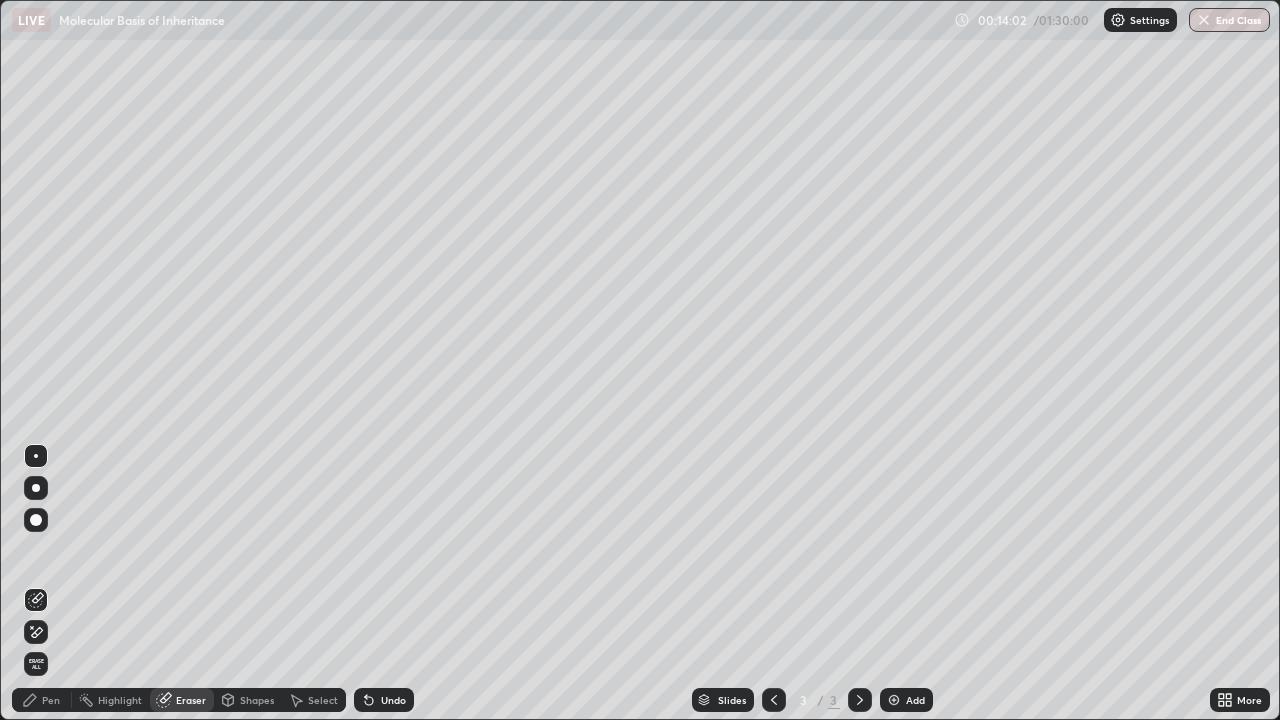 click 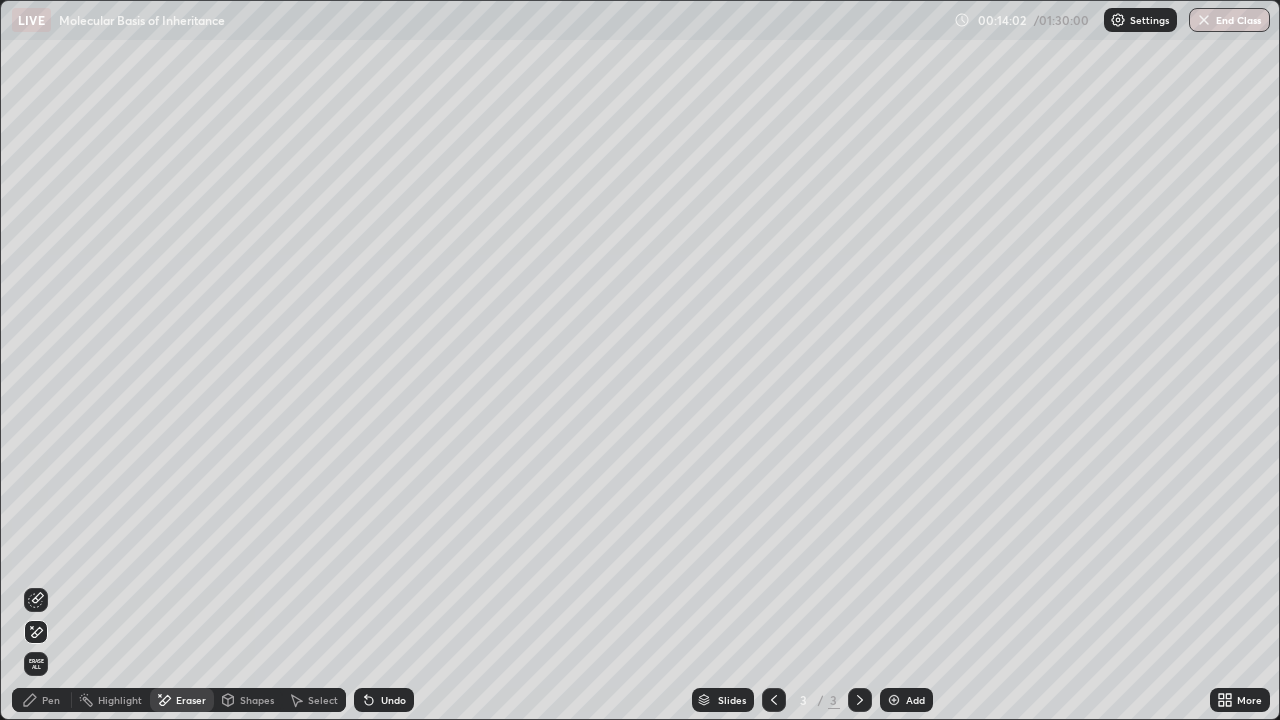 click on "Pen" at bounding box center [42, 700] 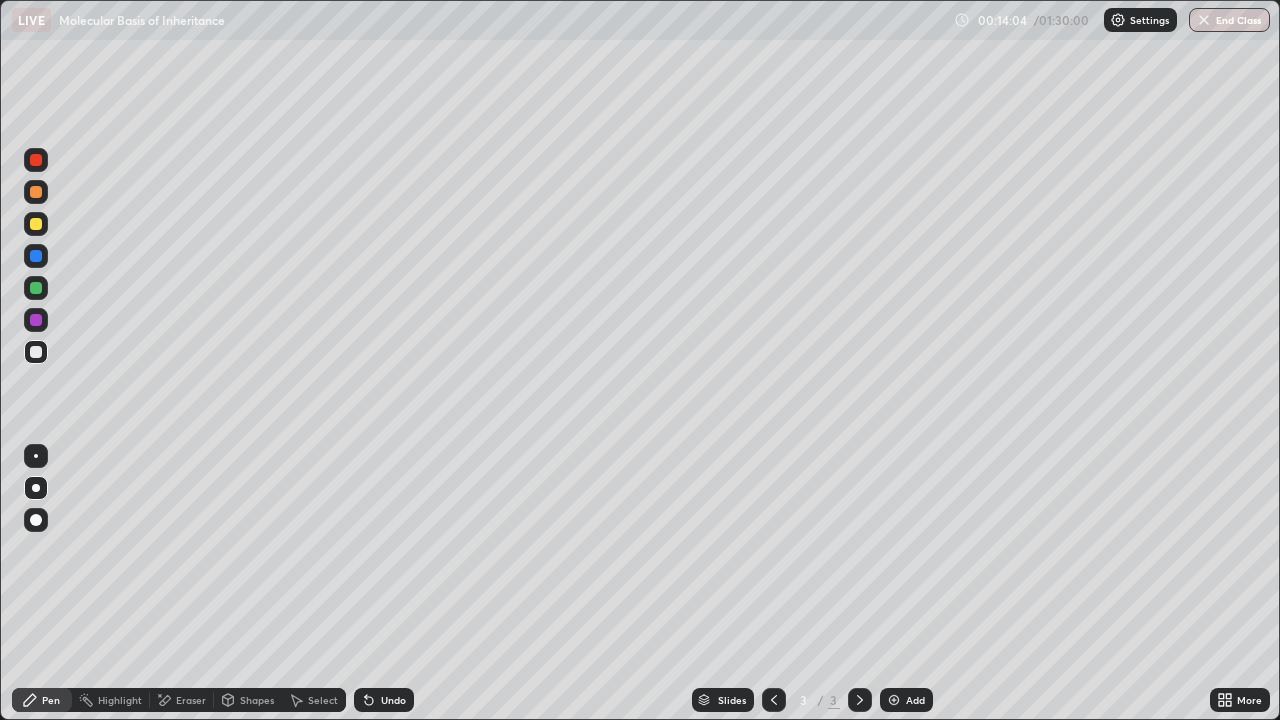 click on "Undo" at bounding box center [393, 700] 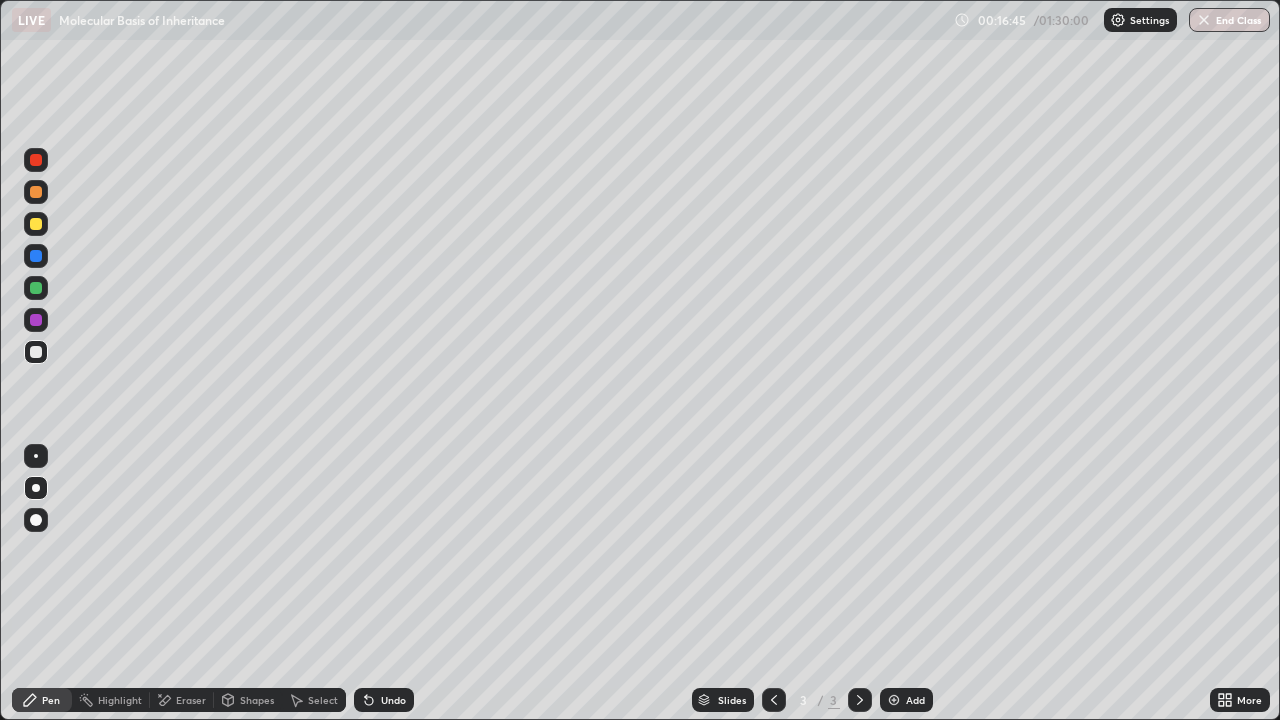 click at bounding box center [36, 224] 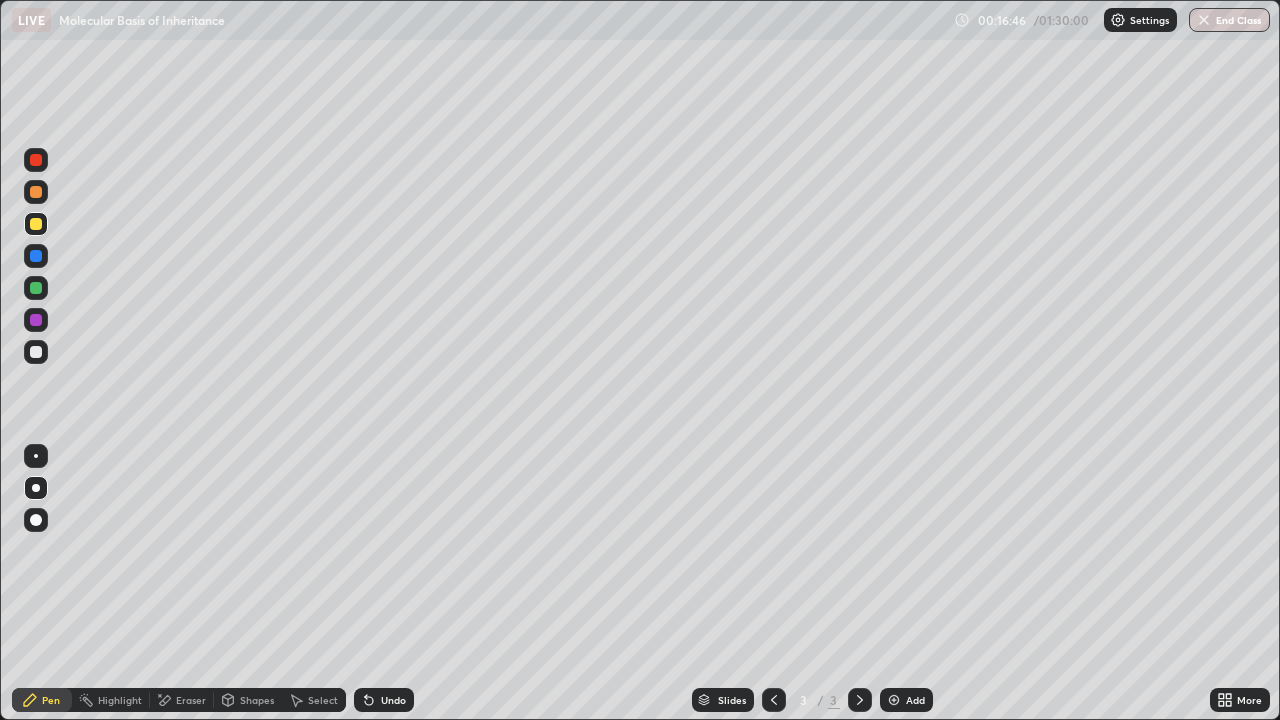 click at bounding box center (36, 488) 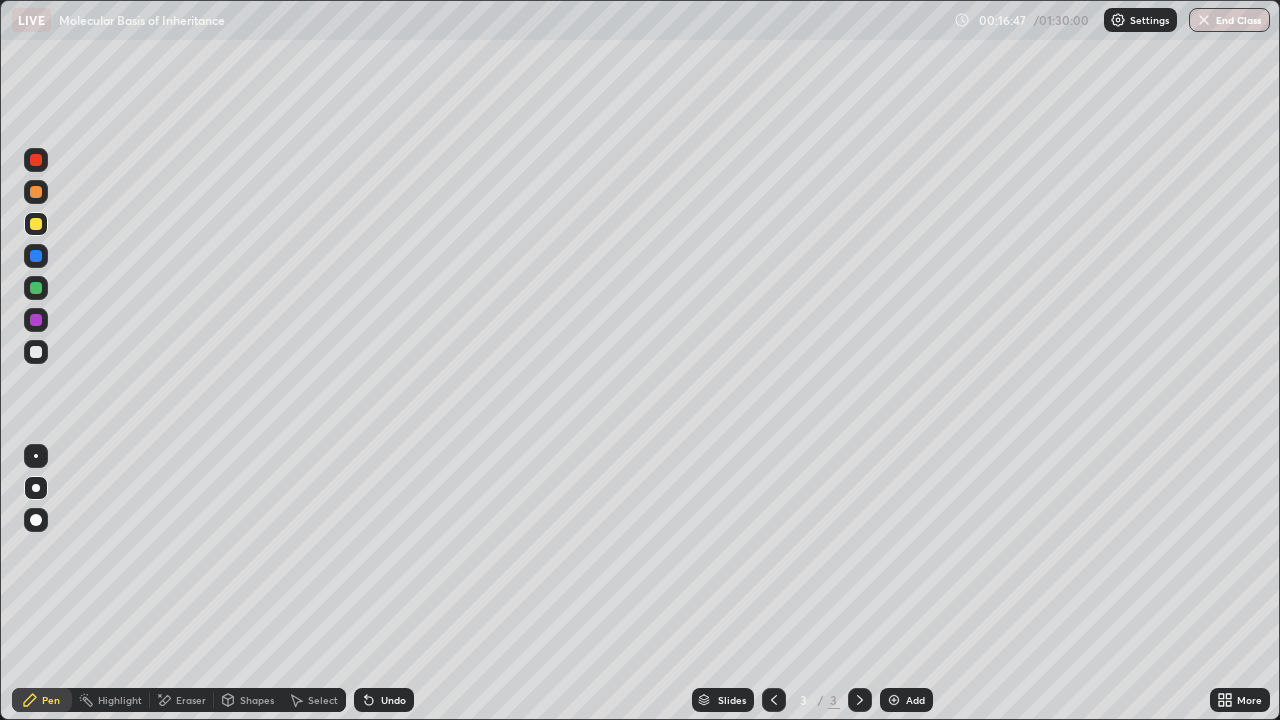 click at bounding box center (36, 224) 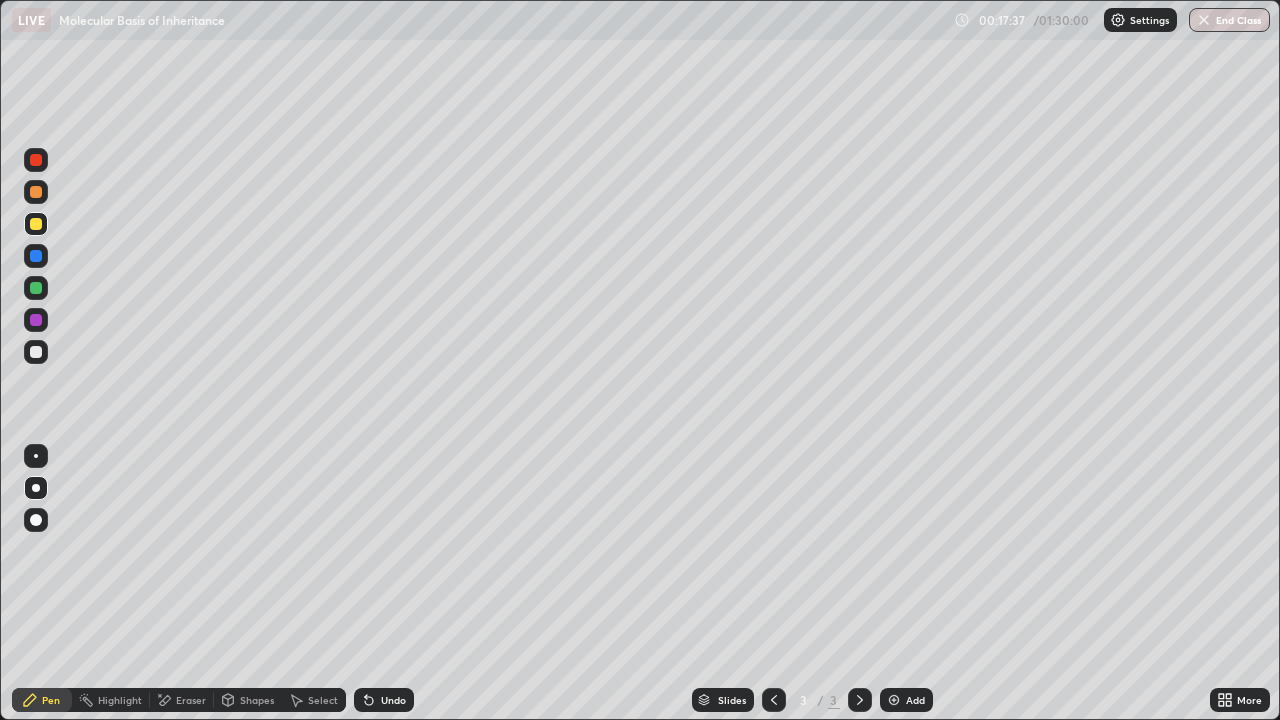 click on "Eraser" at bounding box center [191, 700] 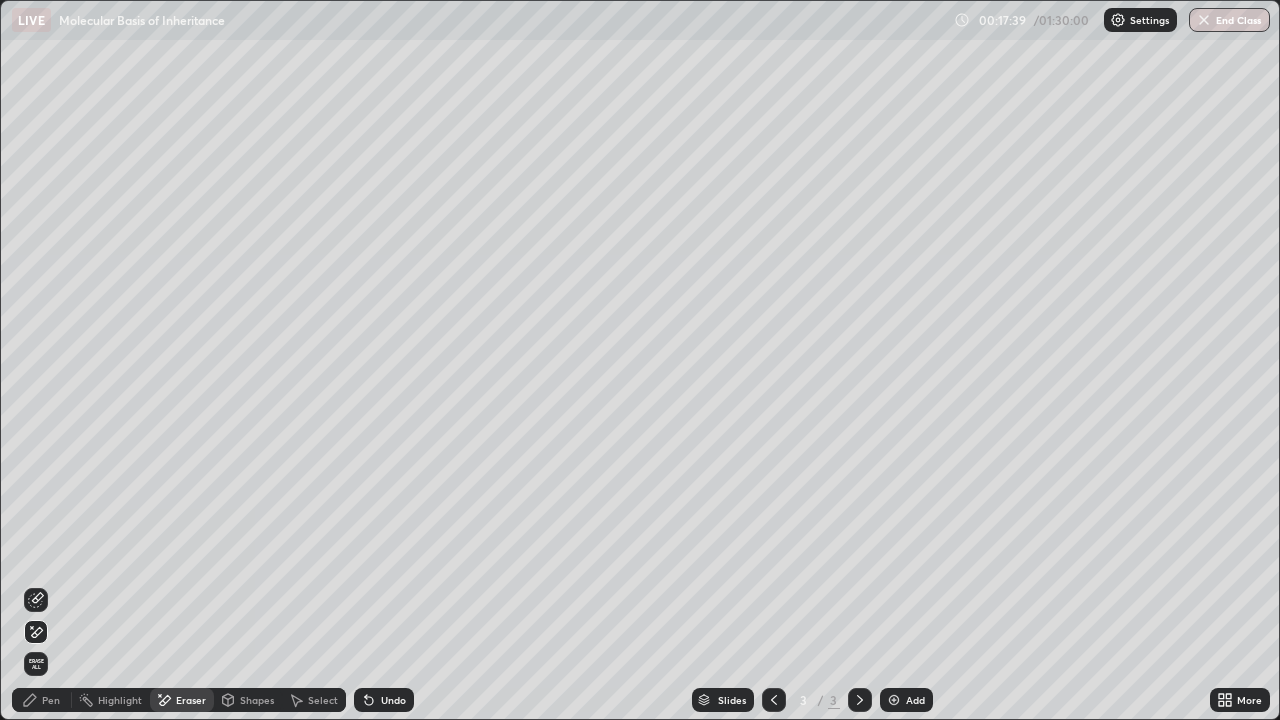 click on "Pen" at bounding box center [42, 700] 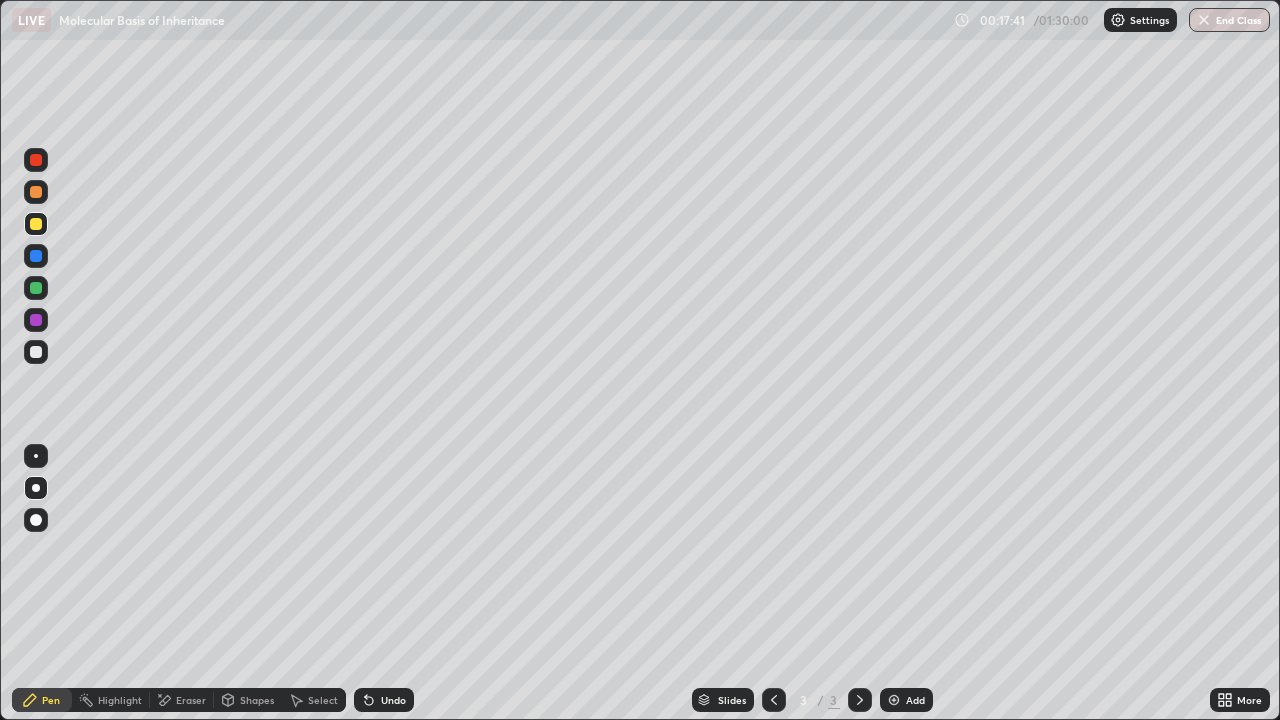 click at bounding box center [36, 352] 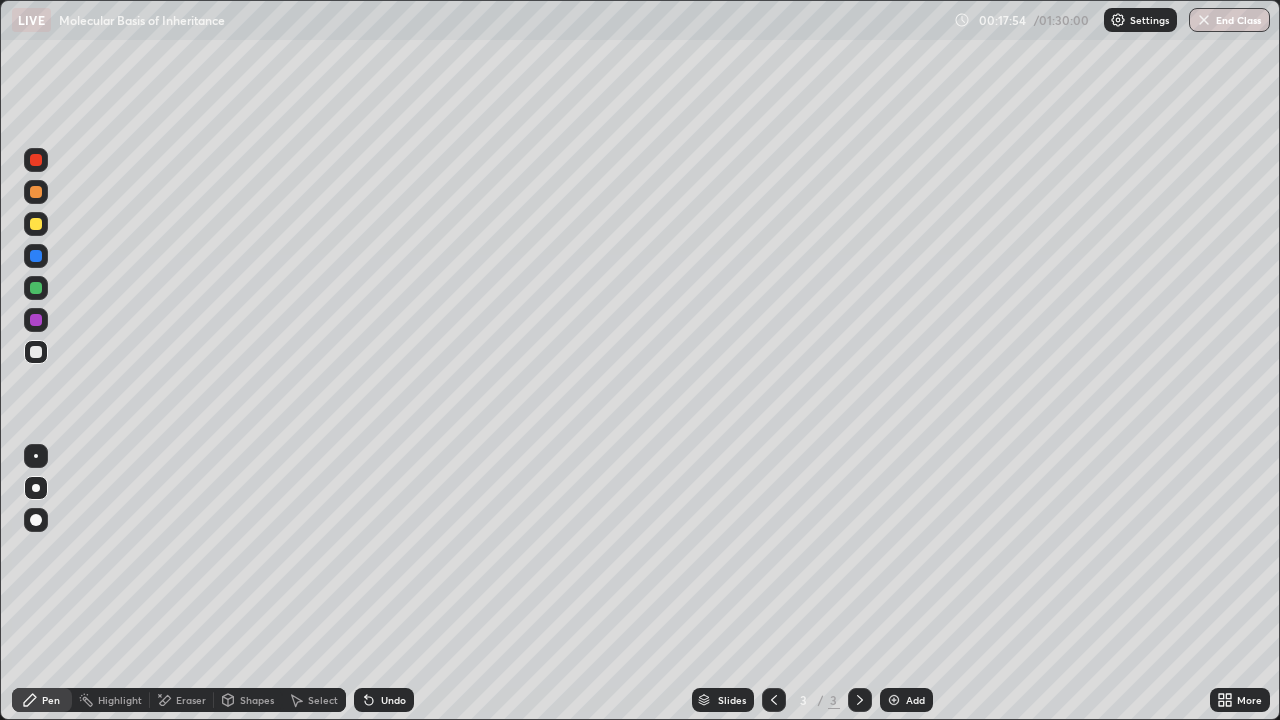 click at bounding box center [36, 224] 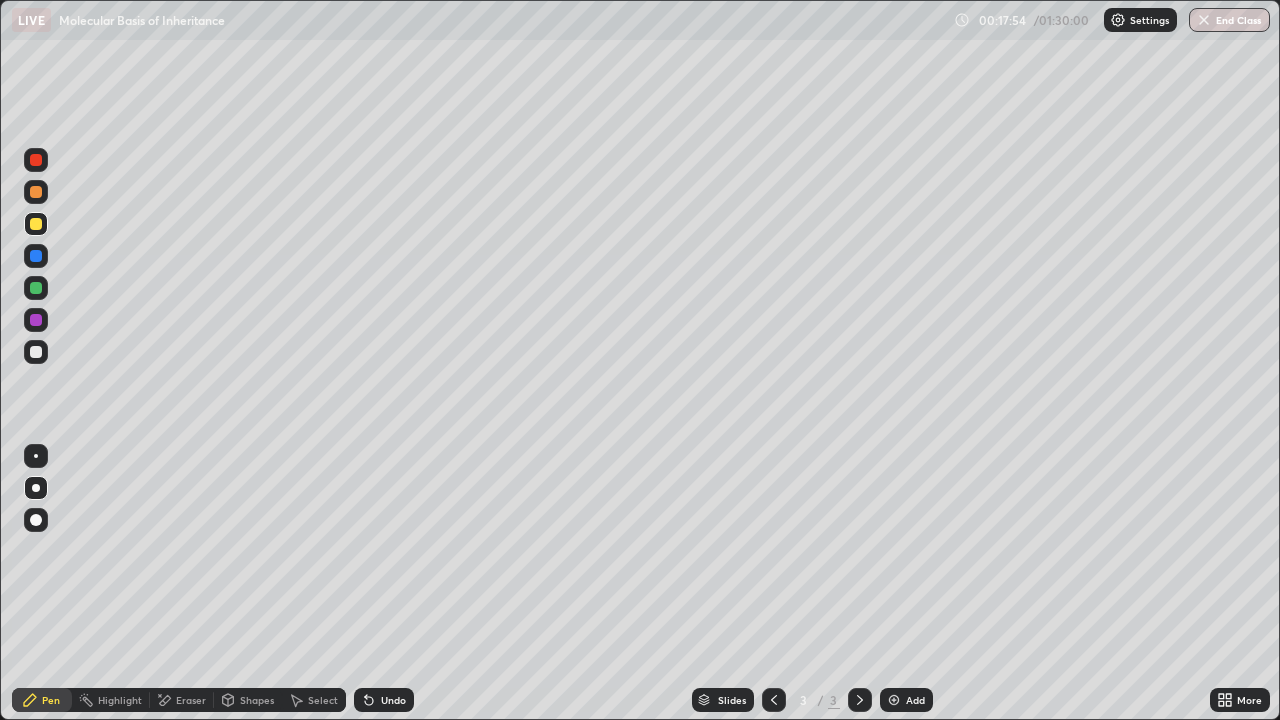 click at bounding box center (36, 224) 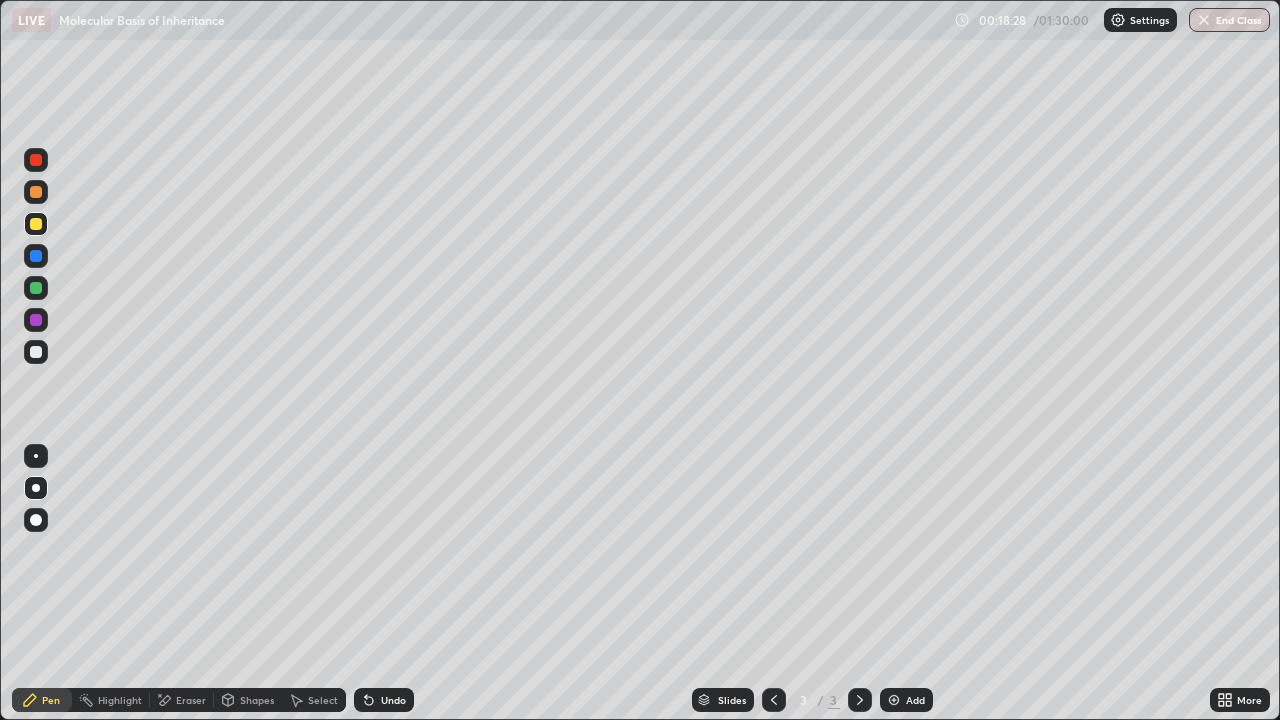 click at bounding box center [36, 352] 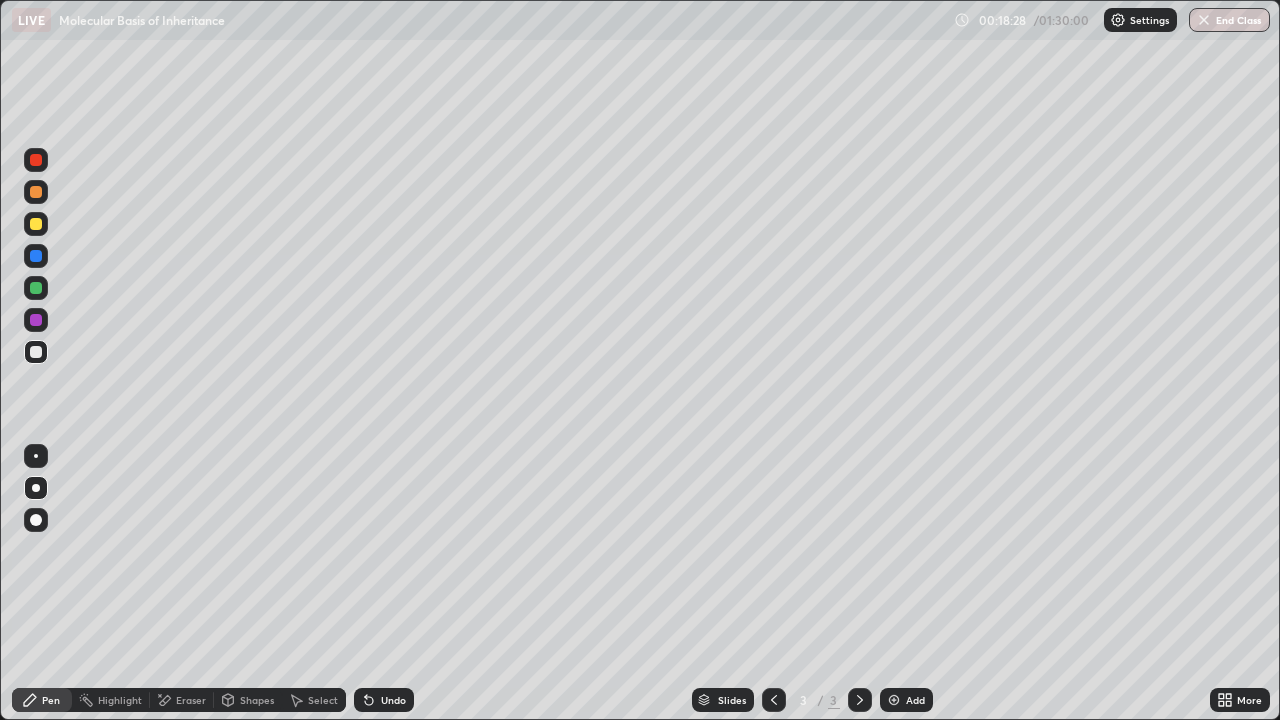 click at bounding box center (36, 352) 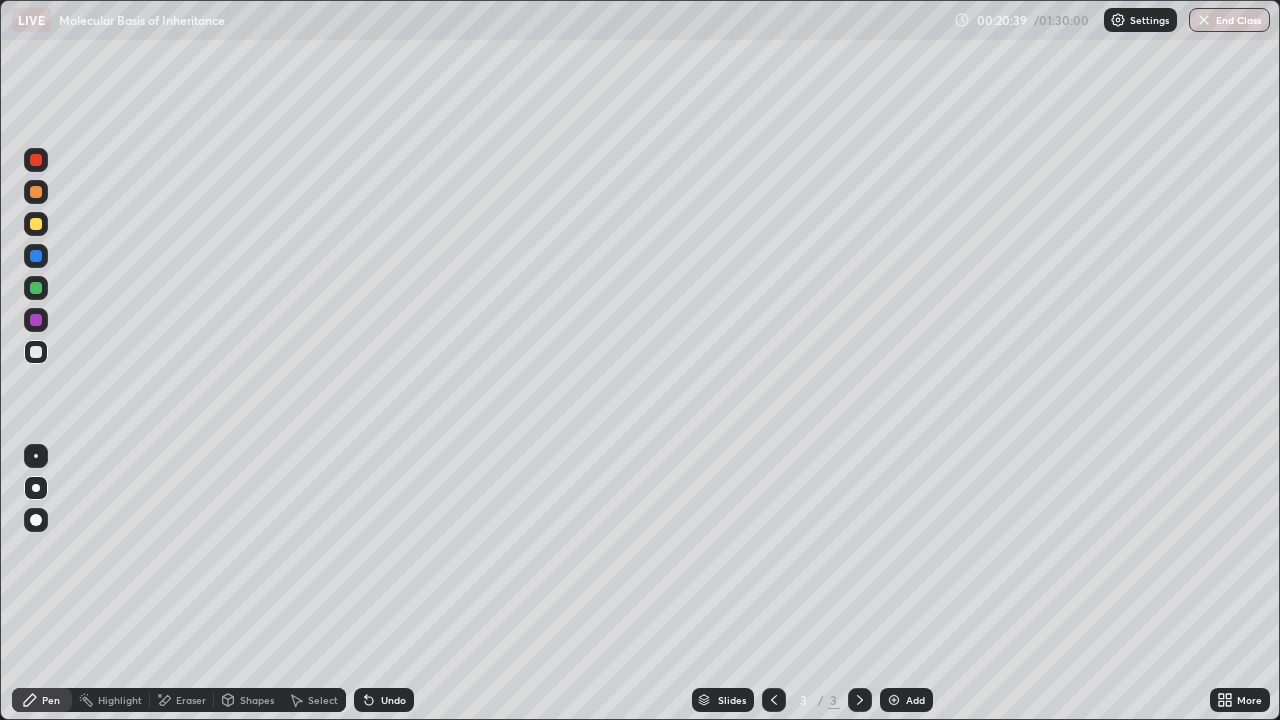 click at bounding box center [894, 700] 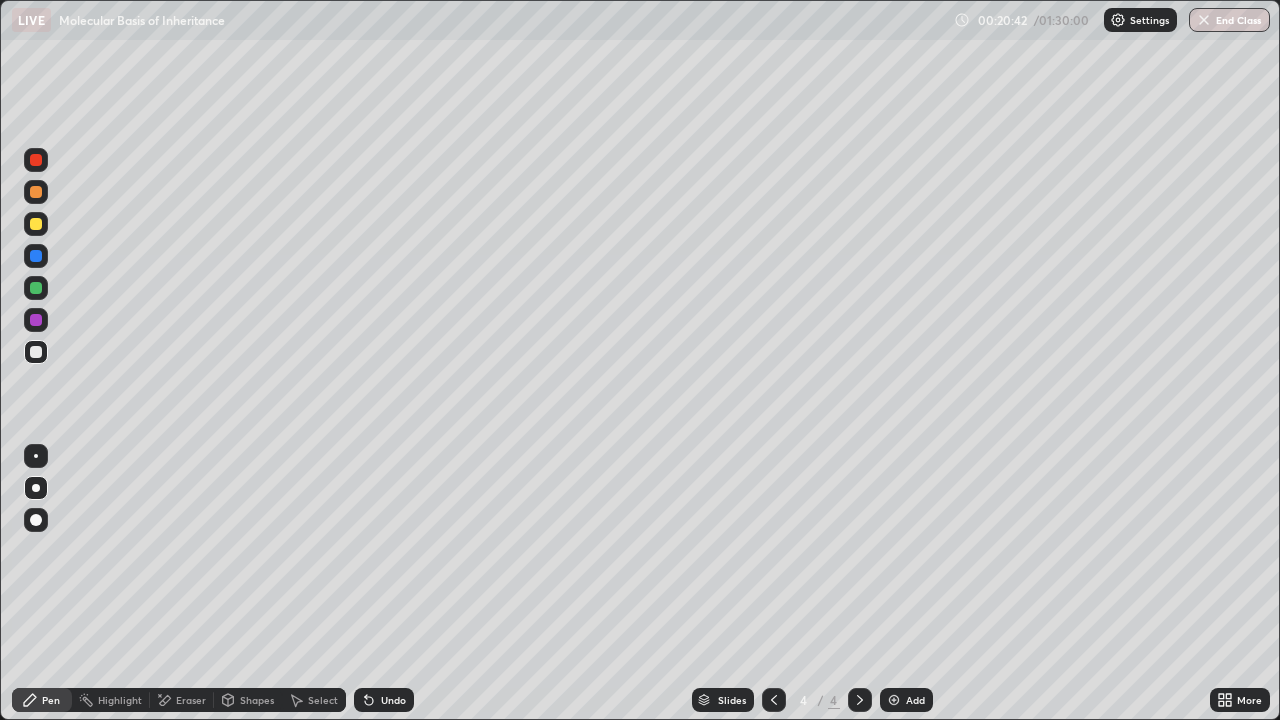 click at bounding box center (36, 224) 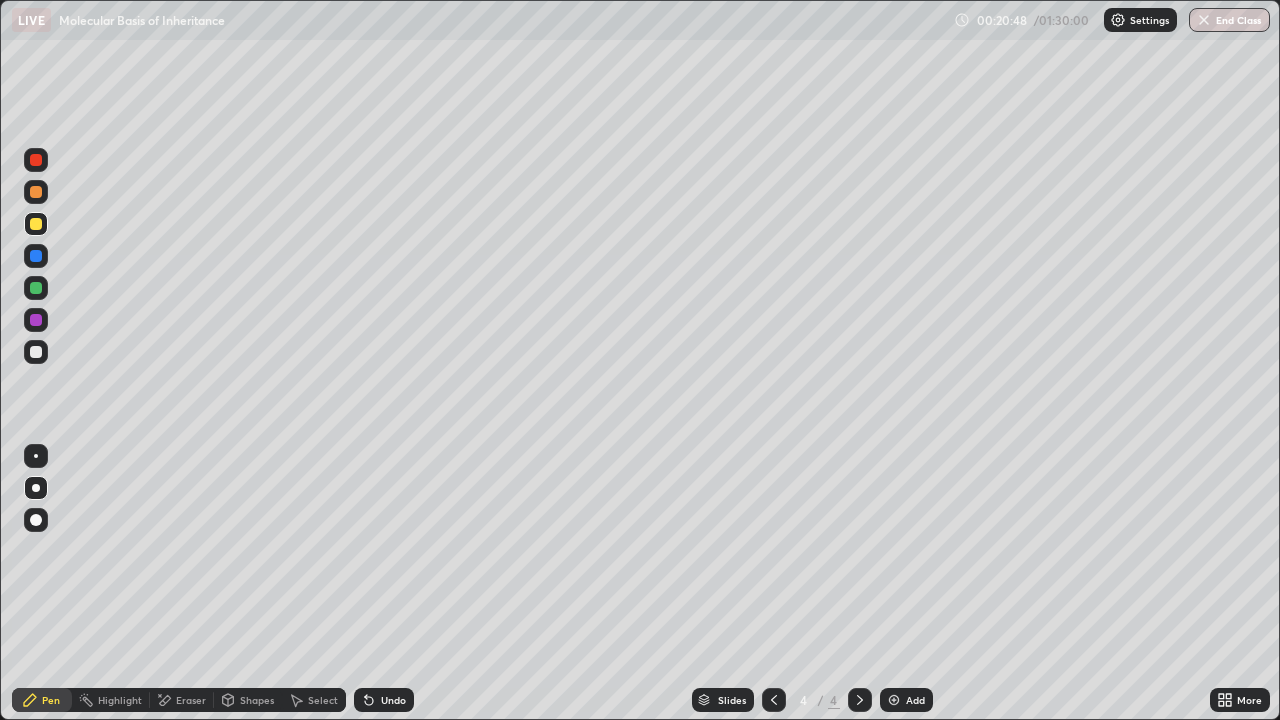 click at bounding box center (36, 352) 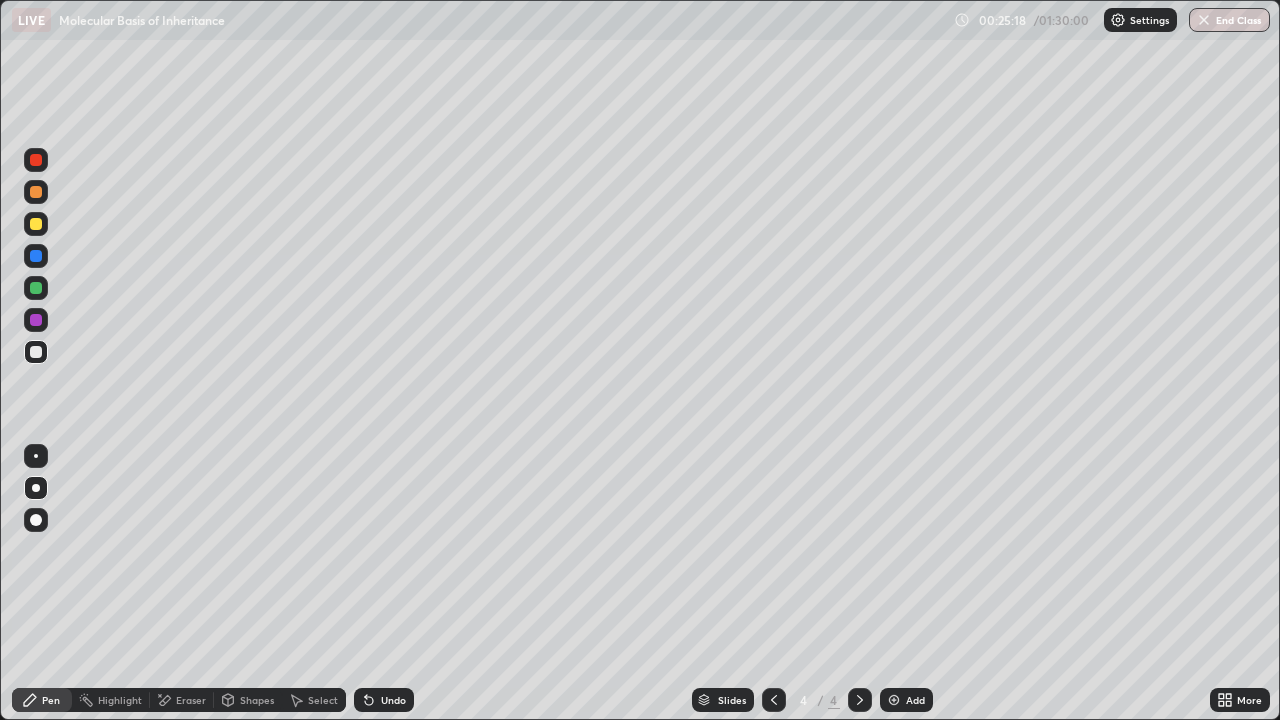 click at bounding box center (894, 700) 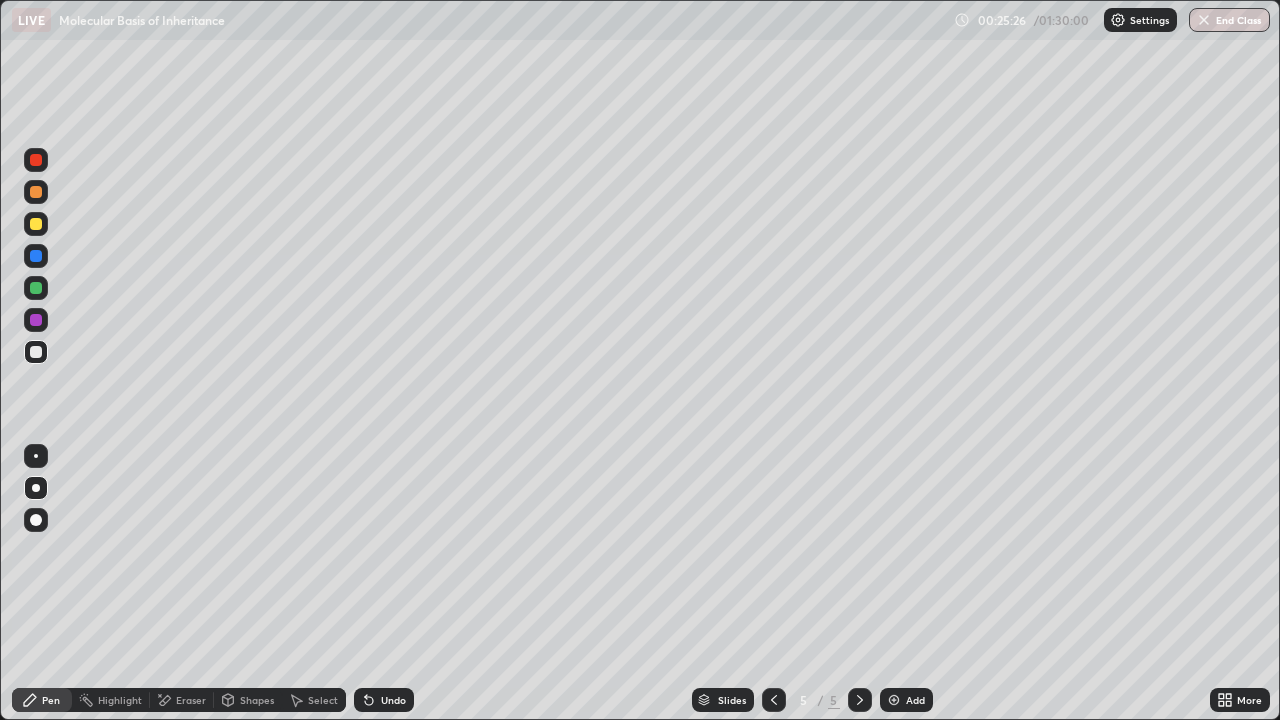 click at bounding box center (36, 224) 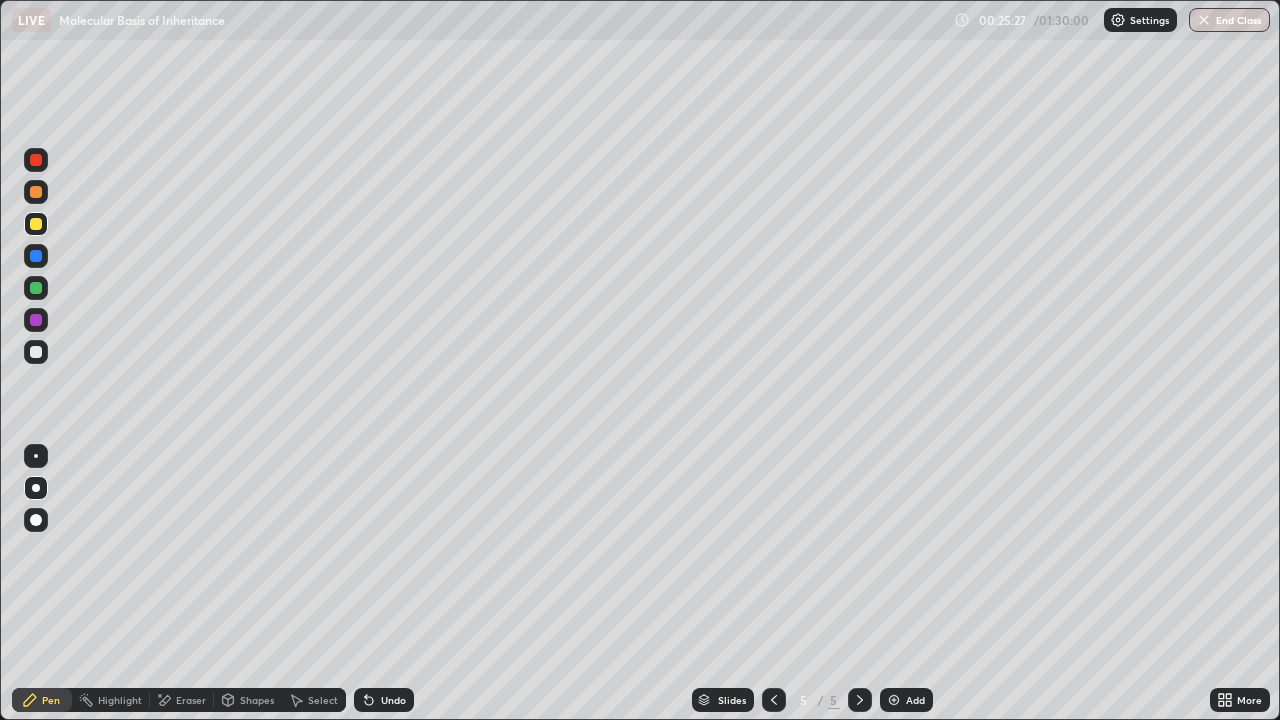 click at bounding box center [36, 224] 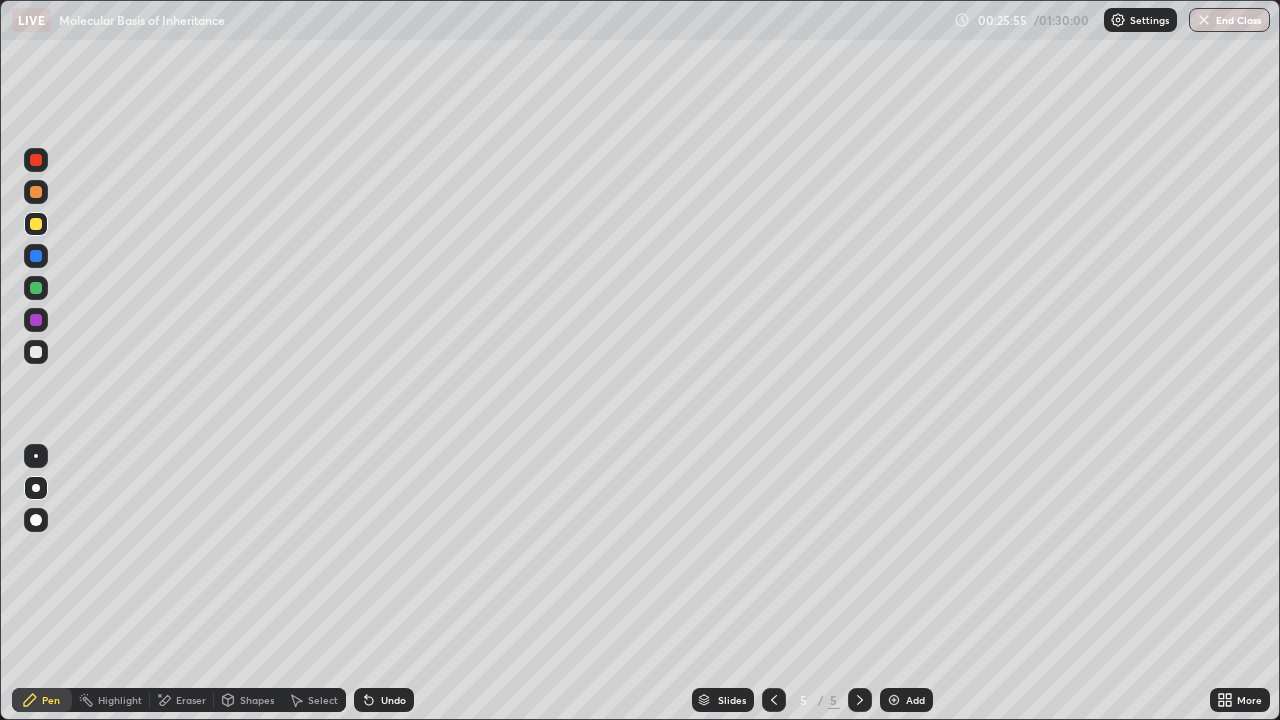 click at bounding box center (36, 352) 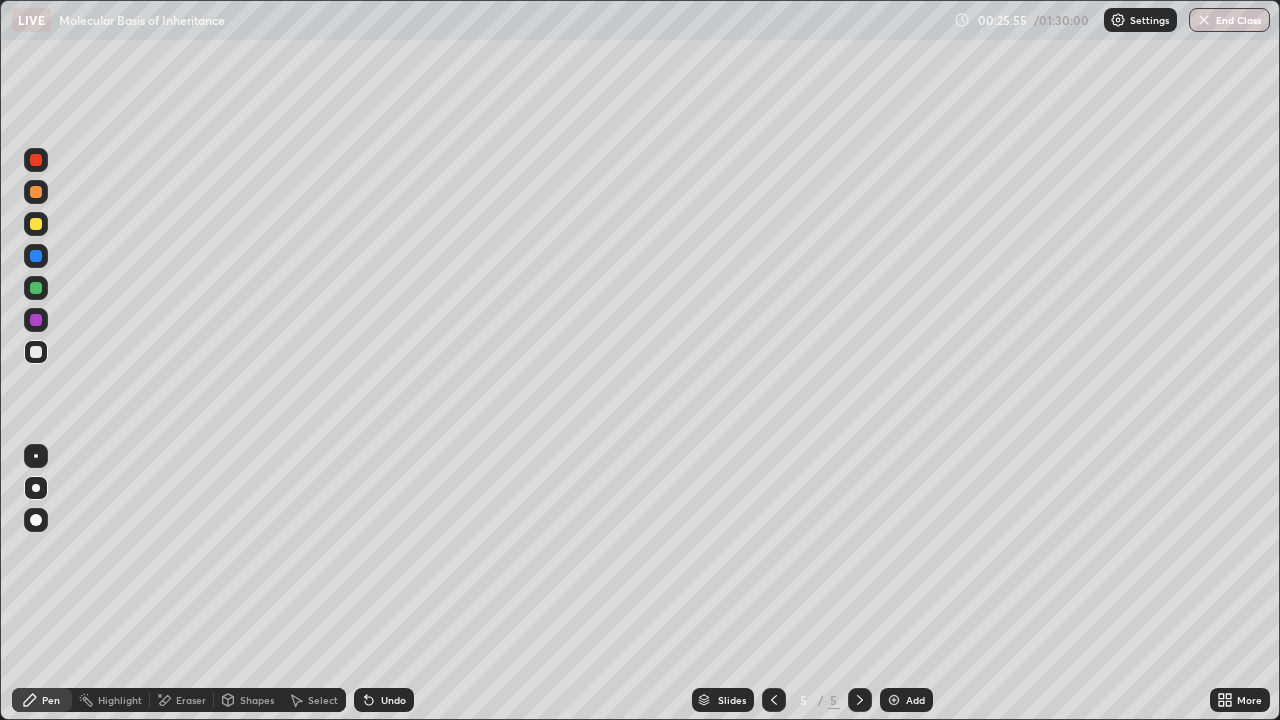 click at bounding box center (36, 352) 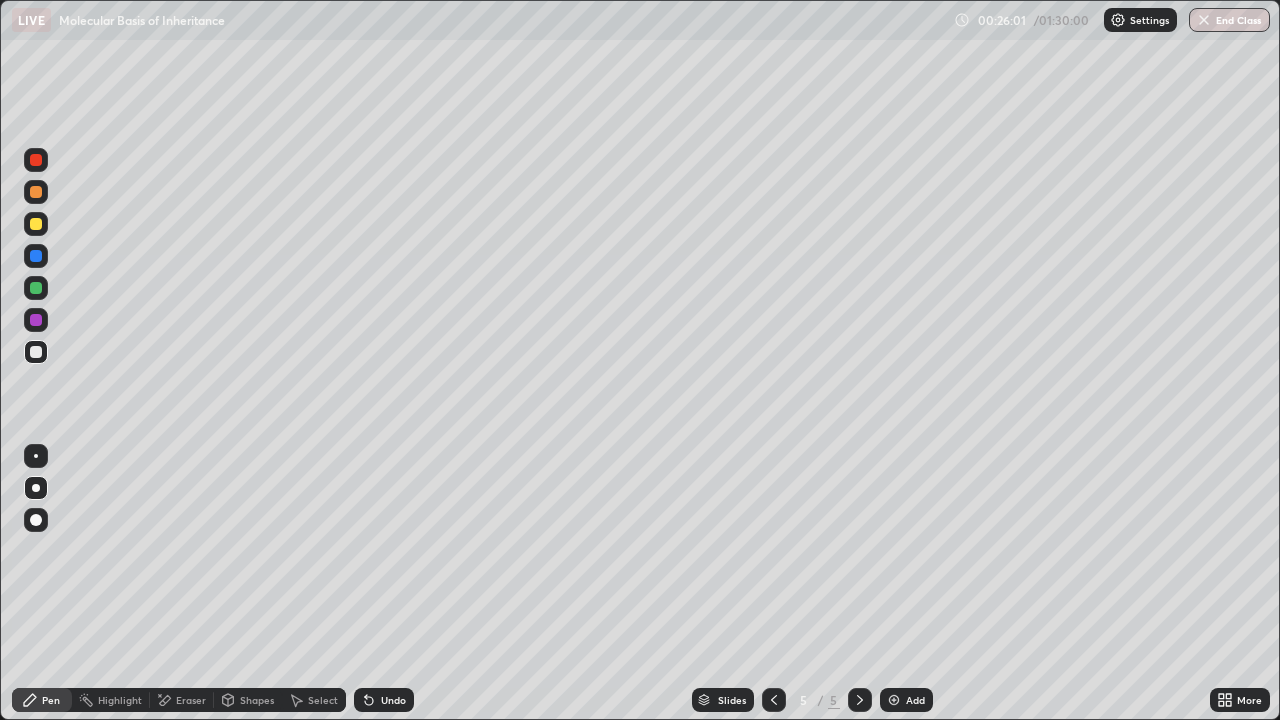 click at bounding box center [36, 224] 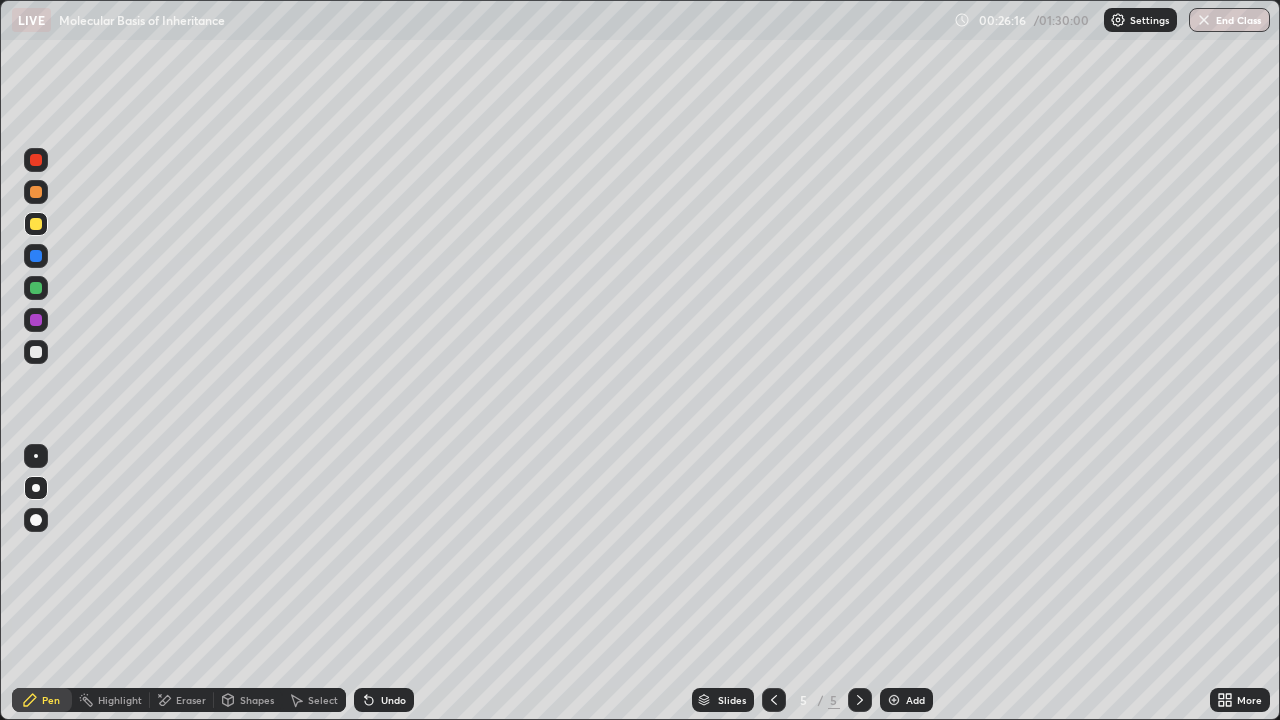 click at bounding box center [36, 352] 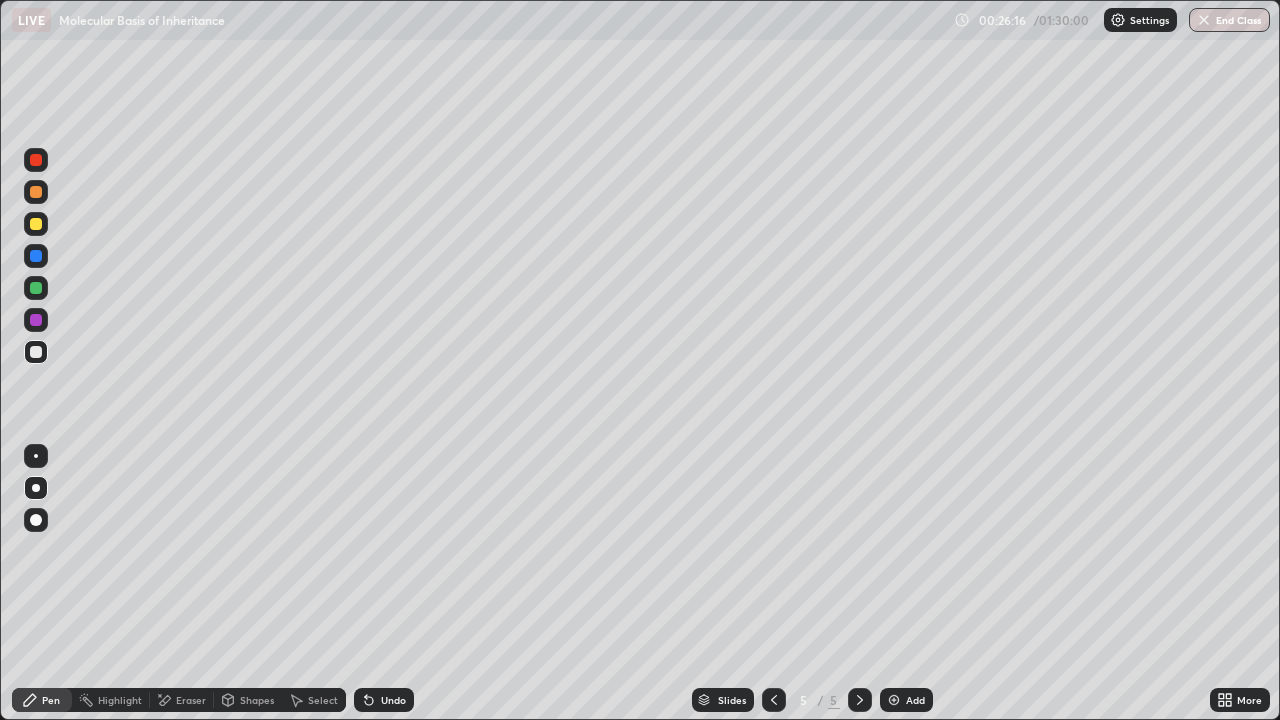 click at bounding box center [36, 352] 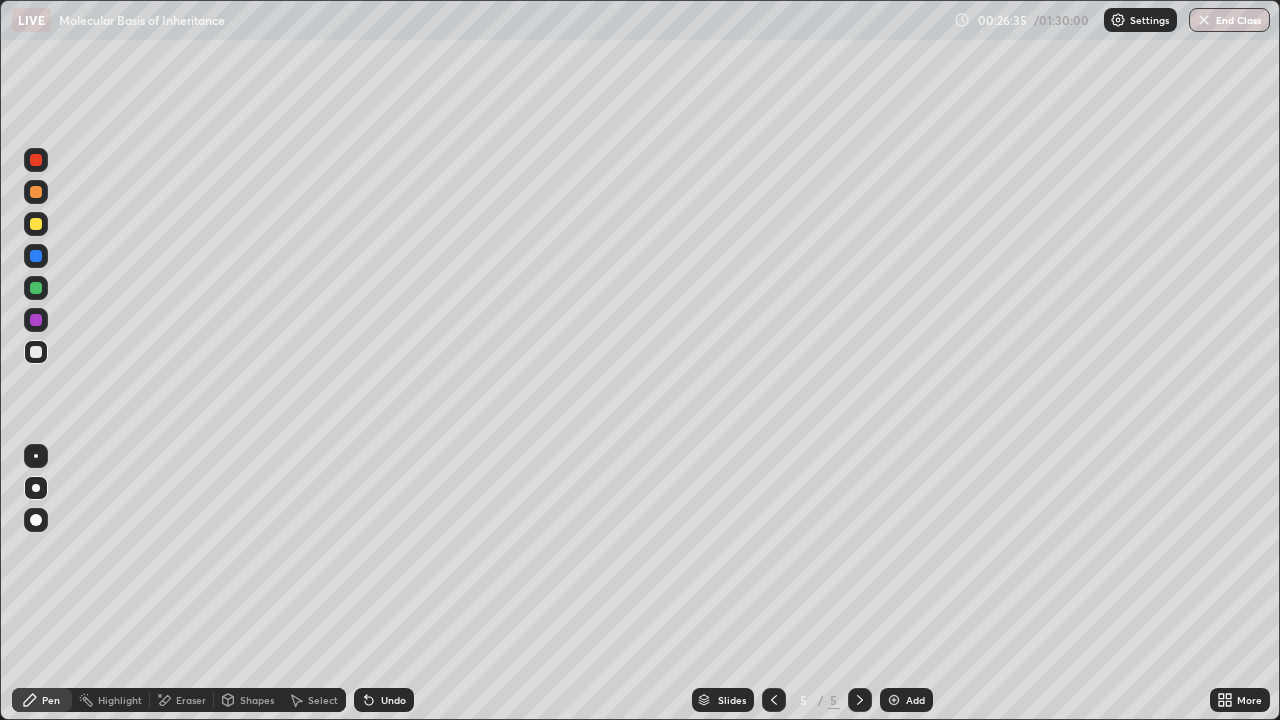 click at bounding box center (36, 352) 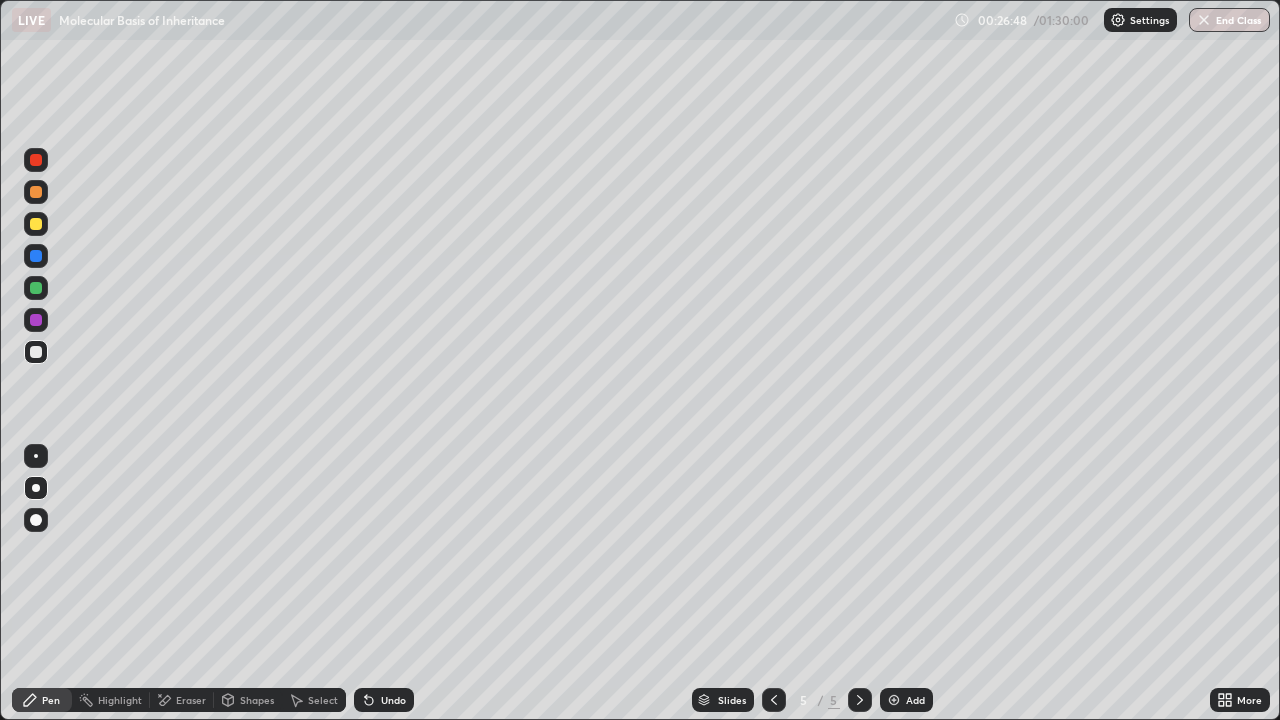 click at bounding box center [36, 224] 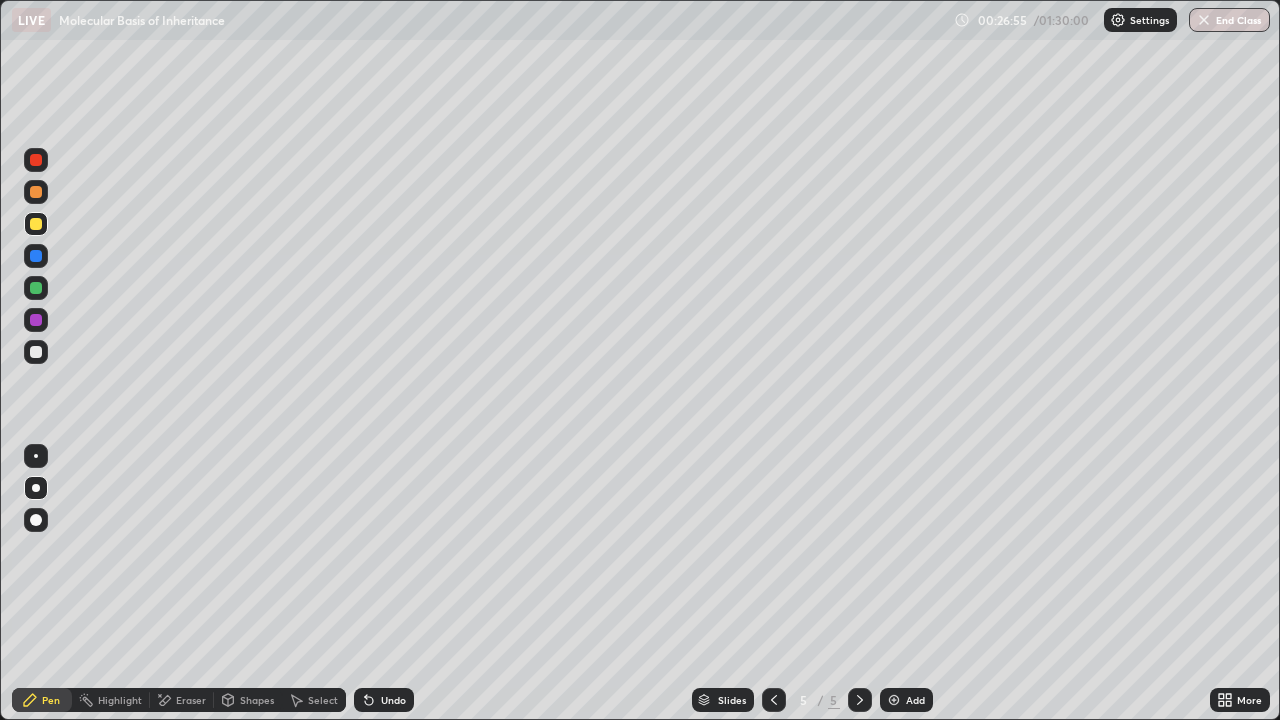 click at bounding box center (36, 352) 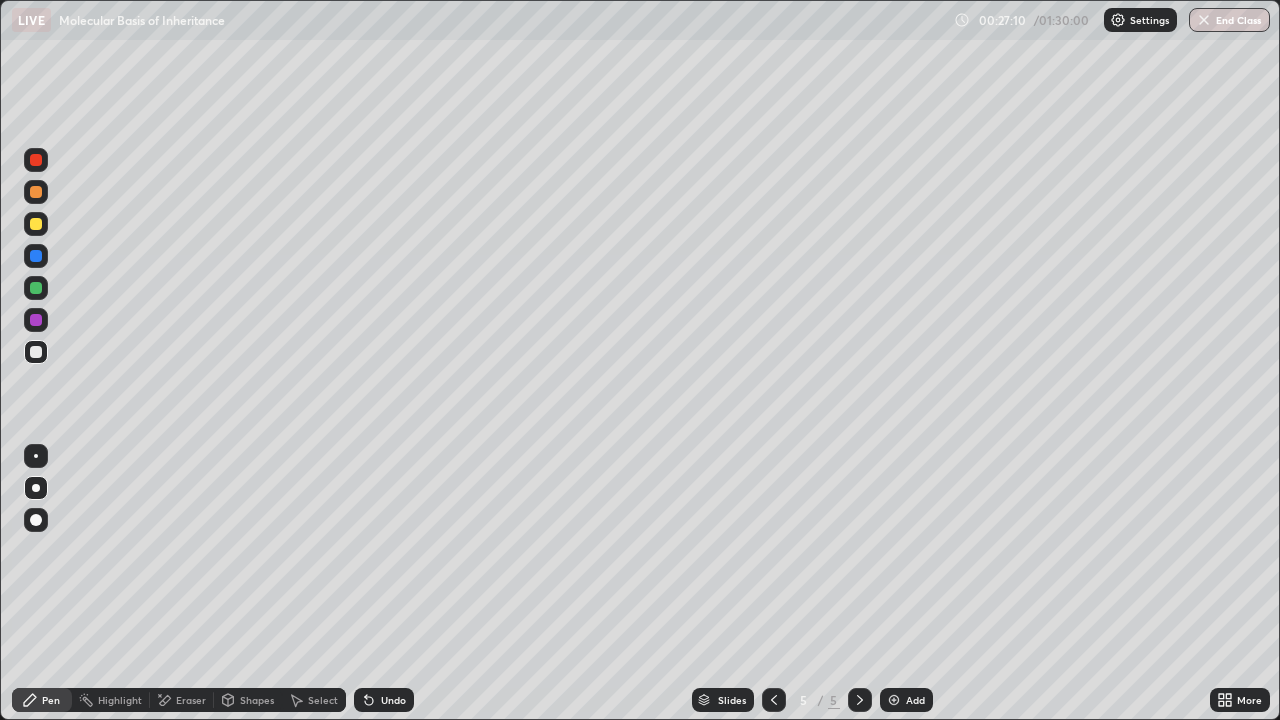 click at bounding box center (36, 224) 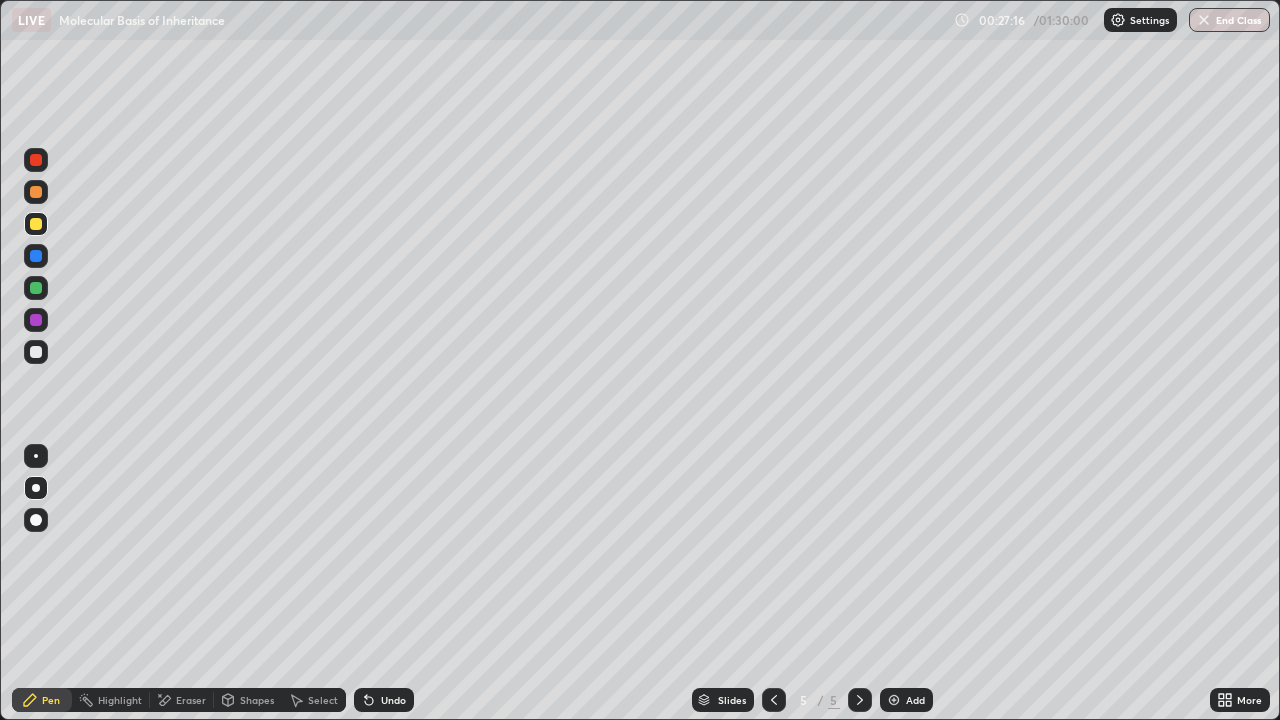 click 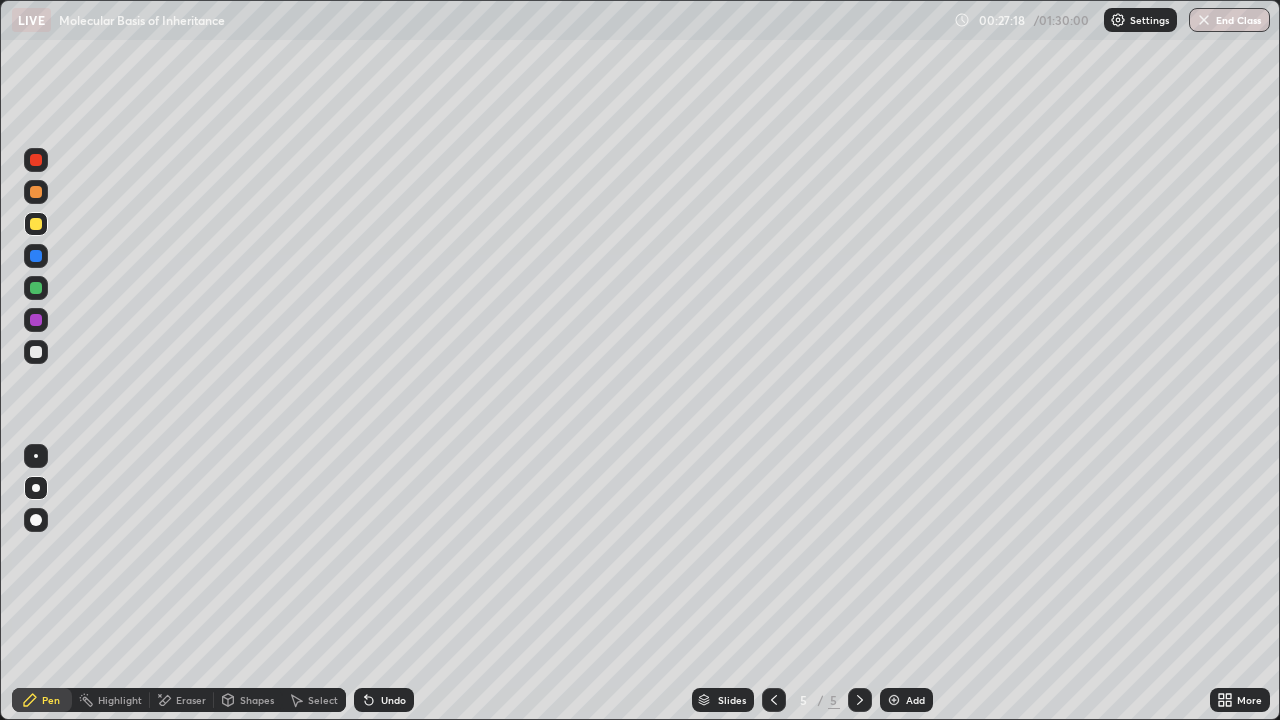 click 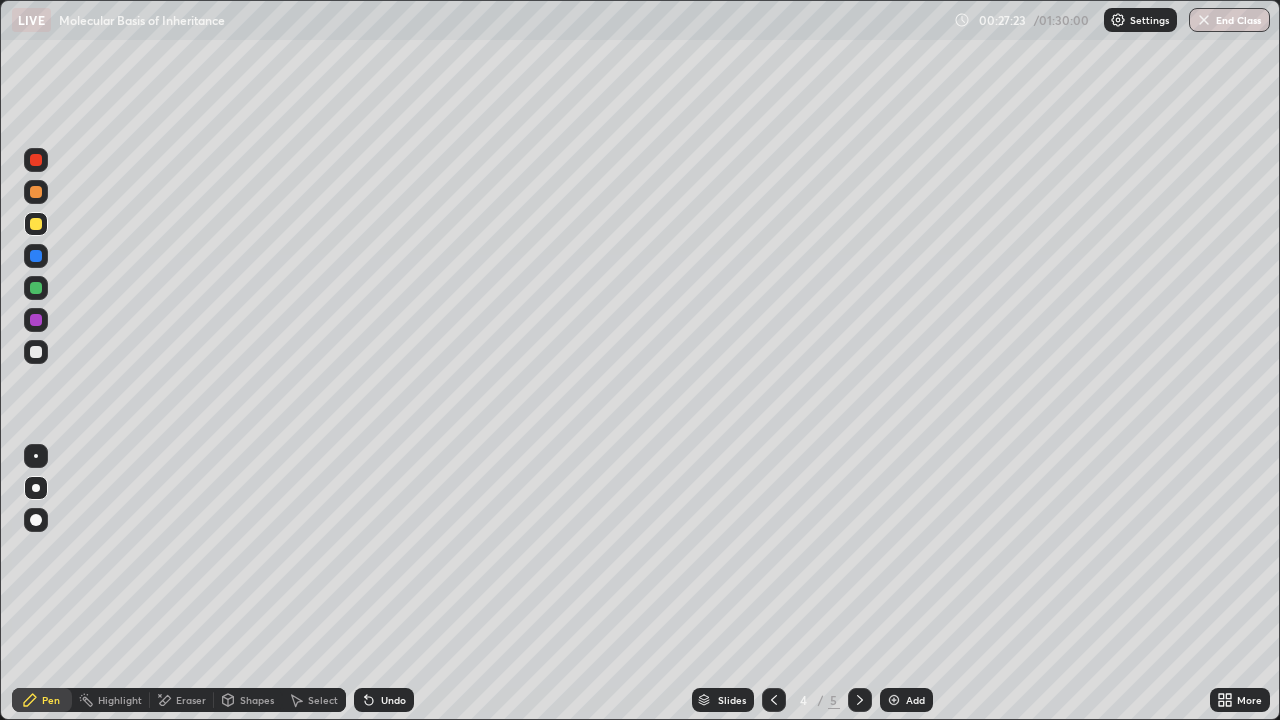 click 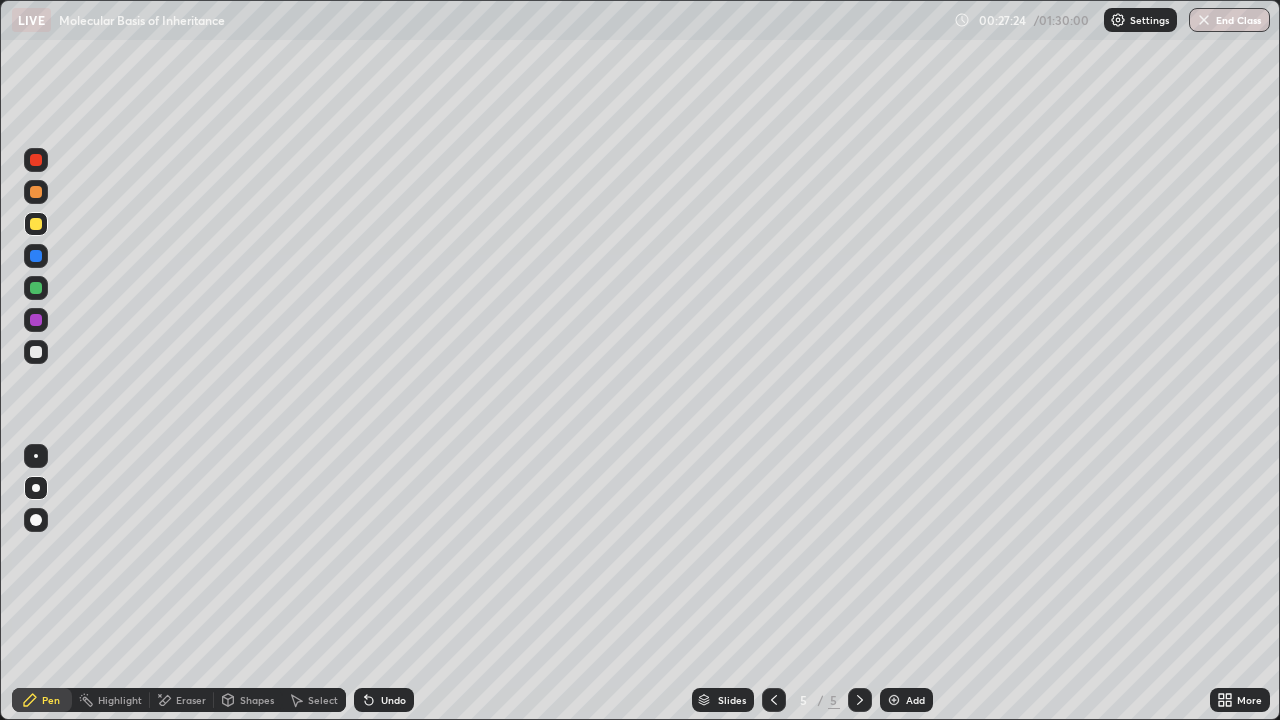 click at bounding box center (36, 352) 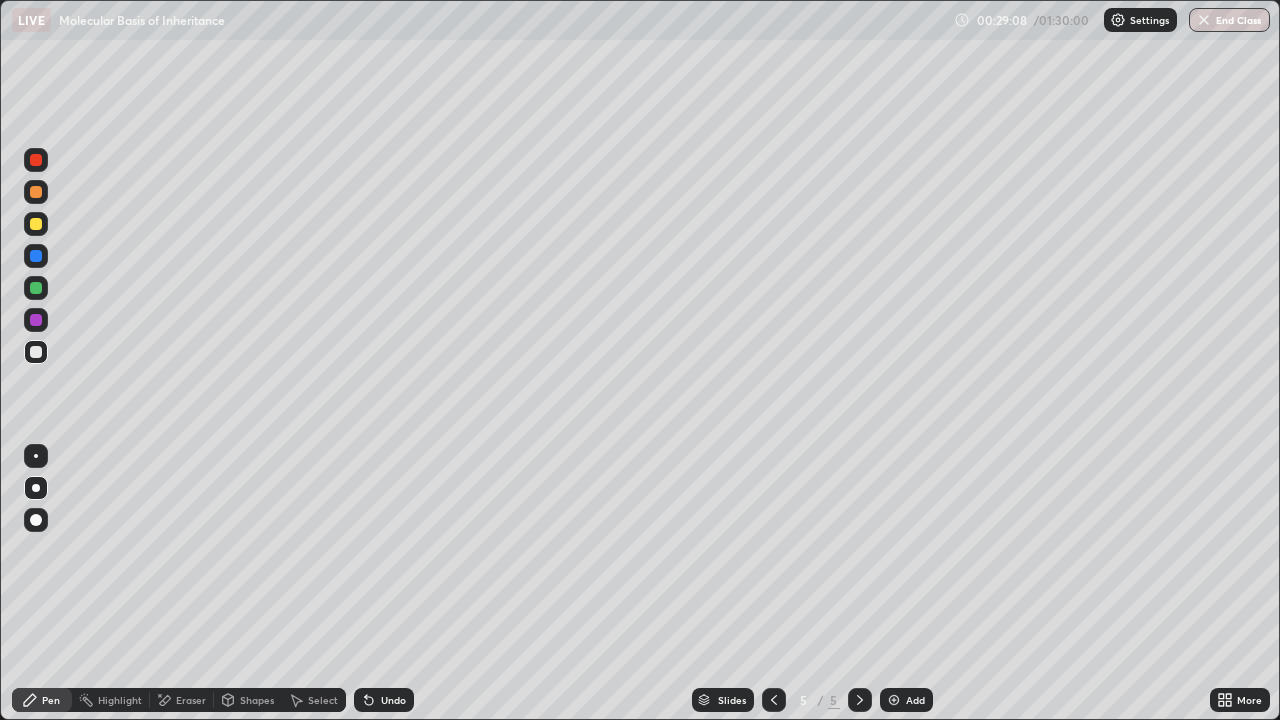 click 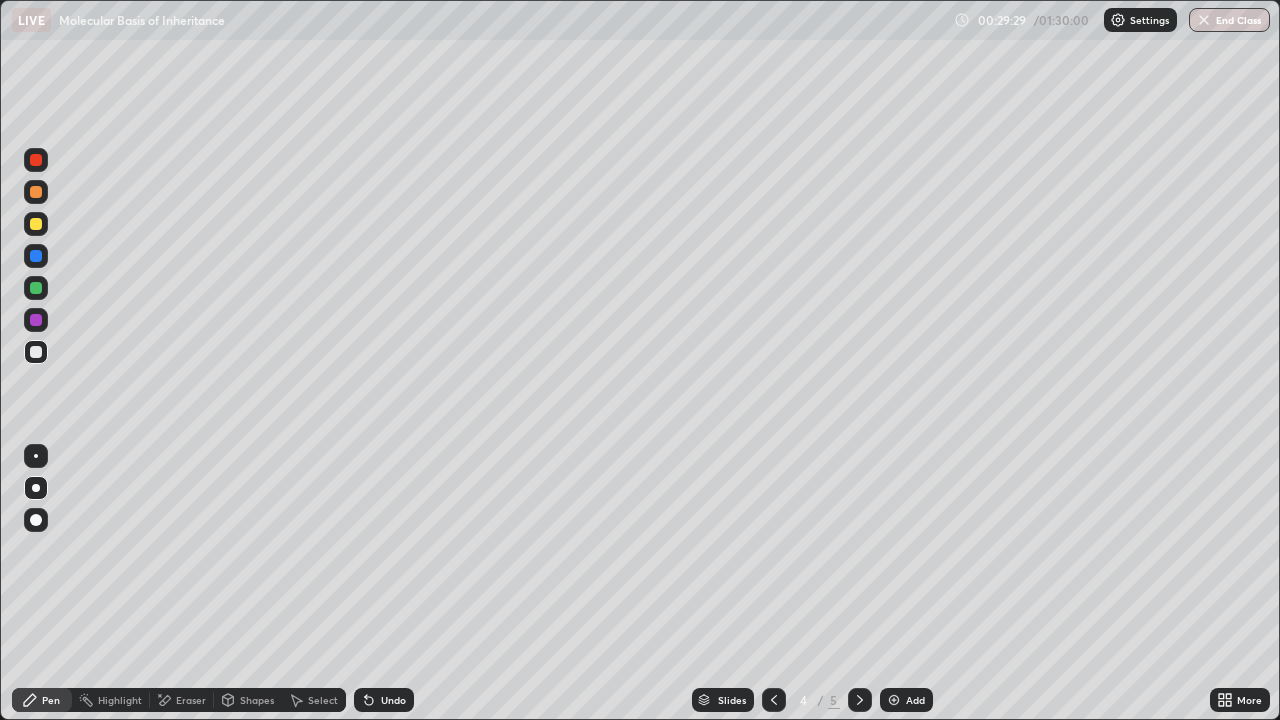click 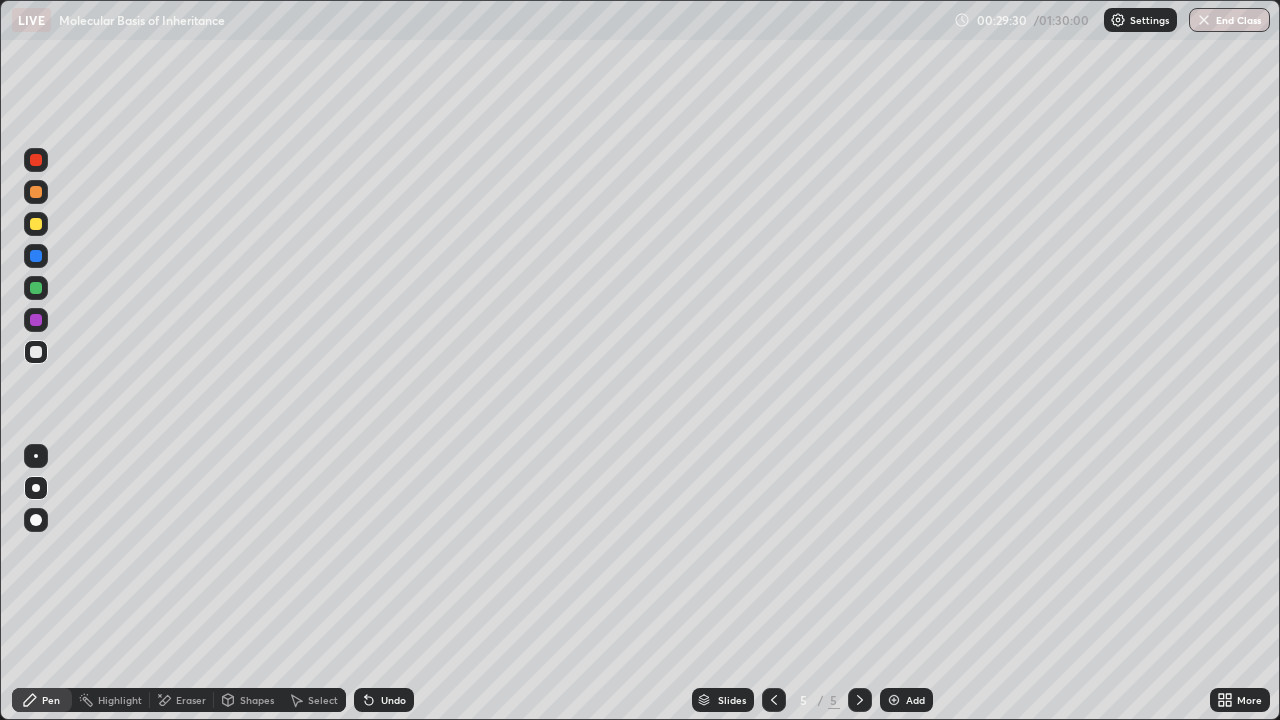 click on "Eraser" at bounding box center (191, 700) 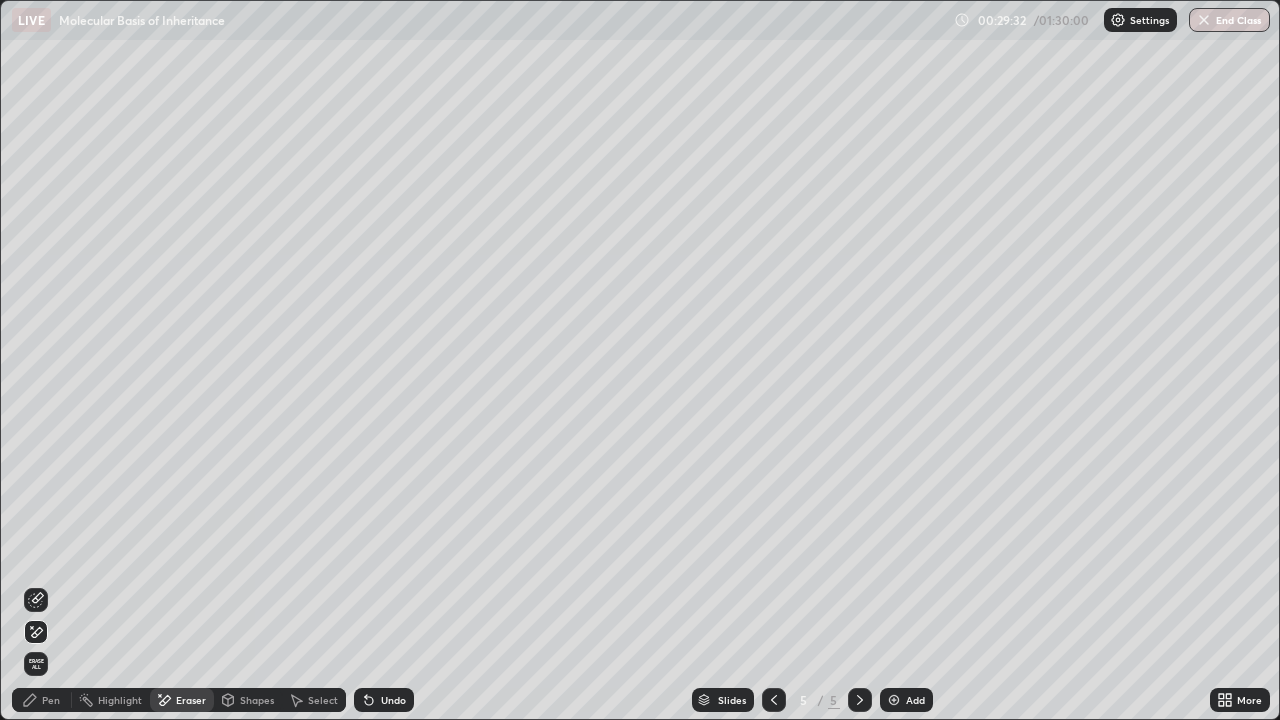 click on "Pen" at bounding box center [51, 700] 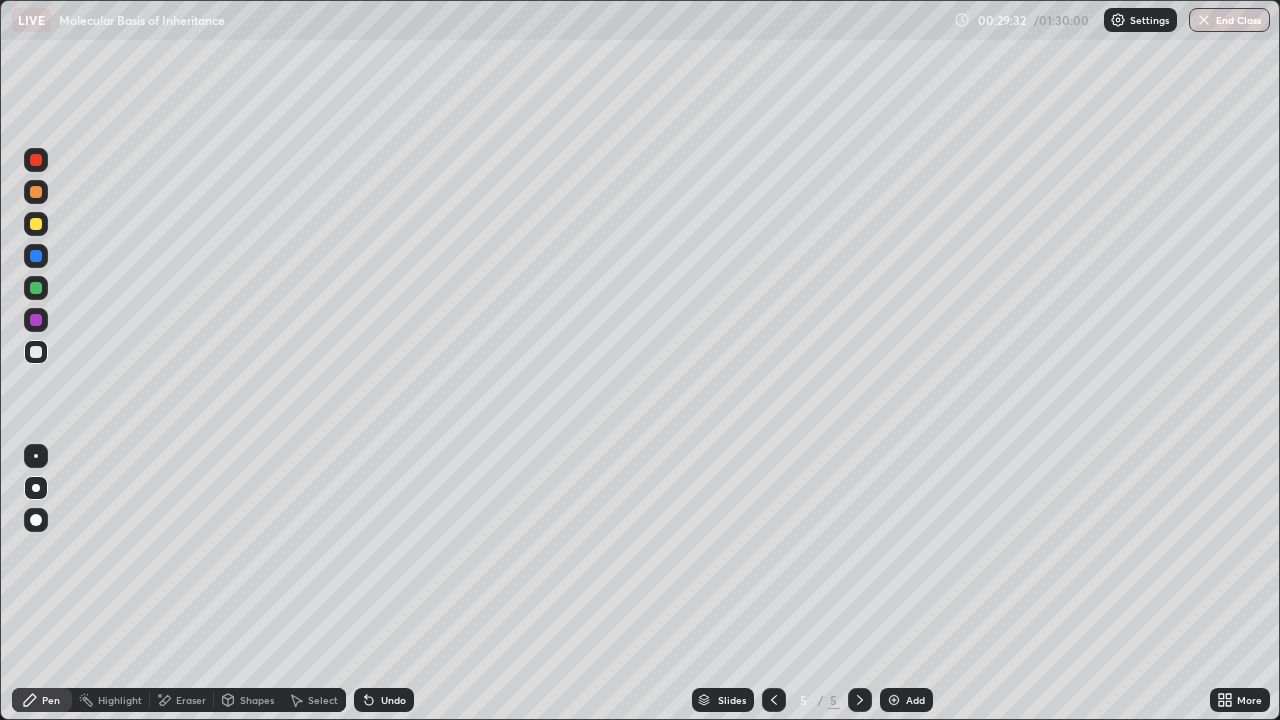 click at bounding box center [36, 352] 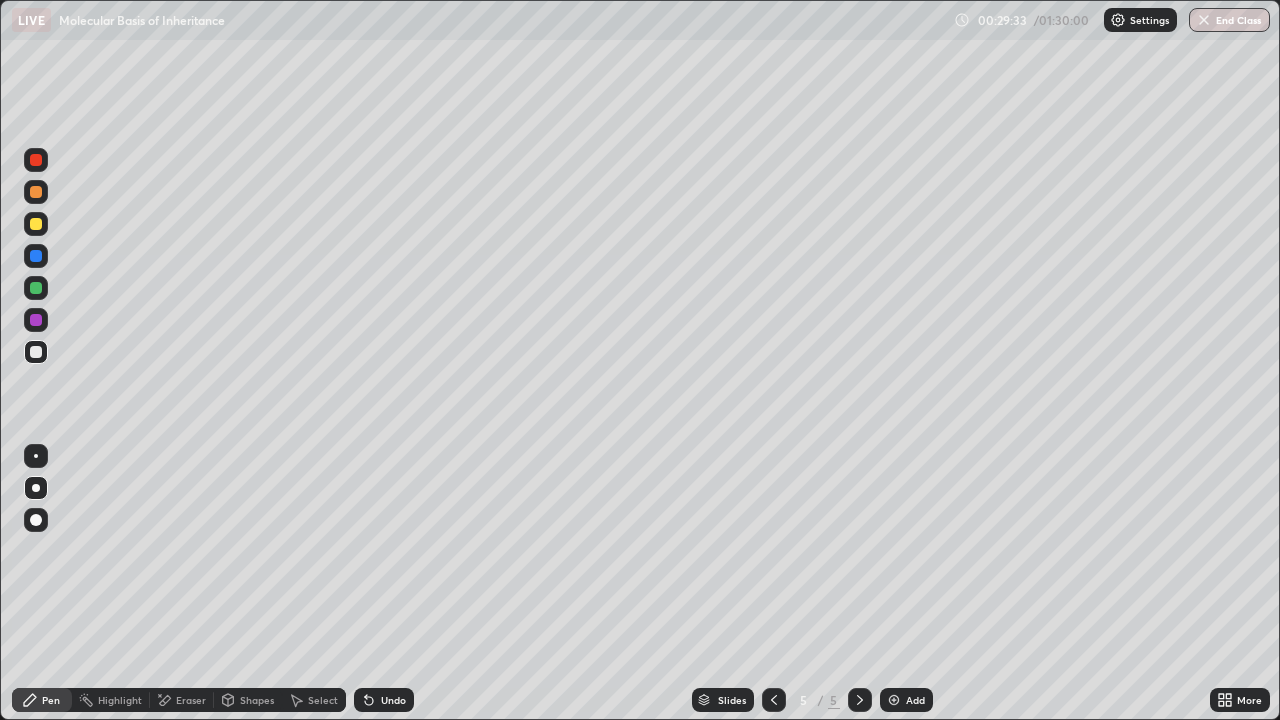 click at bounding box center [36, 352] 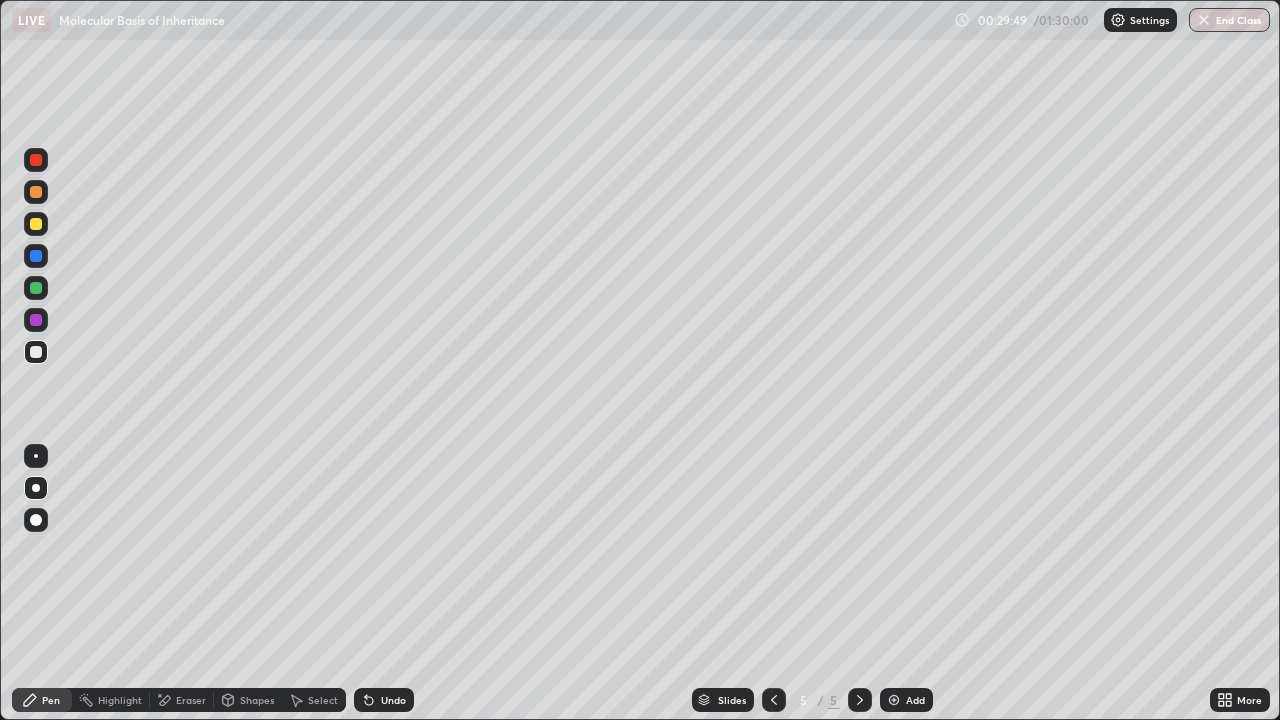 click at bounding box center (36, 224) 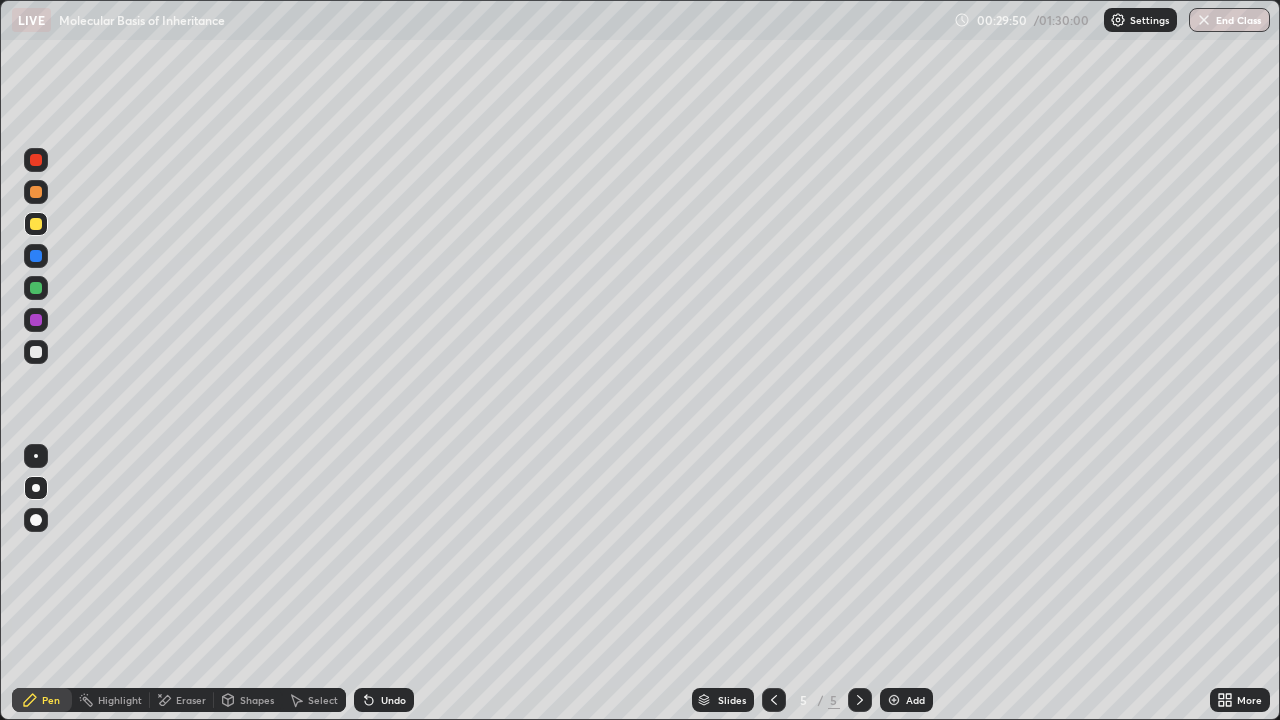 click at bounding box center [36, 224] 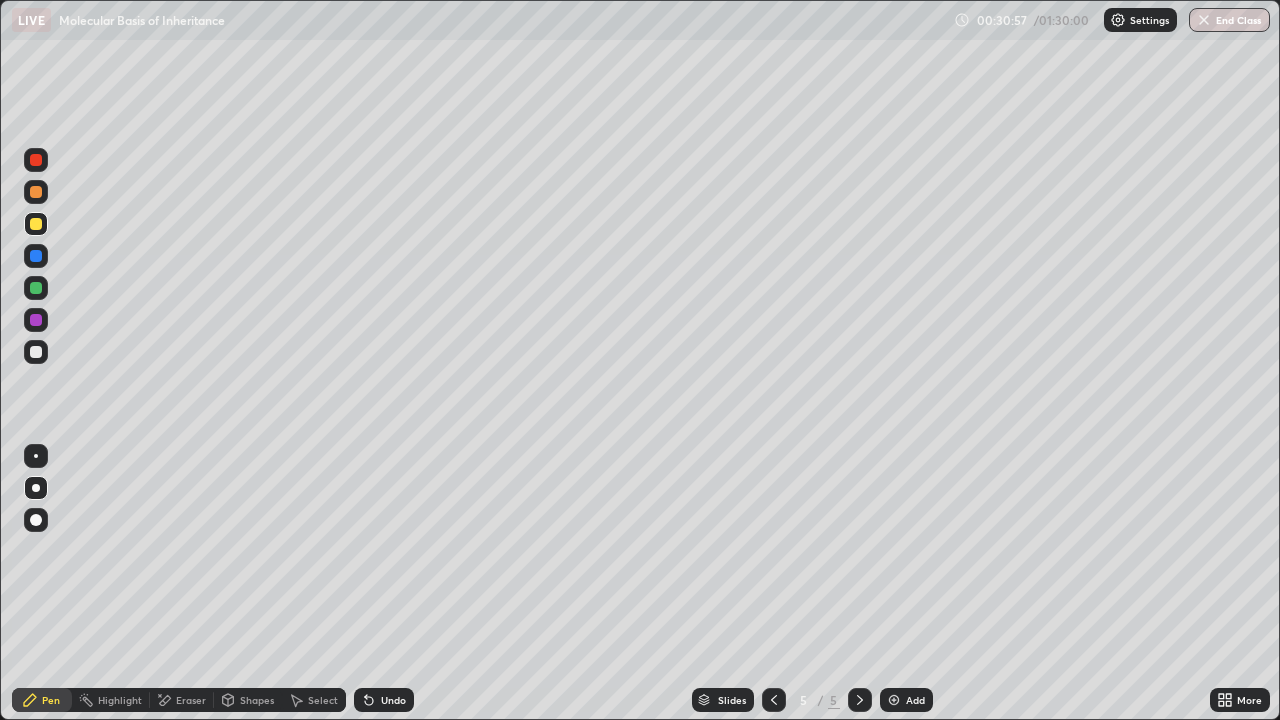 click at bounding box center [36, 352] 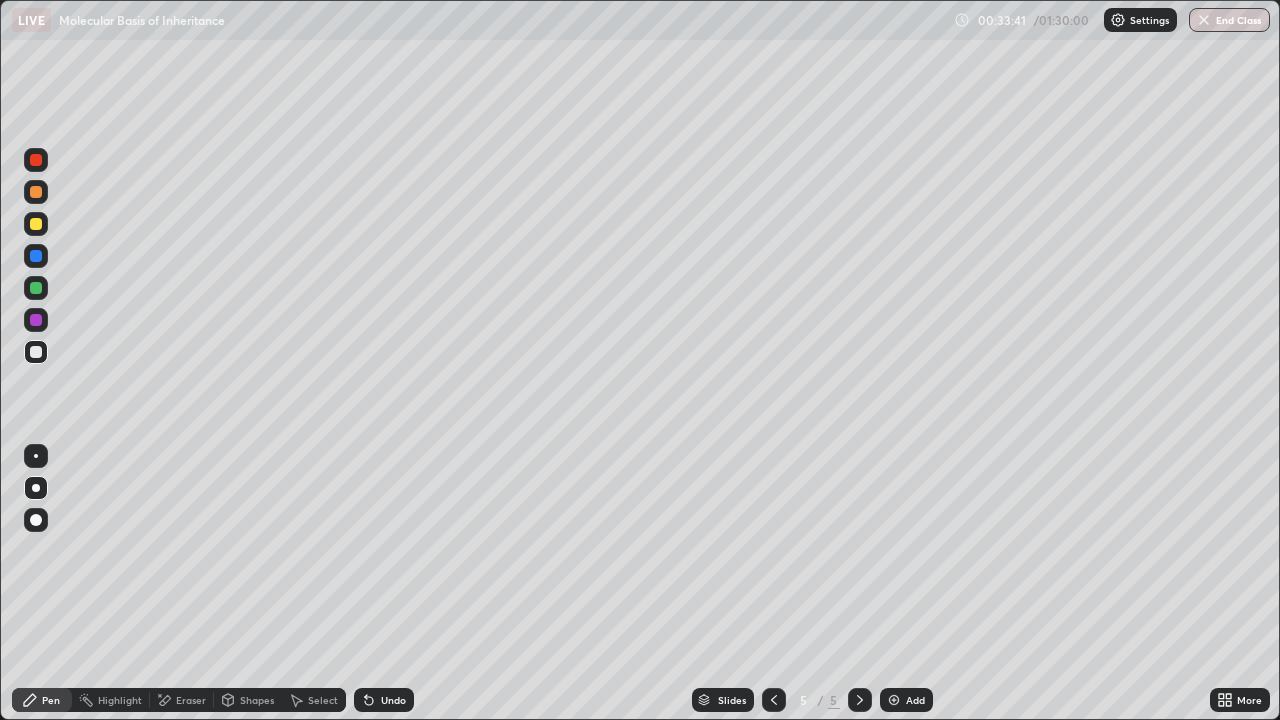 click on "Undo" at bounding box center (384, 700) 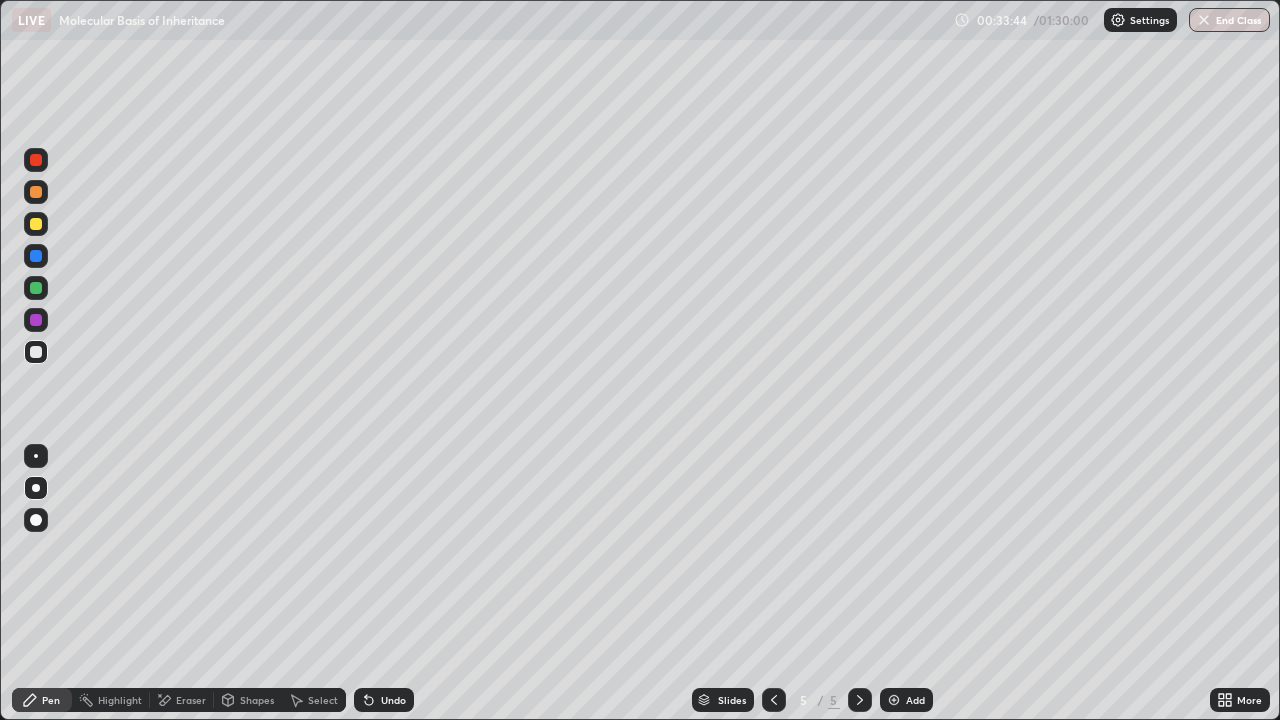 click on "Undo" at bounding box center (393, 700) 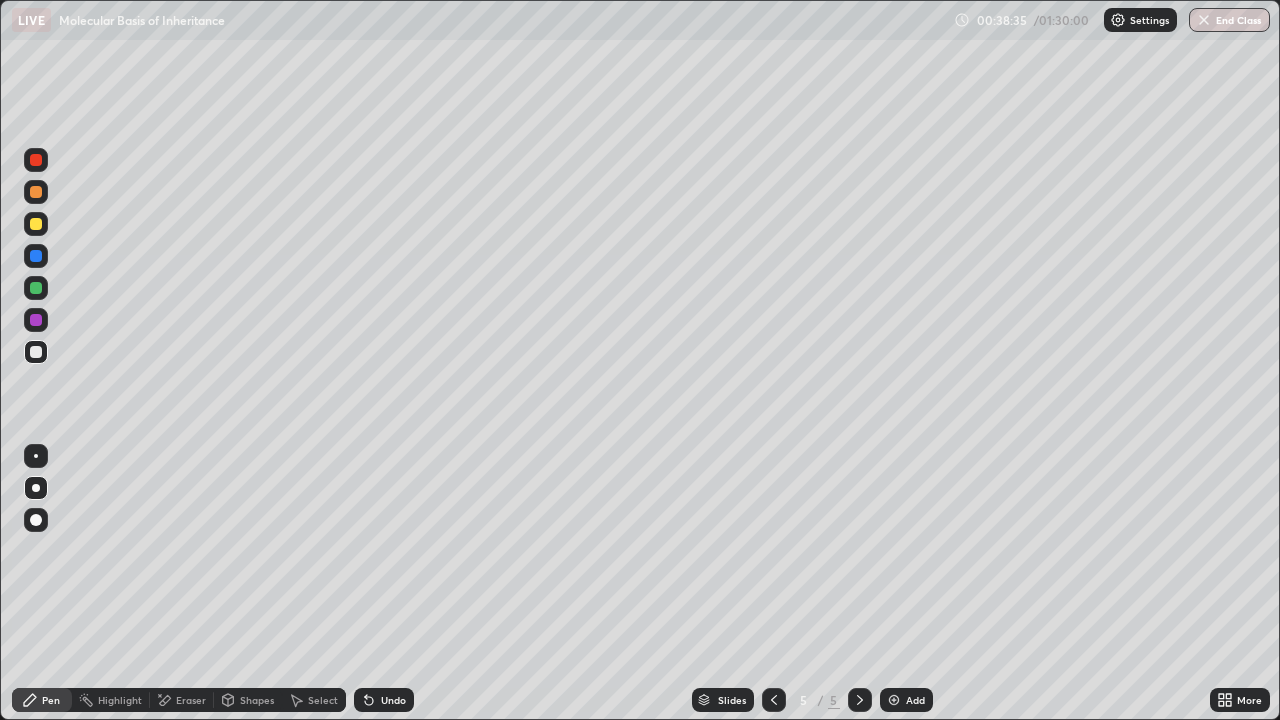 click 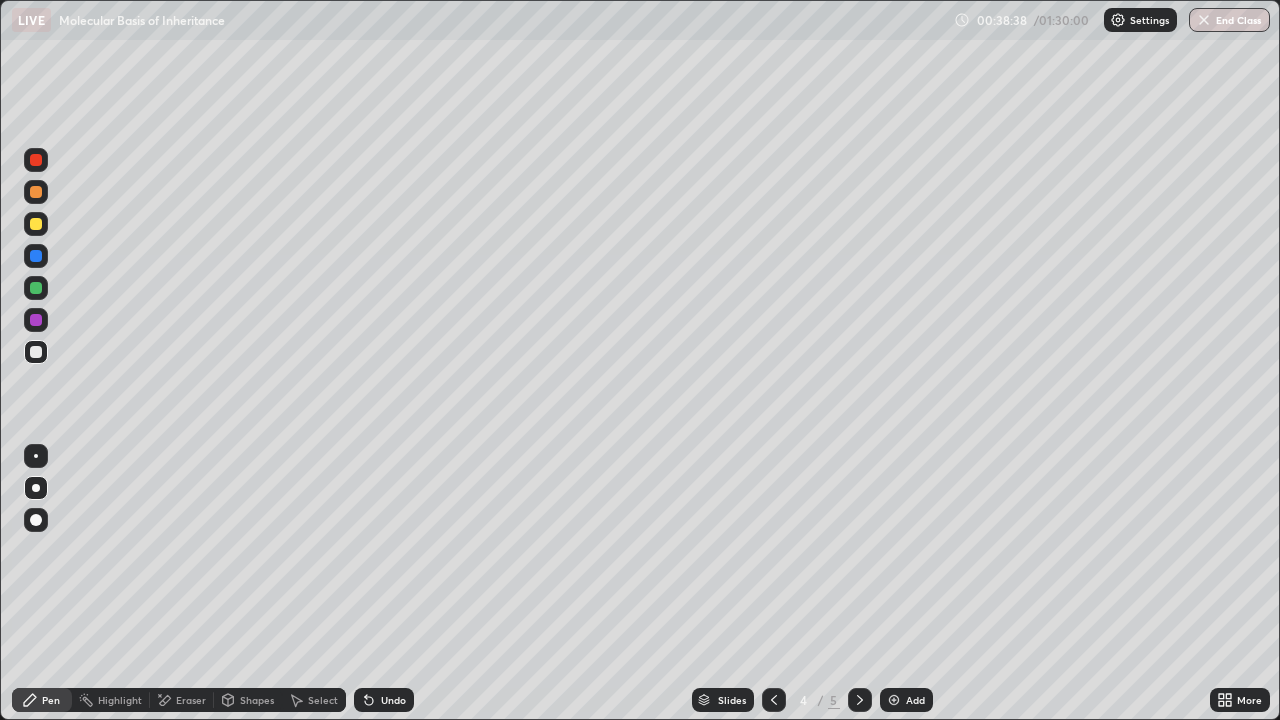 click at bounding box center (36, 224) 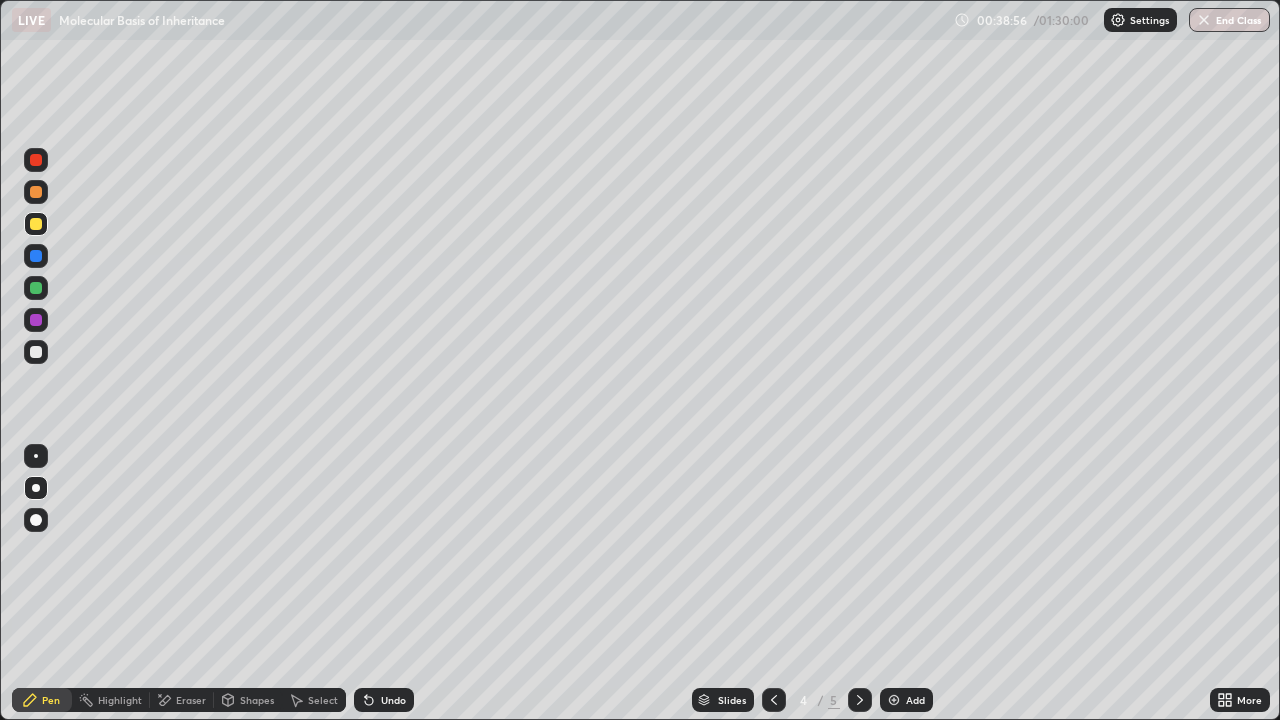 click at bounding box center (36, 352) 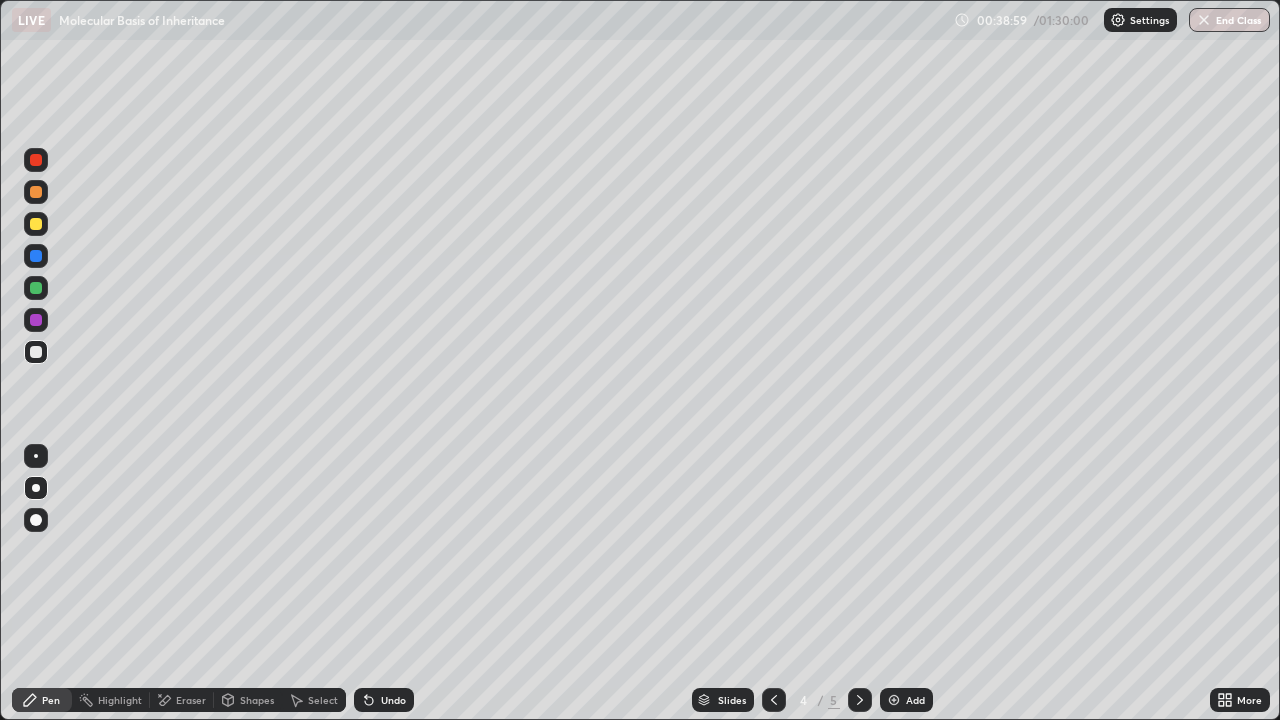 click on "Undo" at bounding box center [393, 700] 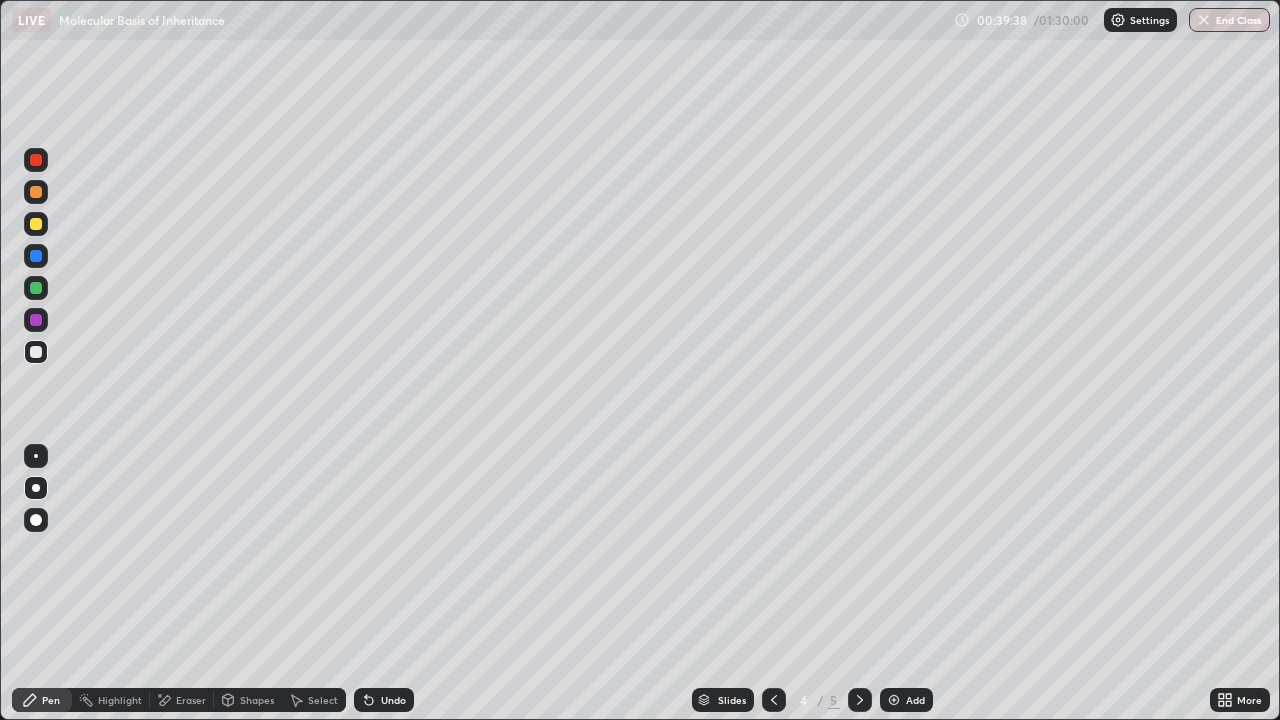 click at bounding box center (36, 224) 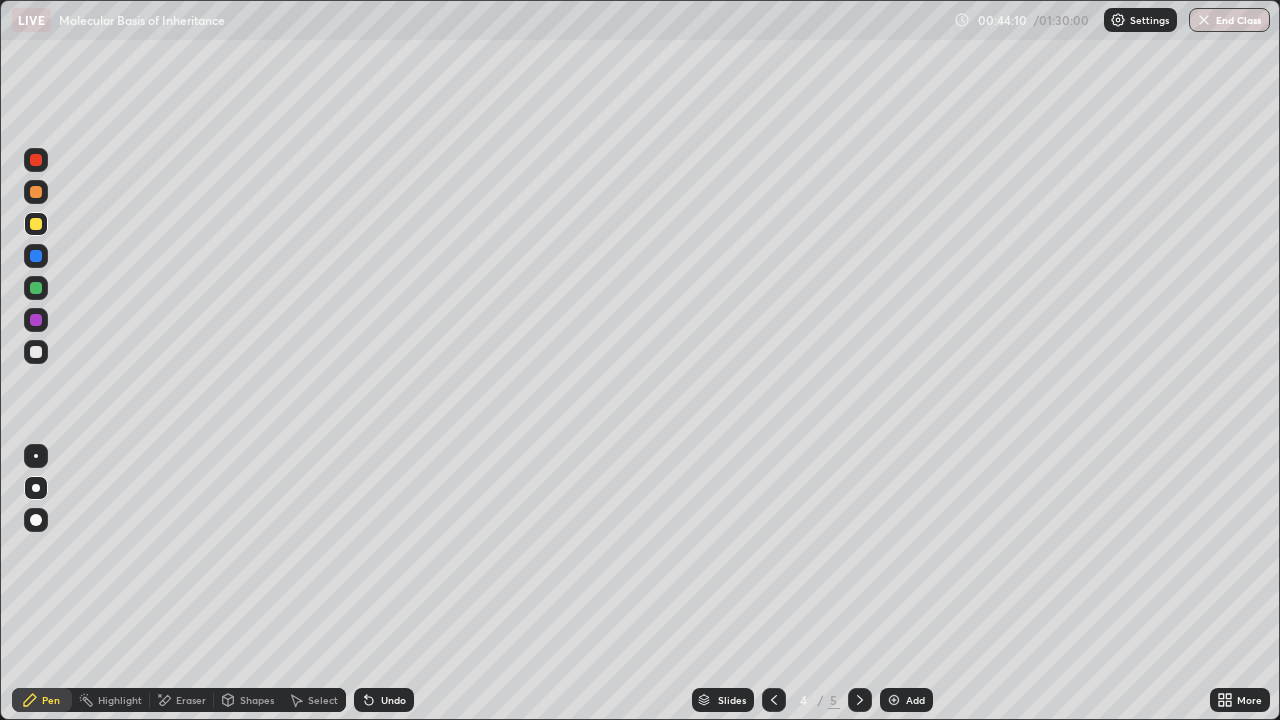 click 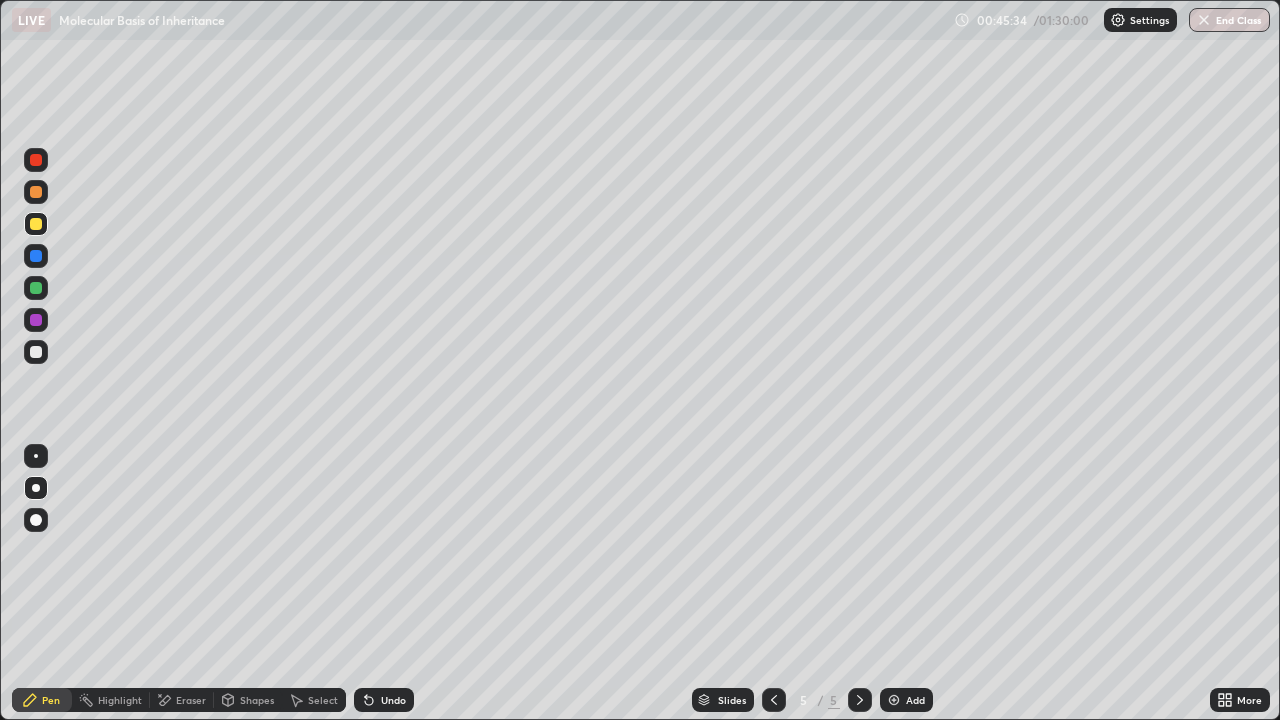 click on "Eraser" at bounding box center (191, 700) 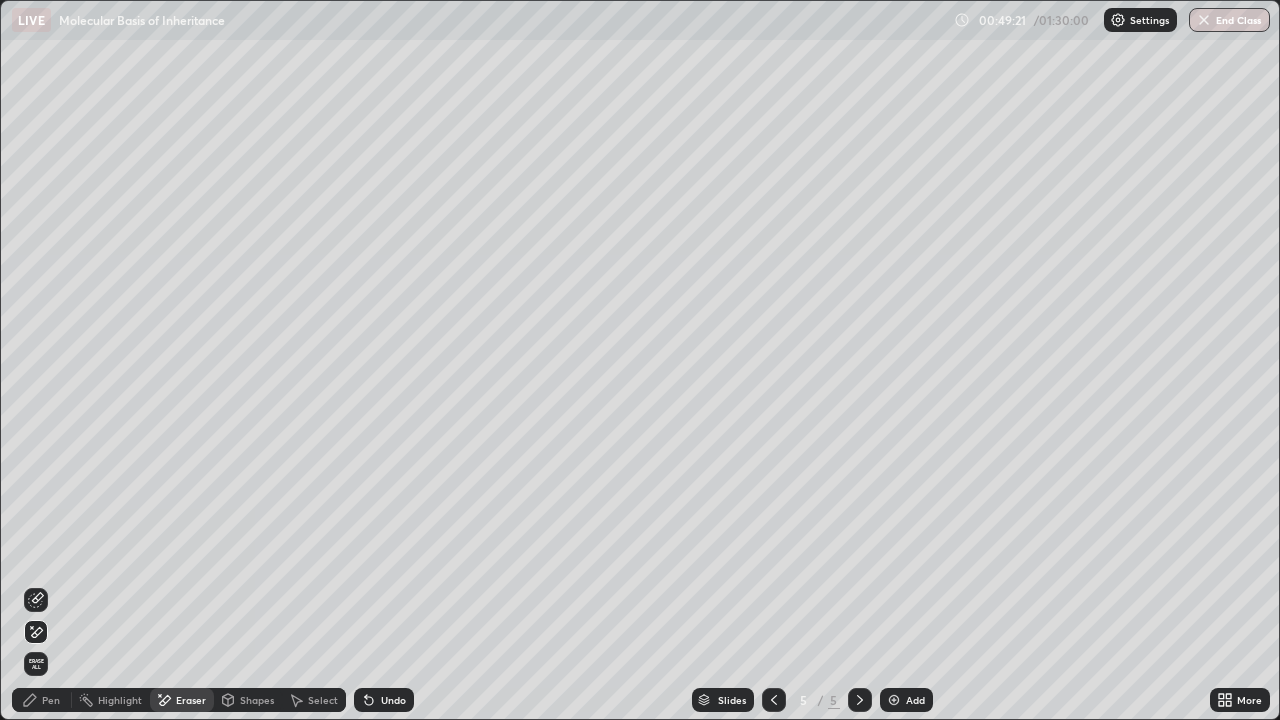 click on "Add" at bounding box center (915, 700) 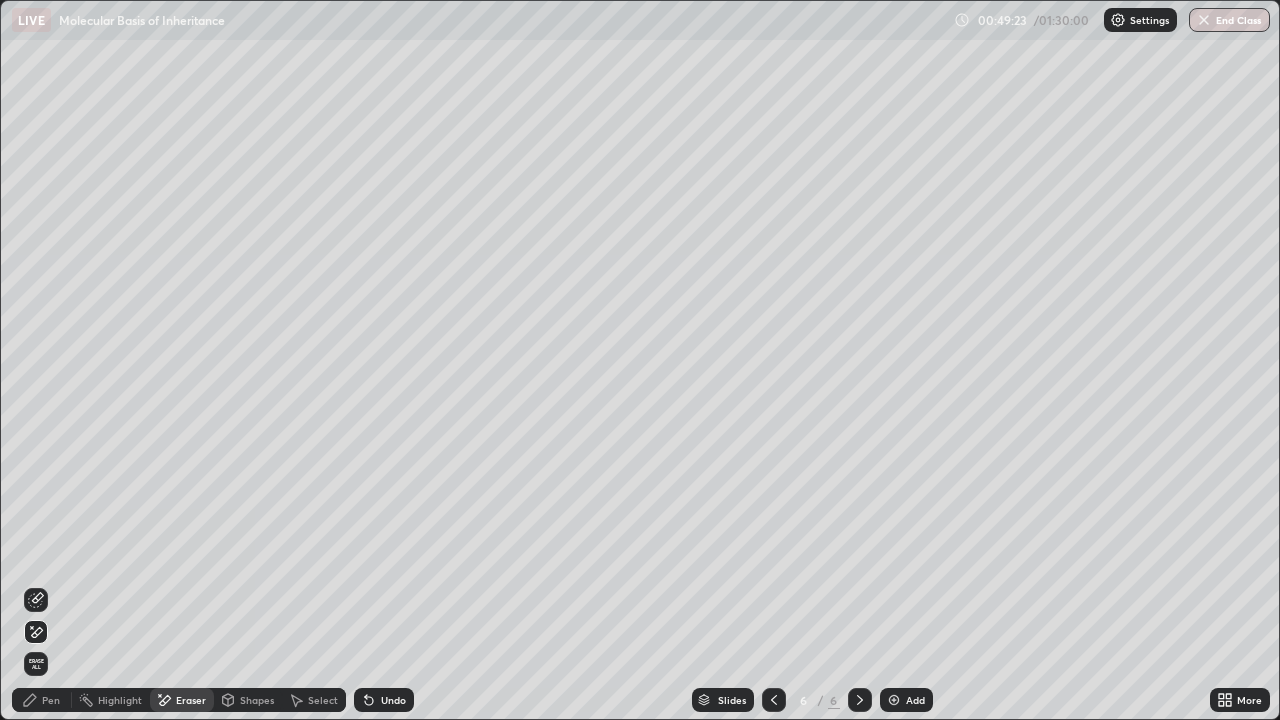 click on "Pen" at bounding box center [51, 700] 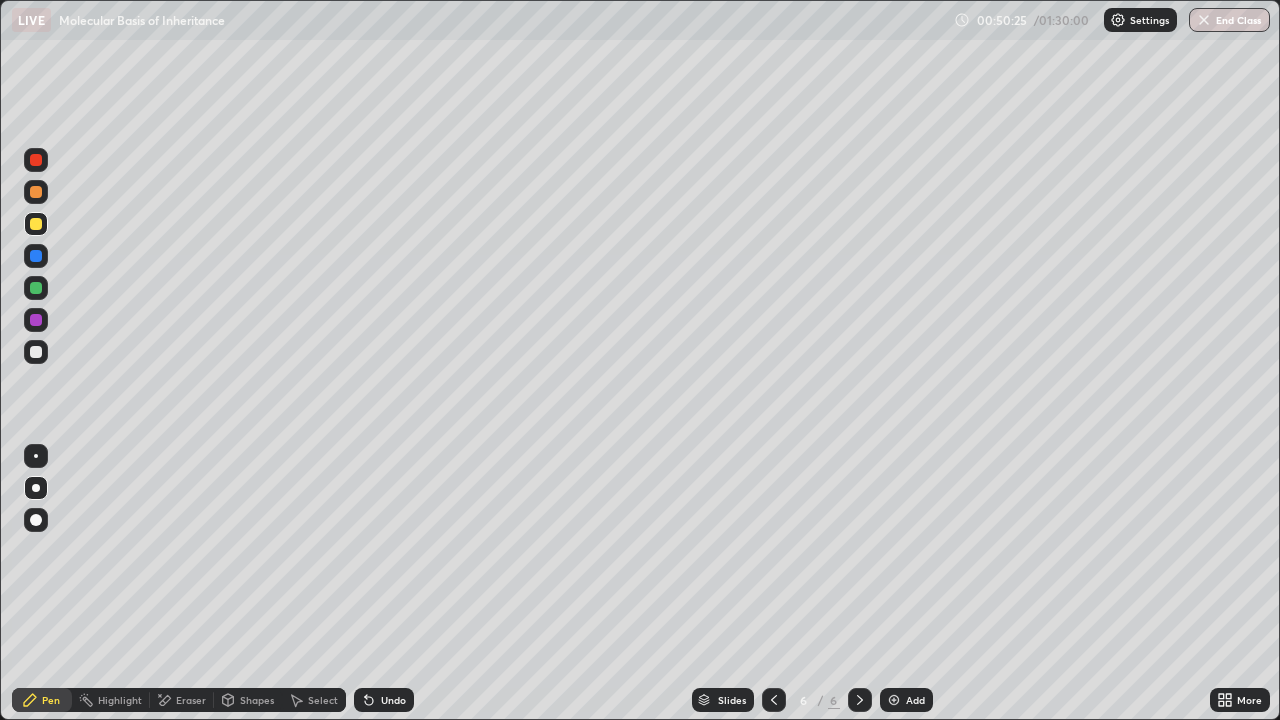click on "Eraser" at bounding box center [191, 700] 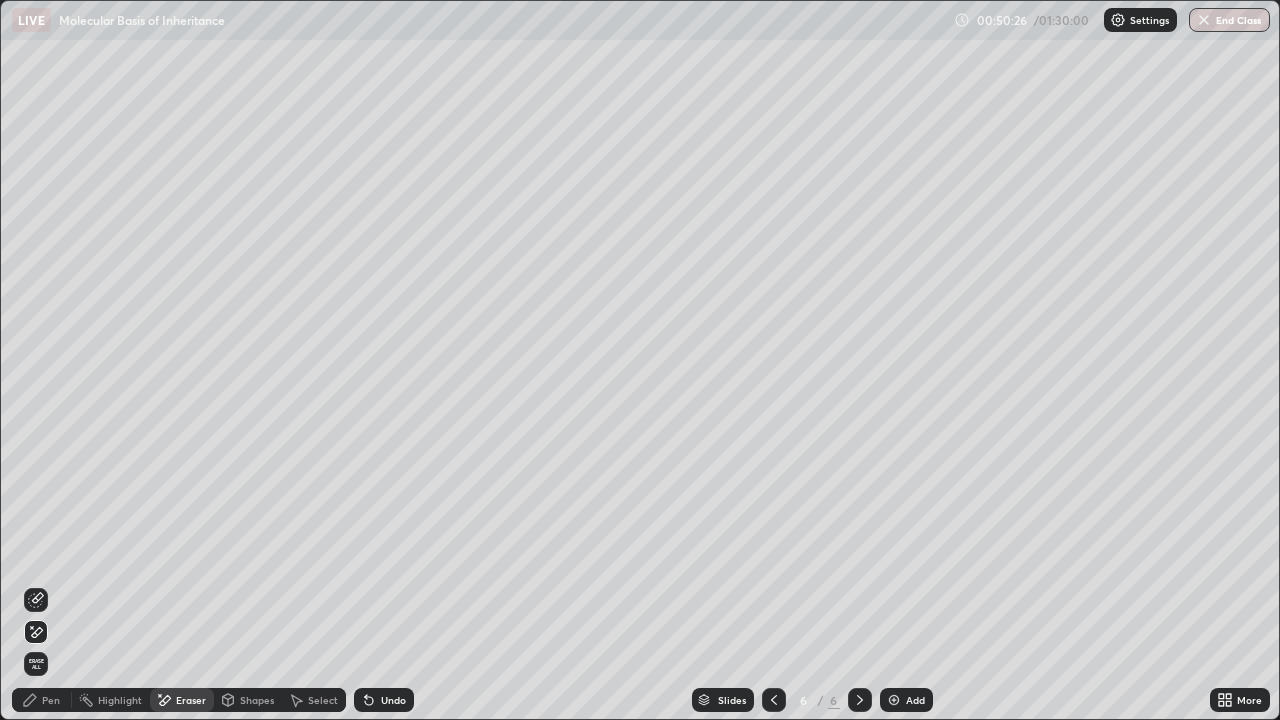 click 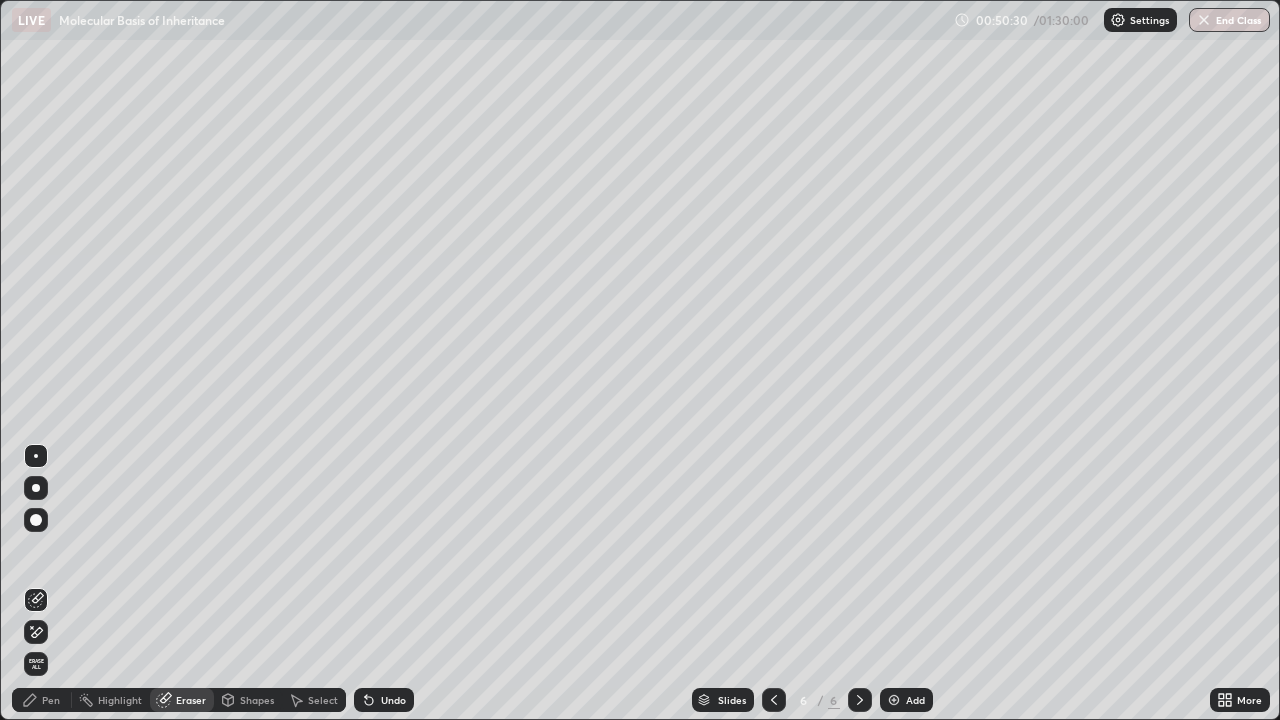 click on "Pen" at bounding box center [51, 700] 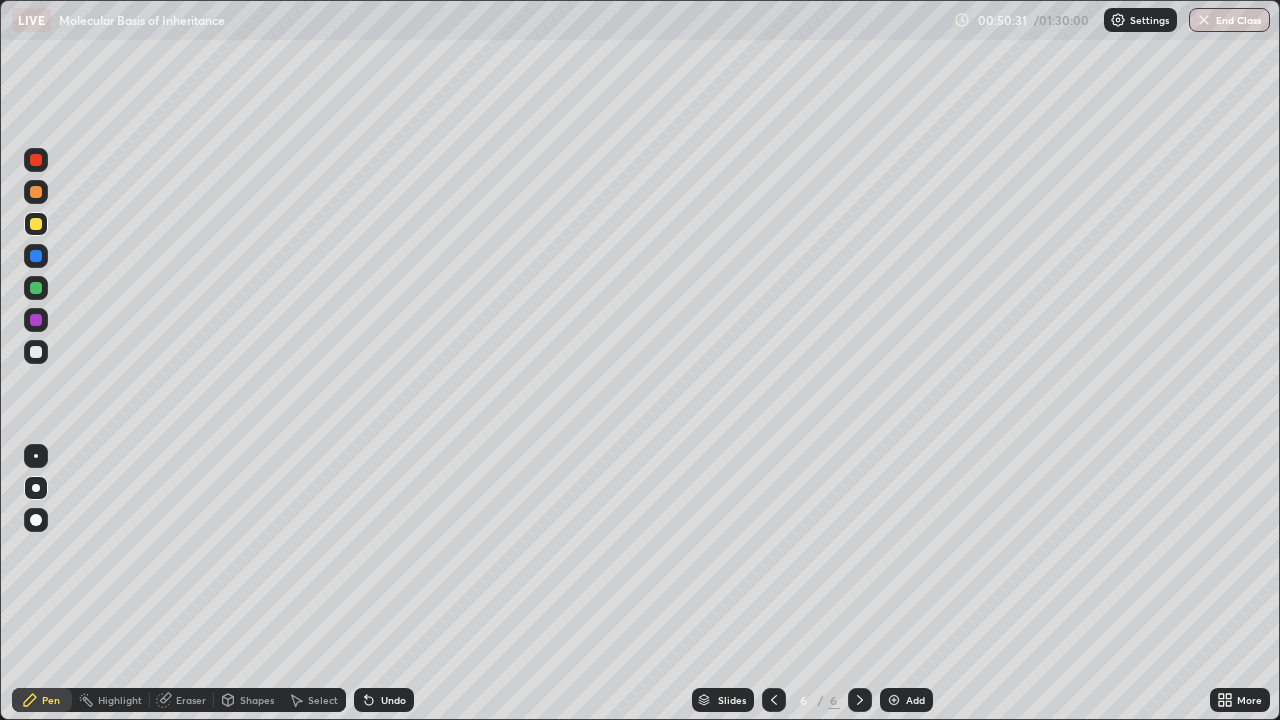 click at bounding box center (36, 224) 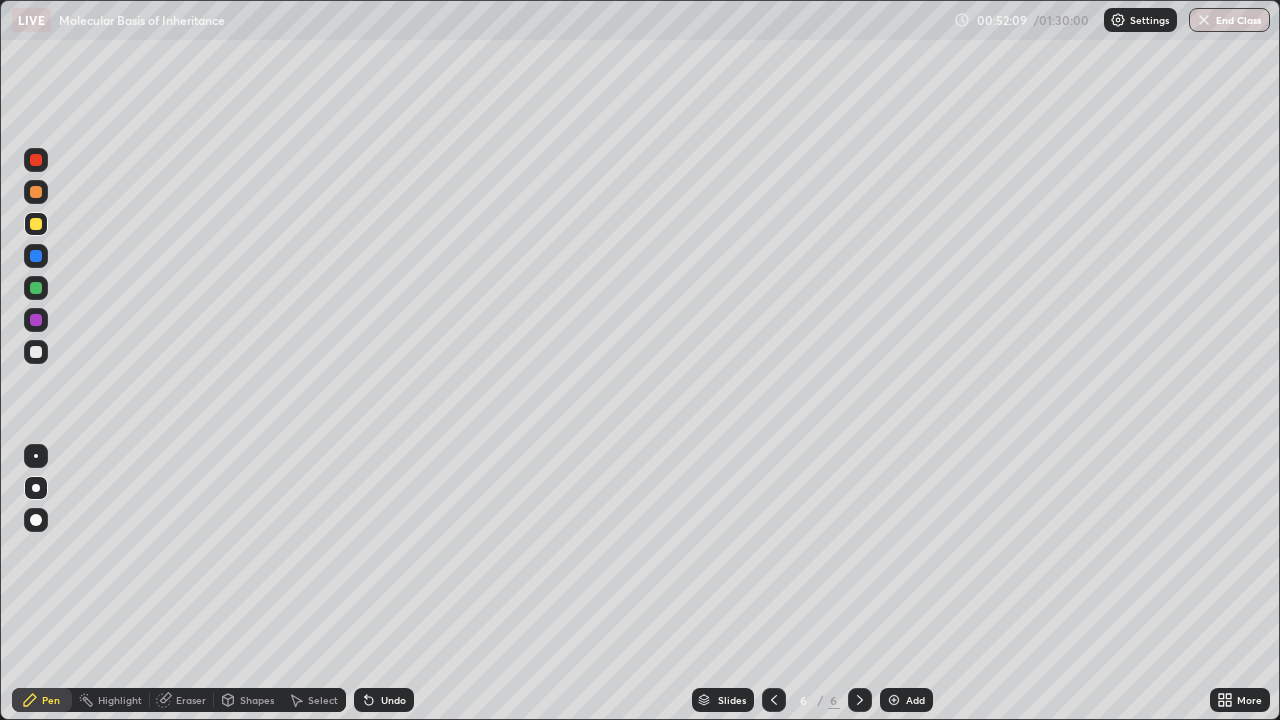 click at bounding box center (36, 352) 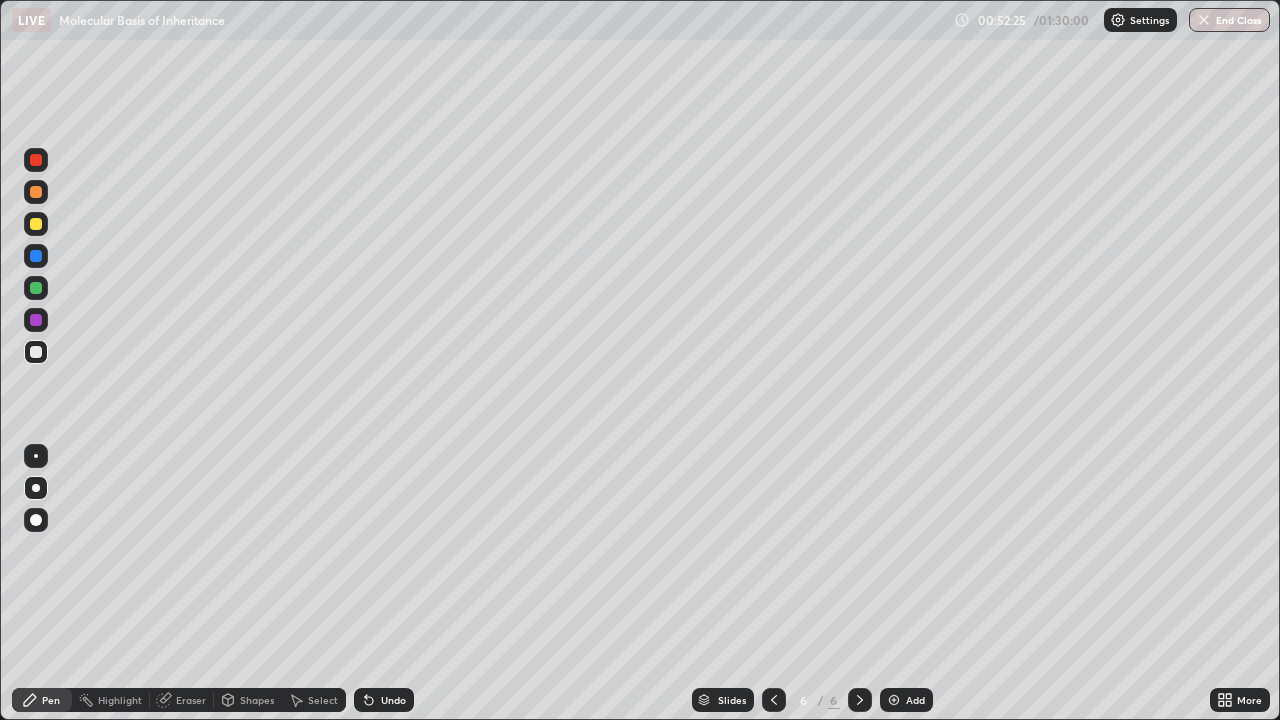 click on "Select" at bounding box center [314, 700] 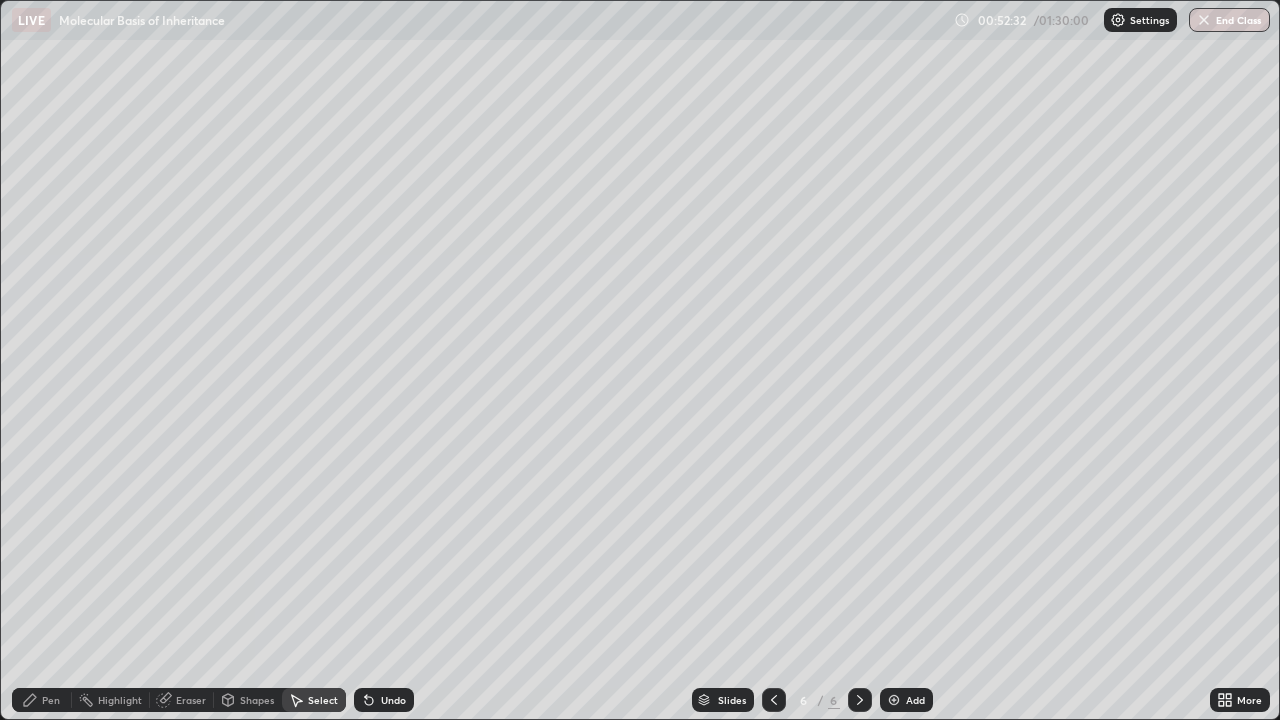 click on "Select" at bounding box center [314, 700] 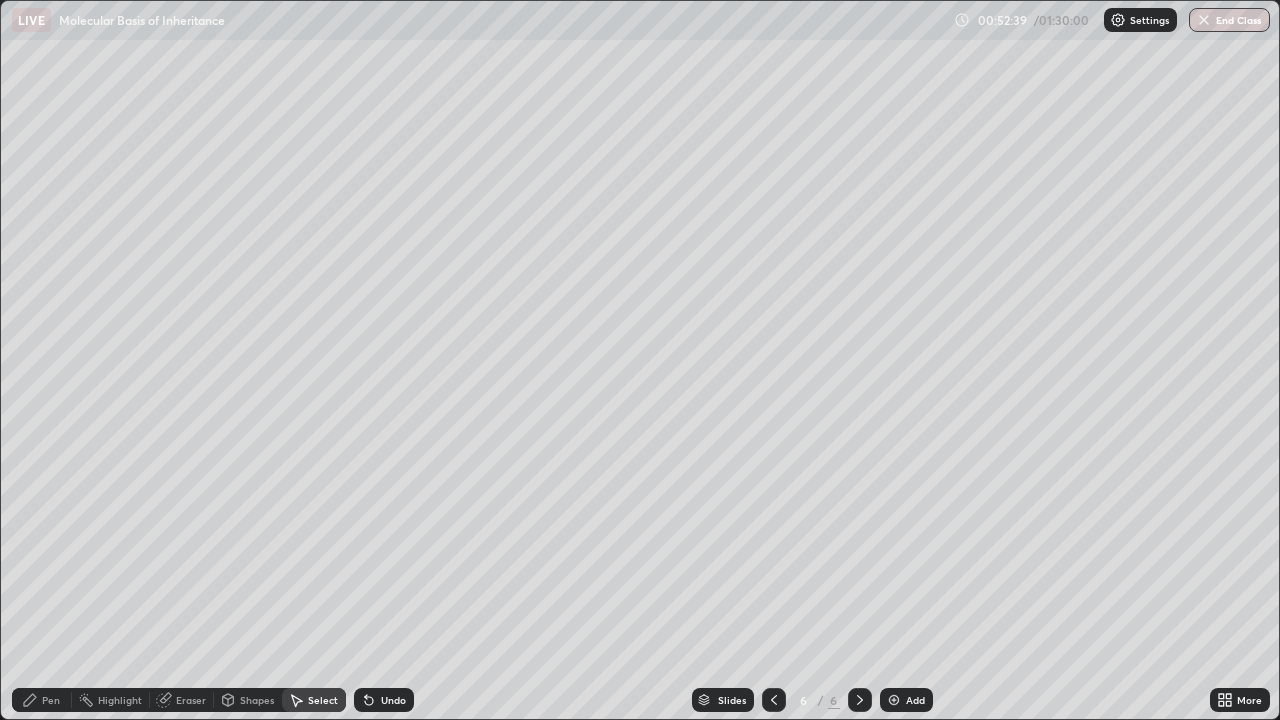 click on "Erase all" at bounding box center (36, 360) 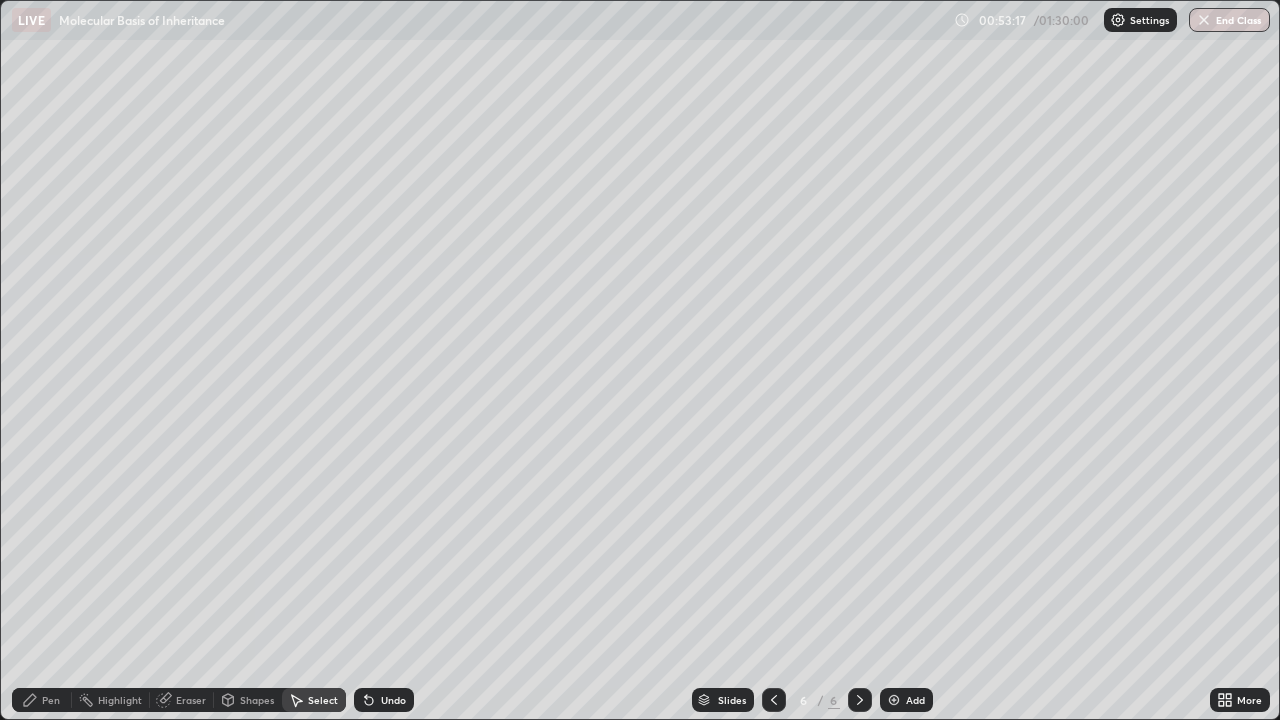 click on "Pen" at bounding box center [51, 700] 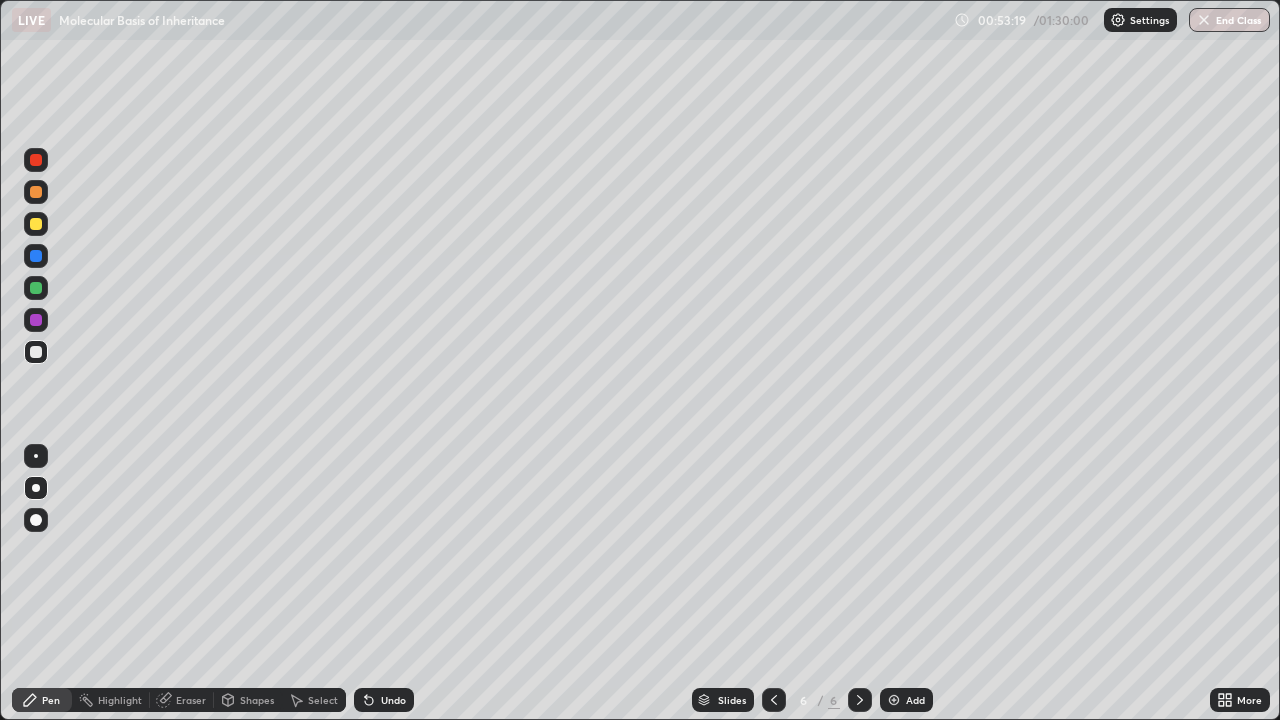 click at bounding box center (36, 352) 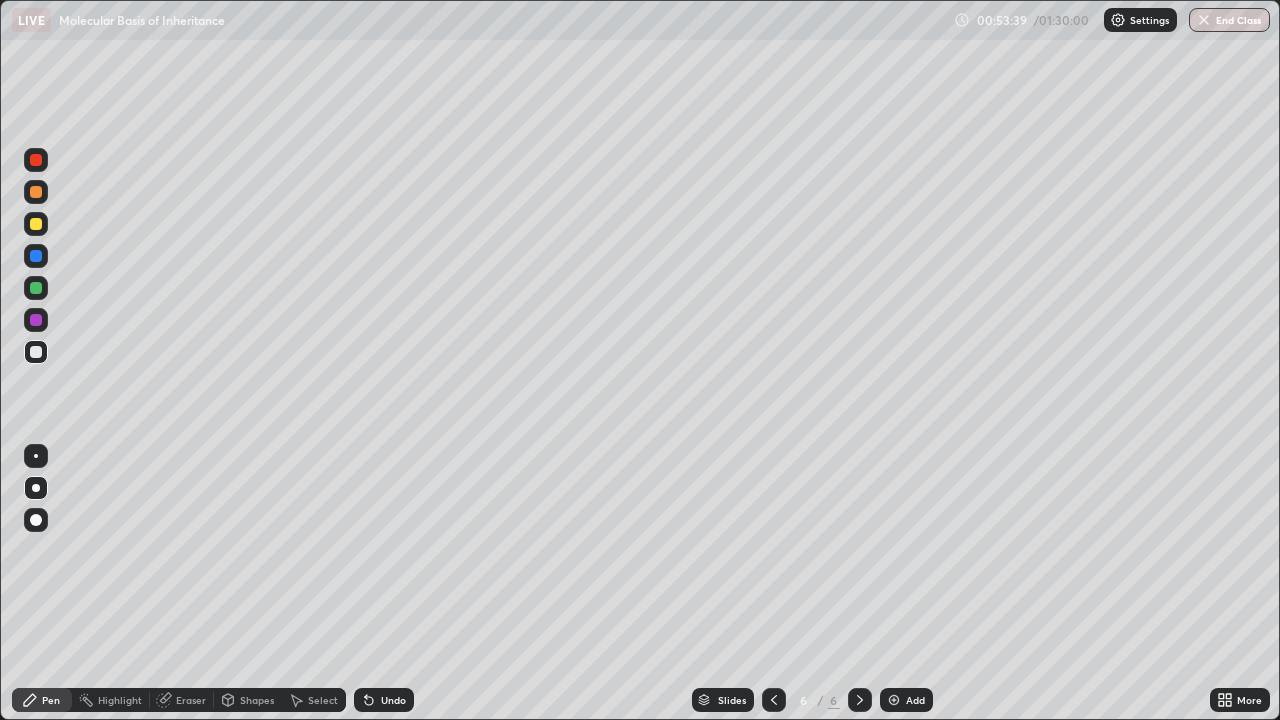 click at bounding box center [36, 352] 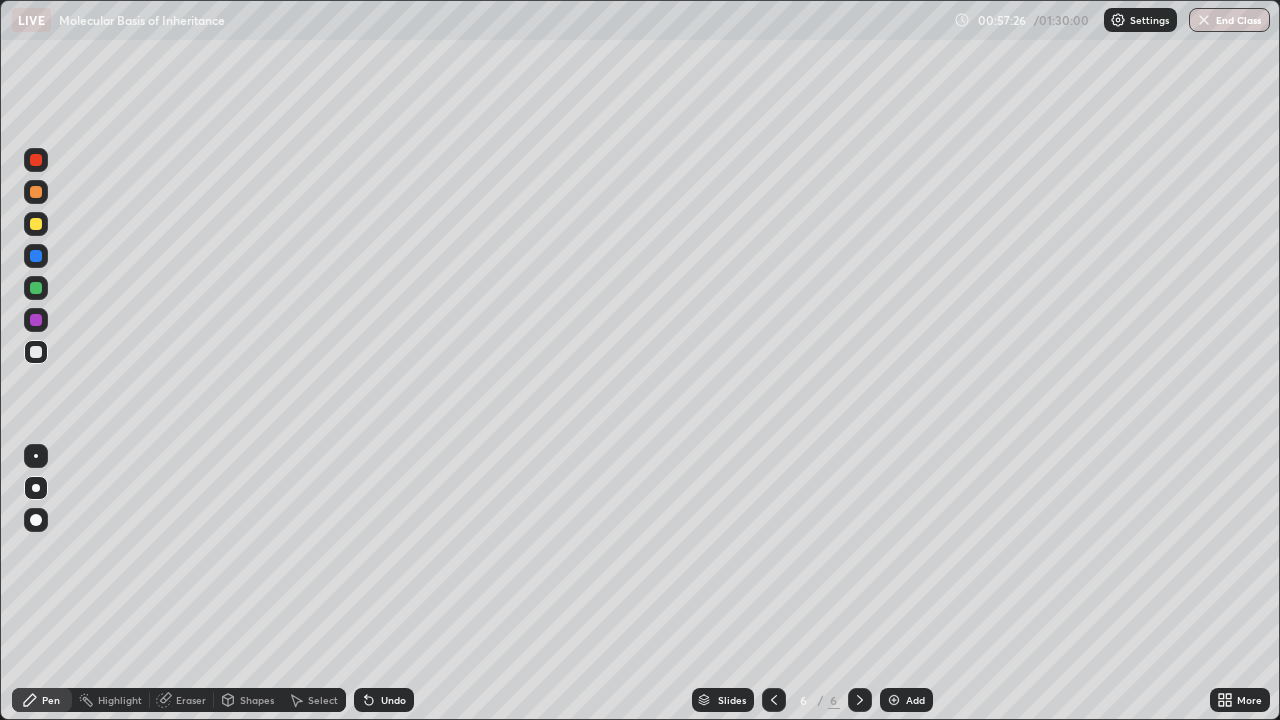 click on "Undo" at bounding box center [393, 700] 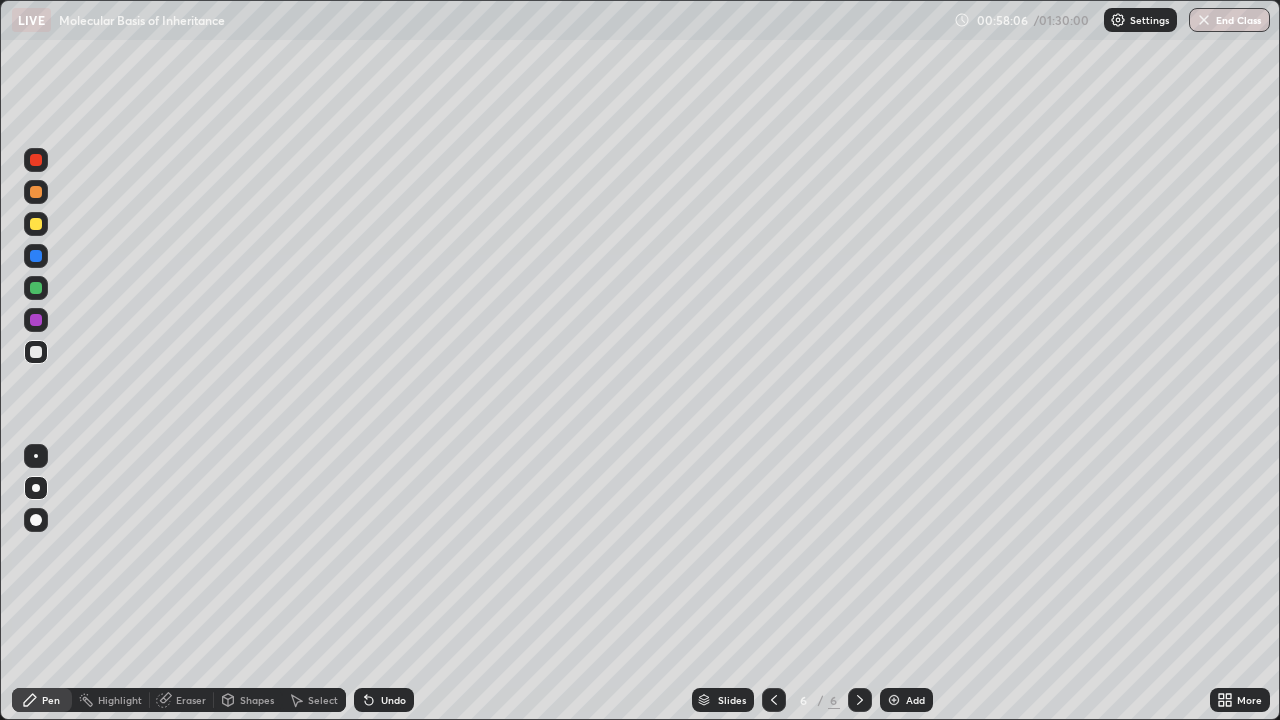 click on "Undo" at bounding box center (393, 700) 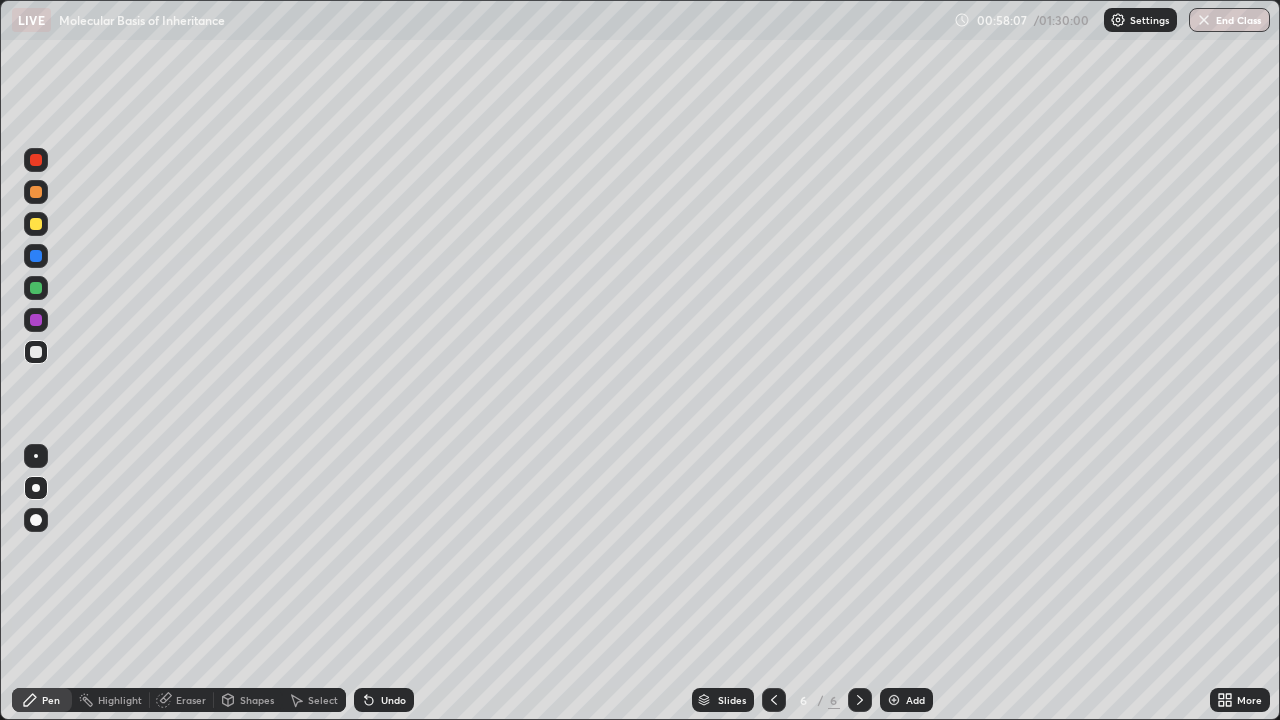 click on "Undo" at bounding box center [393, 700] 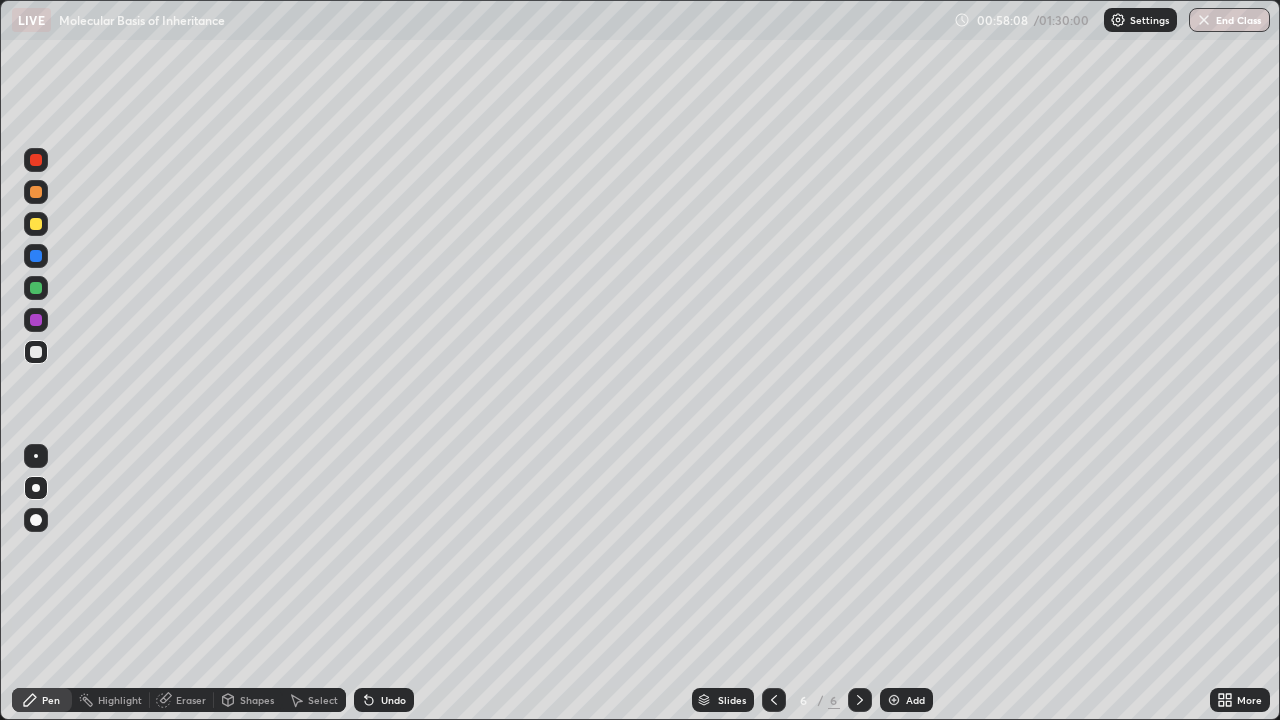 click on "Undo" at bounding box center (393, 700) 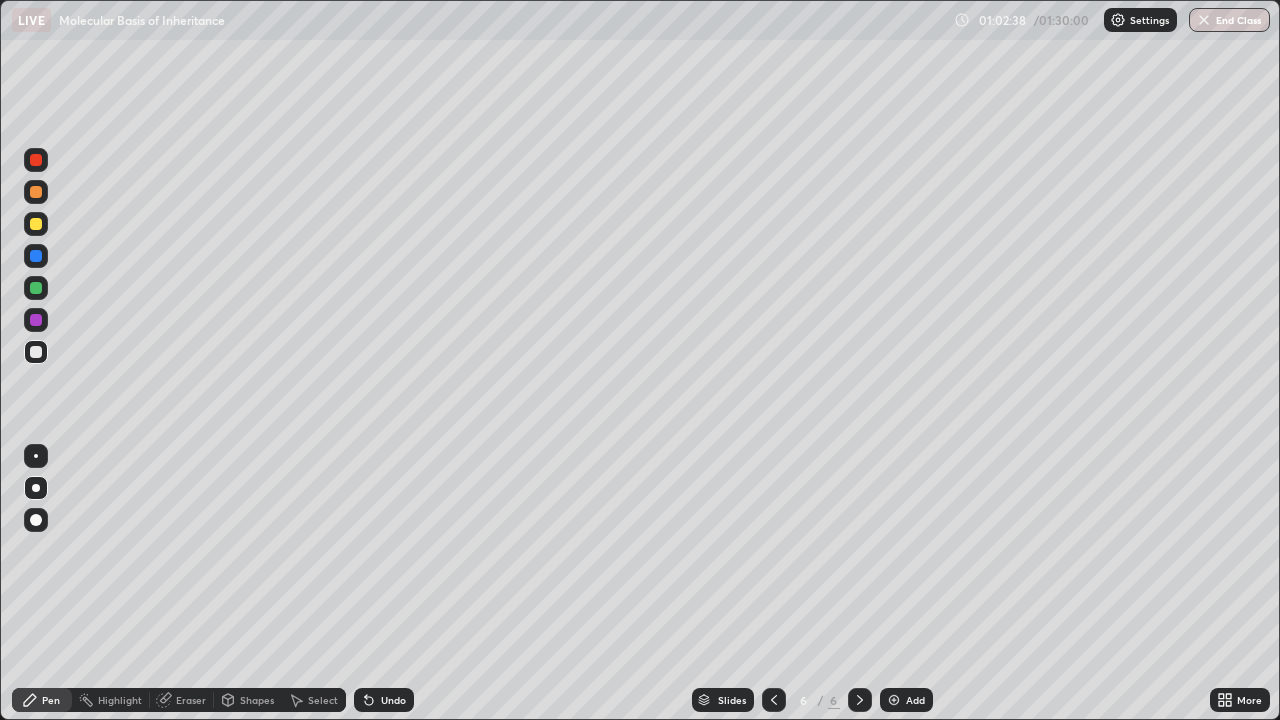 click on "Add" at bounding box center (906, 700) 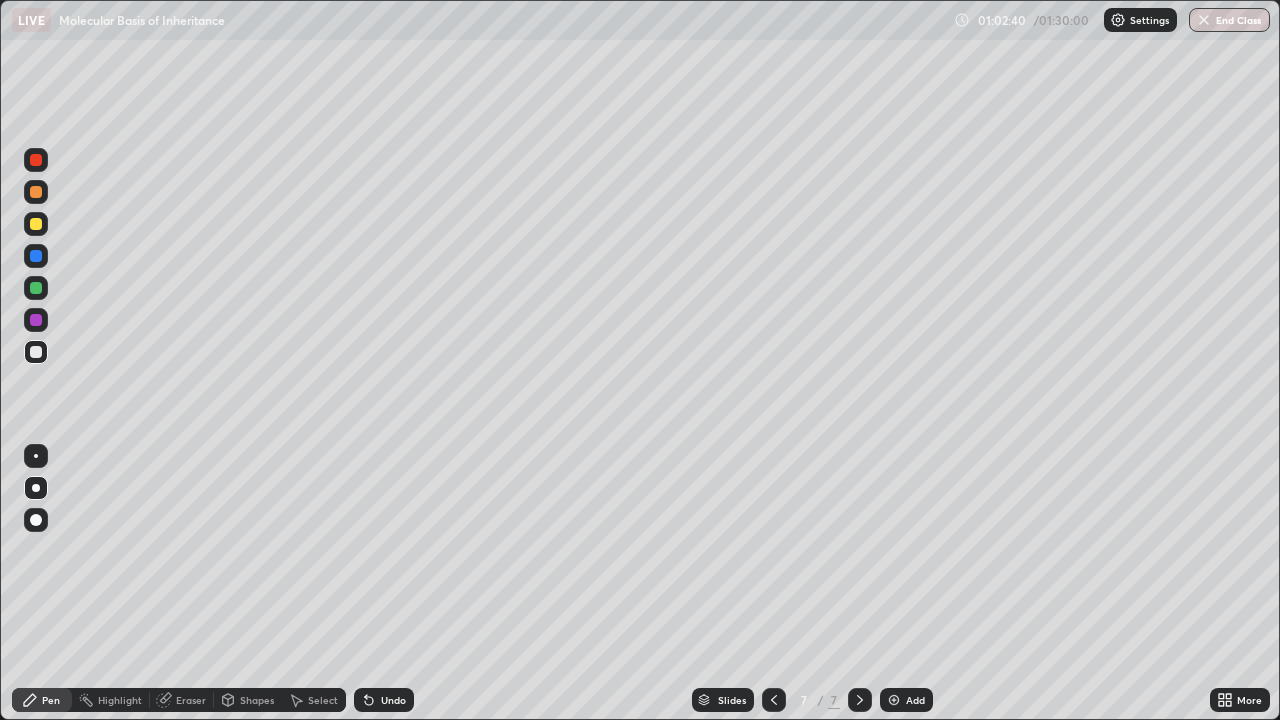 click at bounding box center [36, 224] 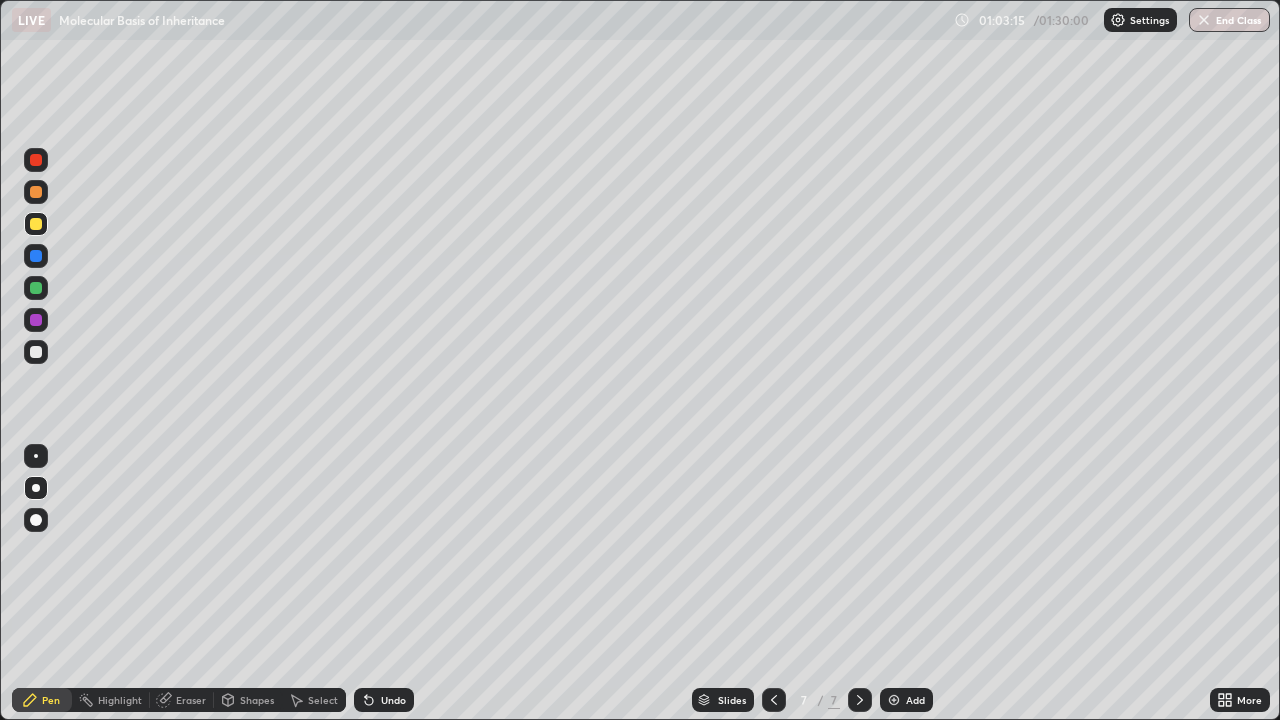 click at bounding box center (36, 352) 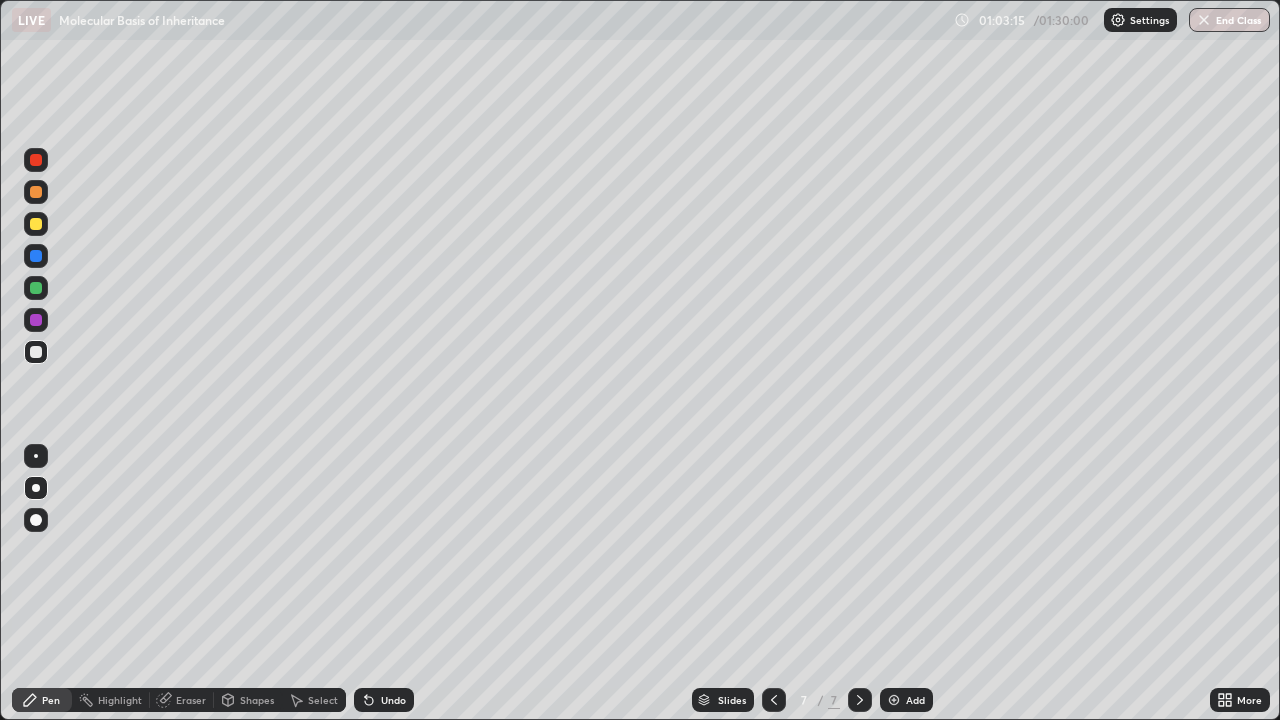 click at bounding box center (36, 352) 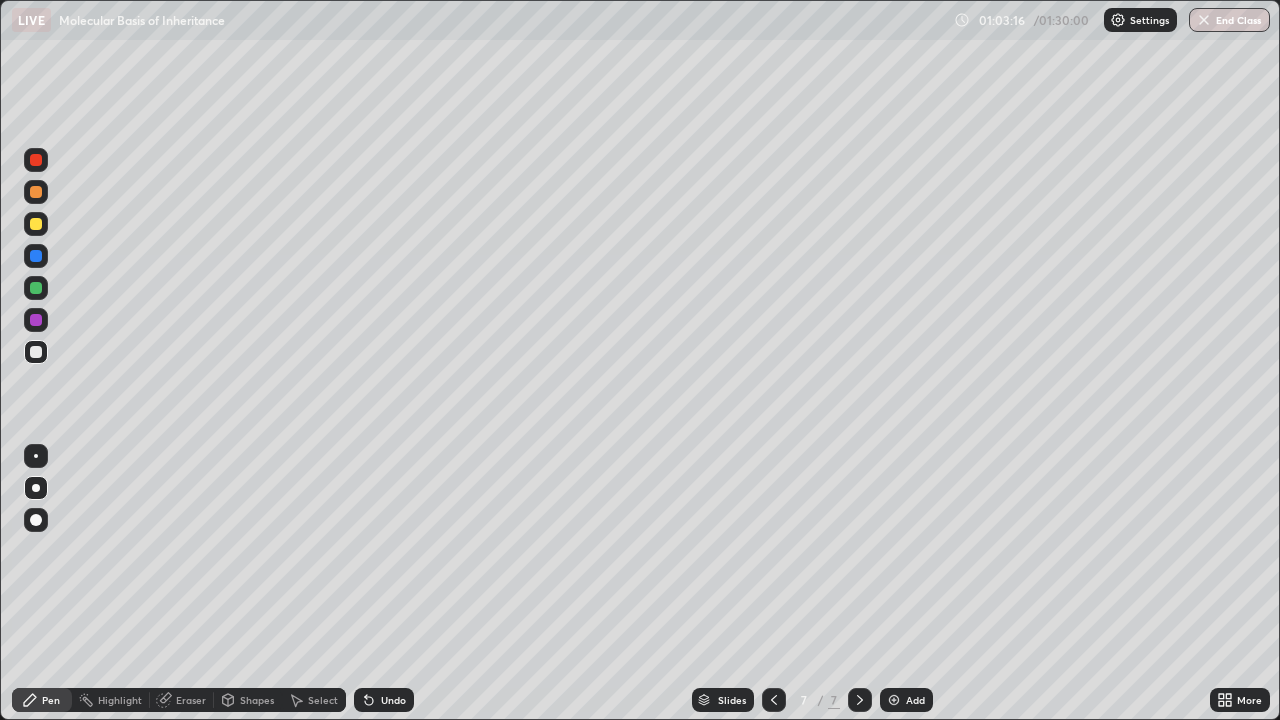click at bounding box center [36, 224] 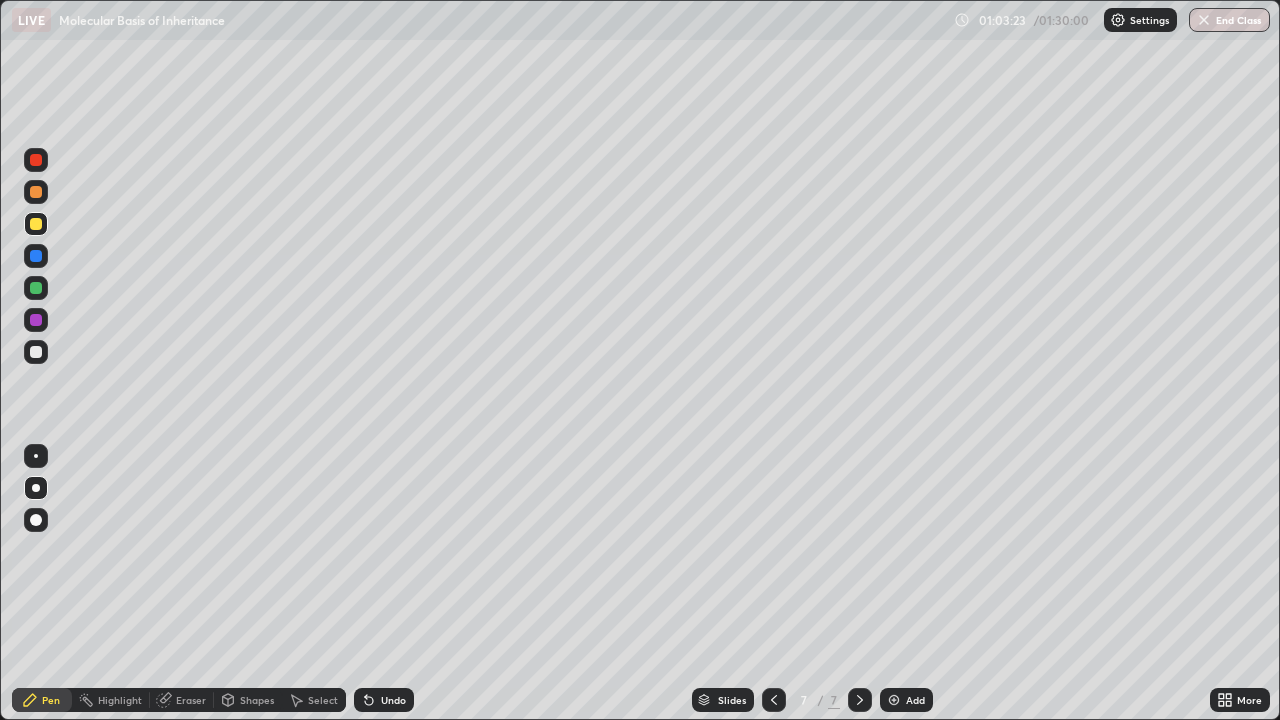 click at bounding box center [36, 352] 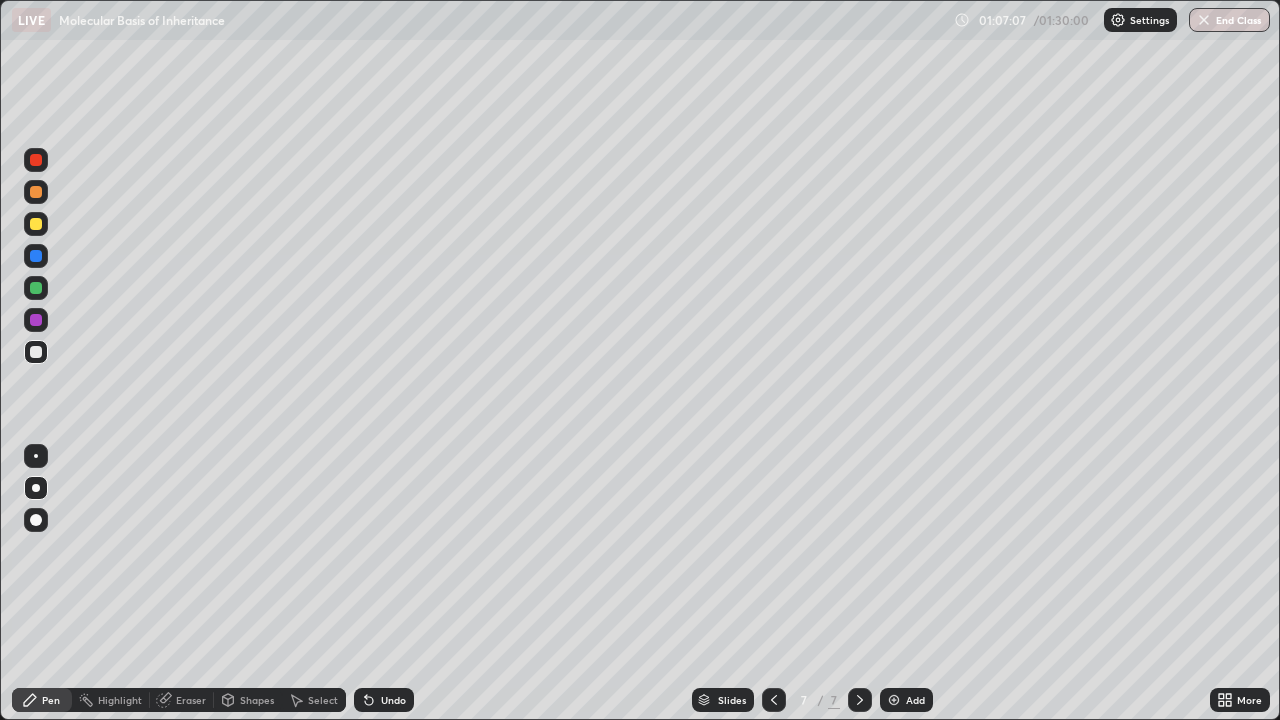 click on "More" at bounding box center [1240, 700] 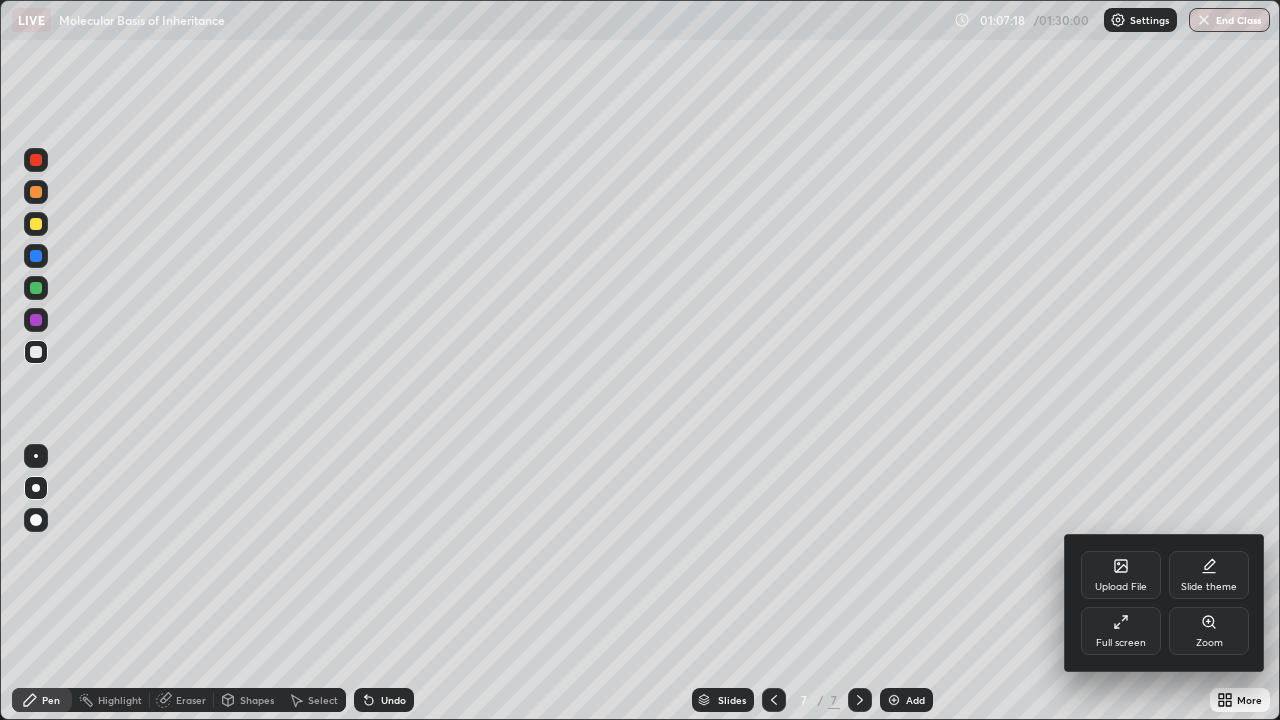 click at bounding box center (640, 360) 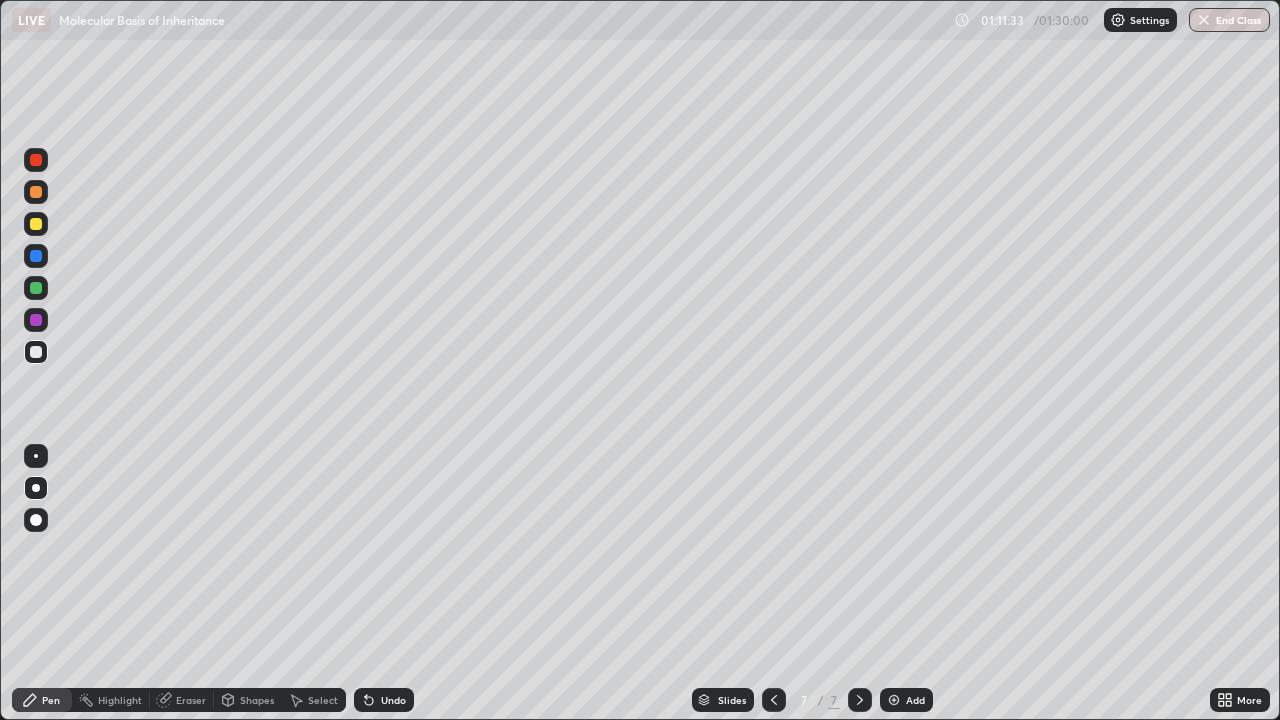 click on "Add" at bounding box center [915, 700] 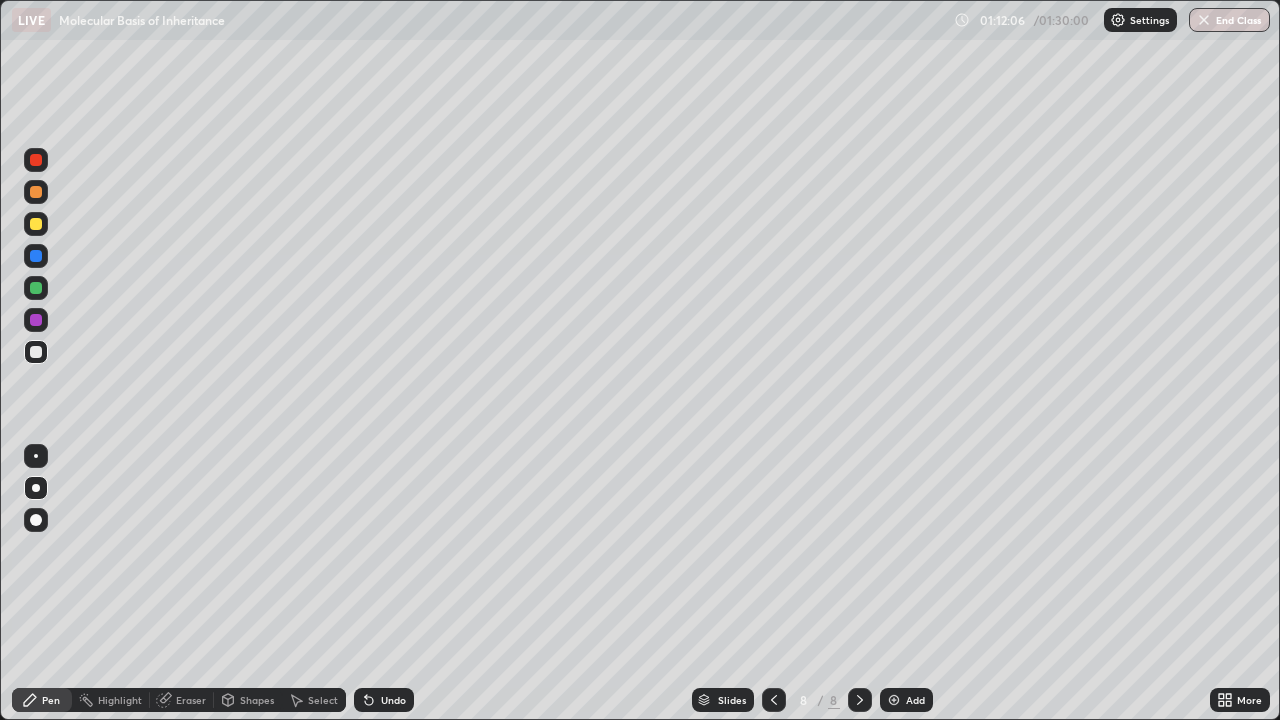click at bounding box center (36, 224) 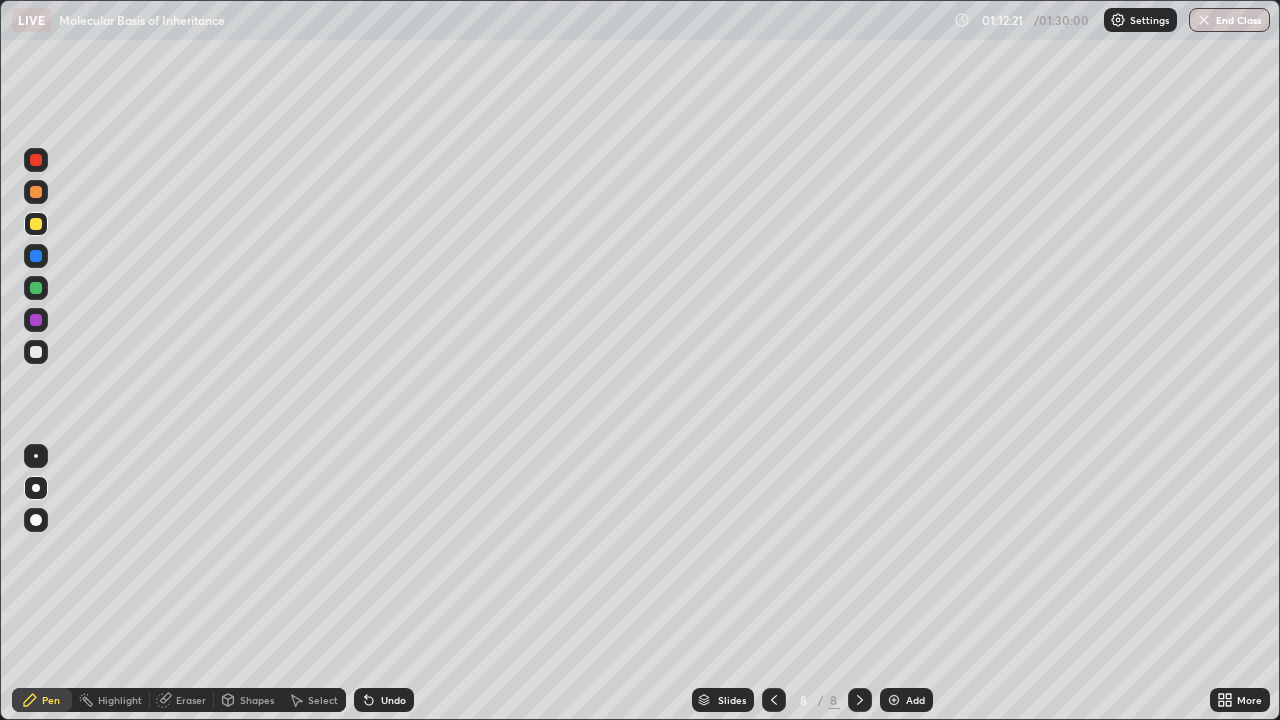 click at bounding box center [36, 352] 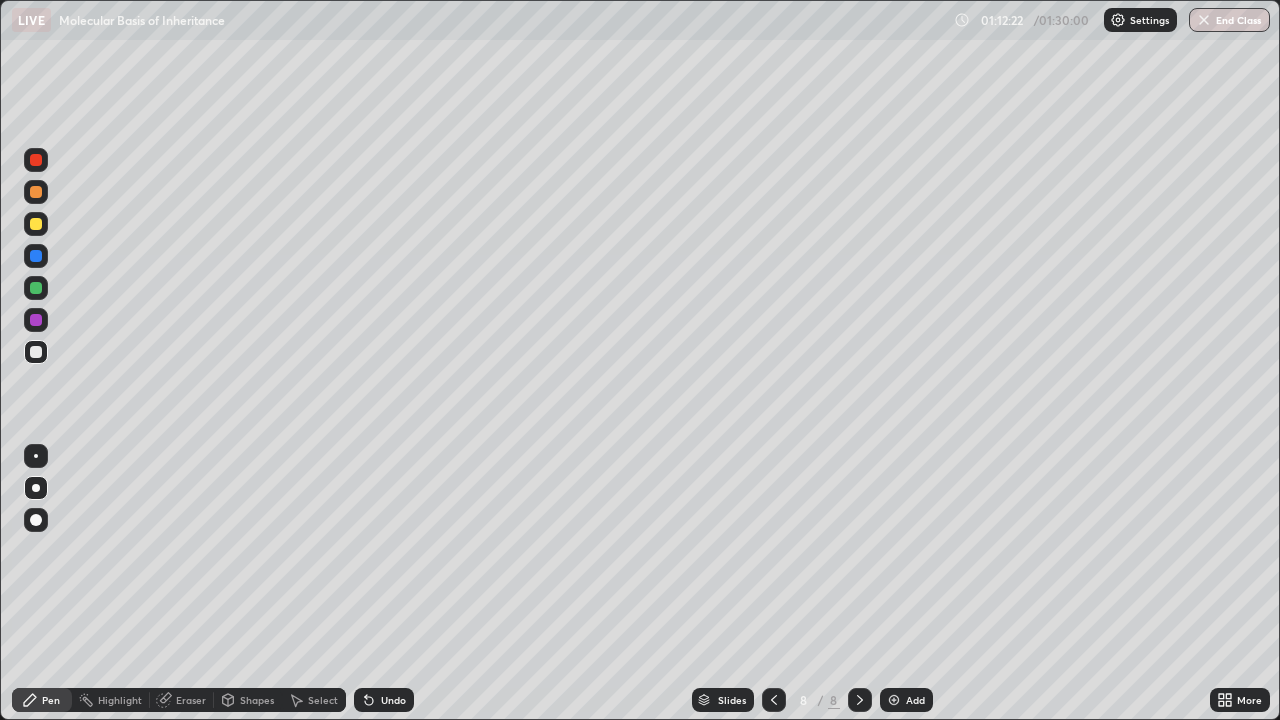 click at bounding box center [36, 352] 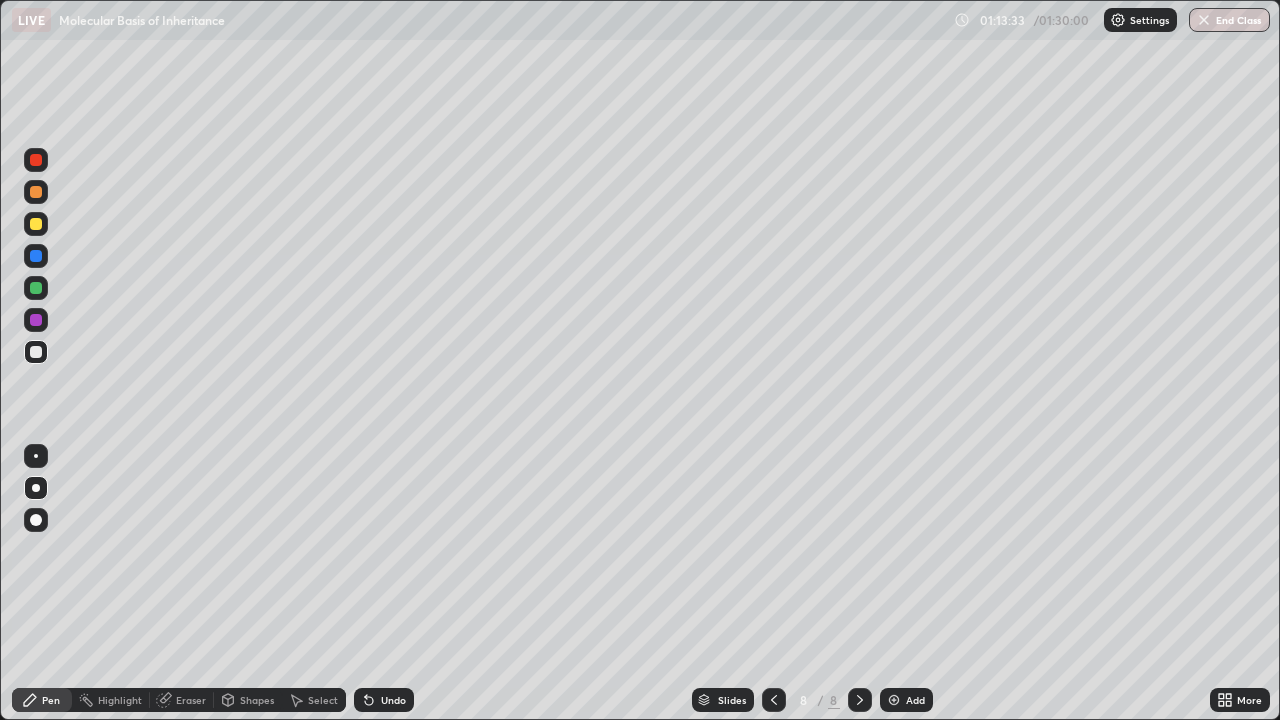 click at bounding box center (36, 224) 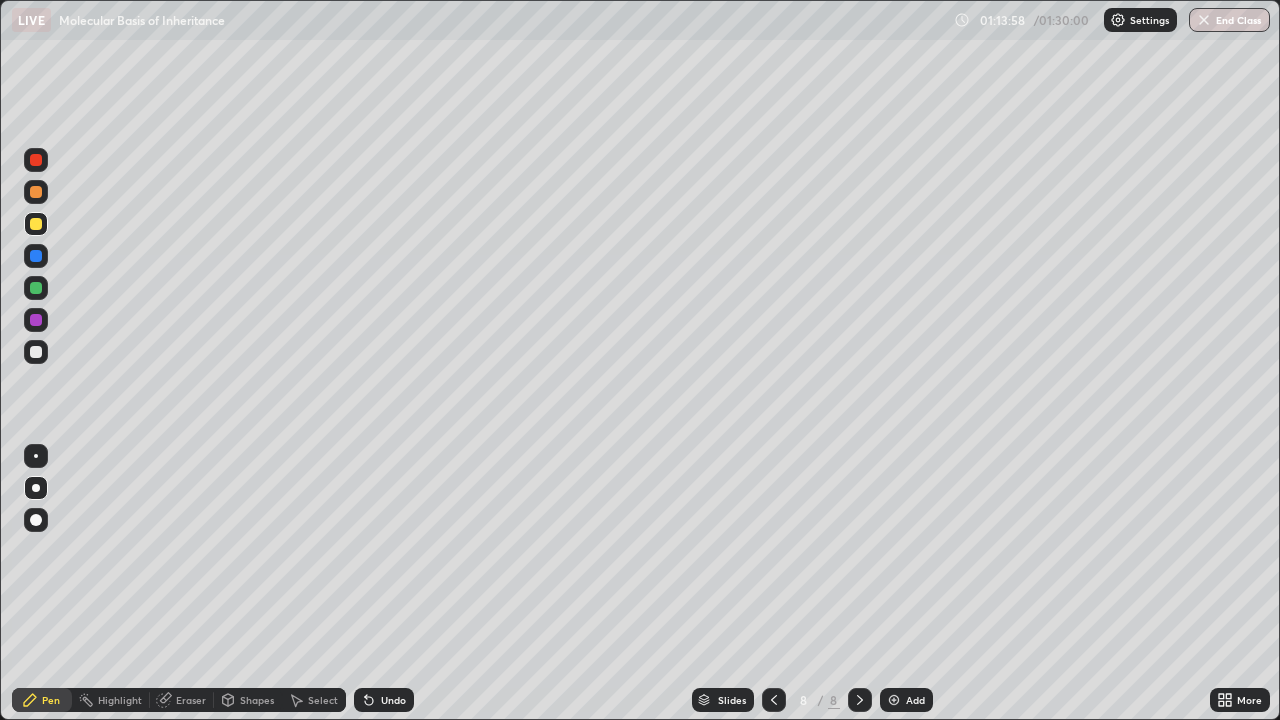 click at bounding box center [36, 352] 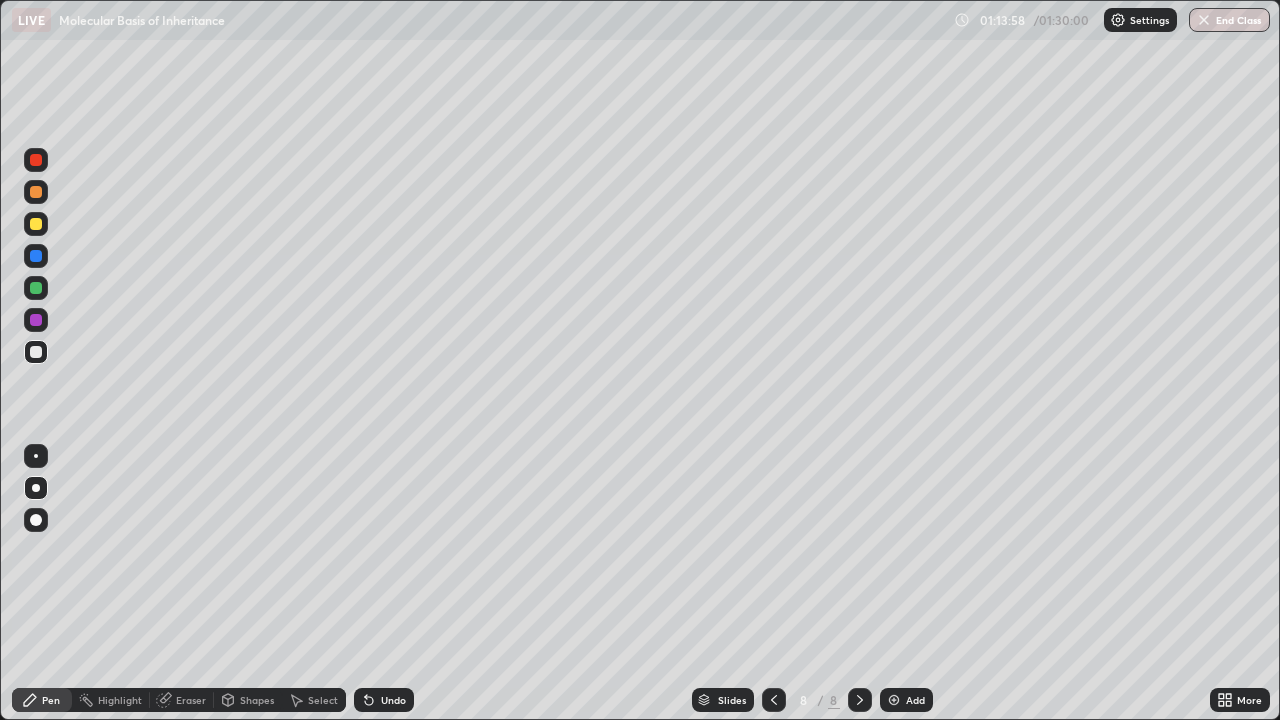 click at bounding box center [36, 352] 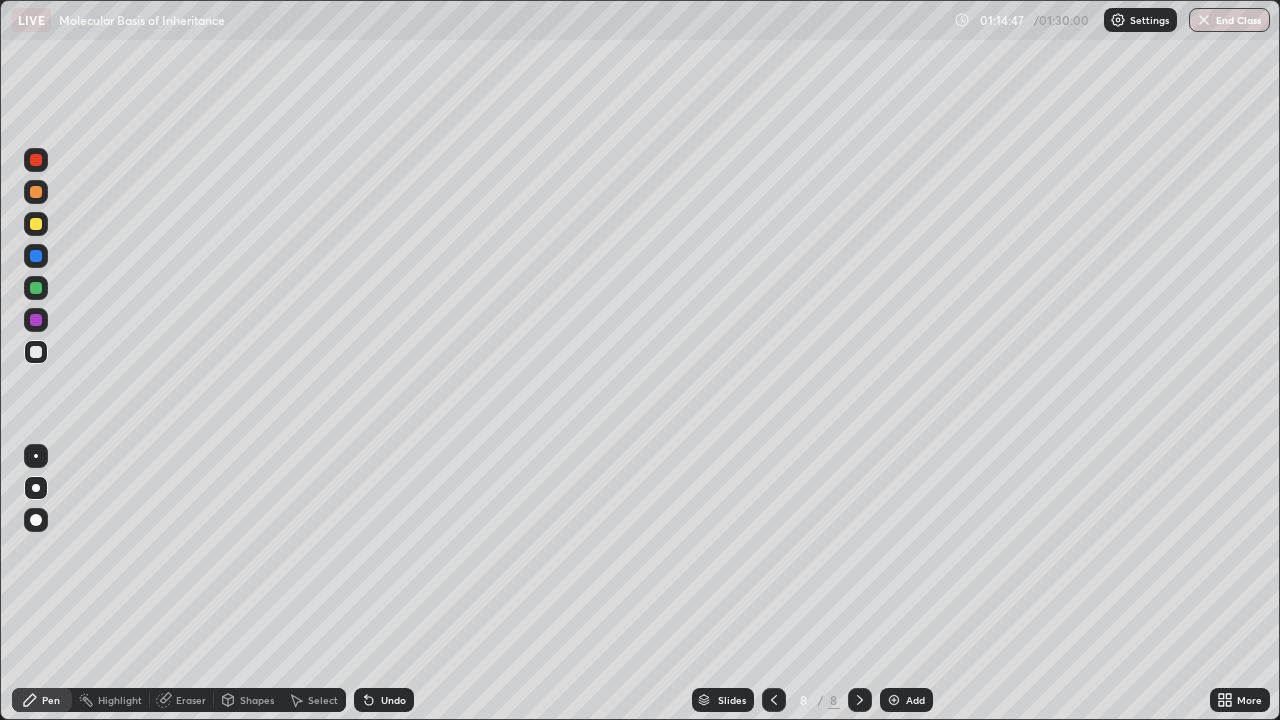 click at bounding box center (36, 224) 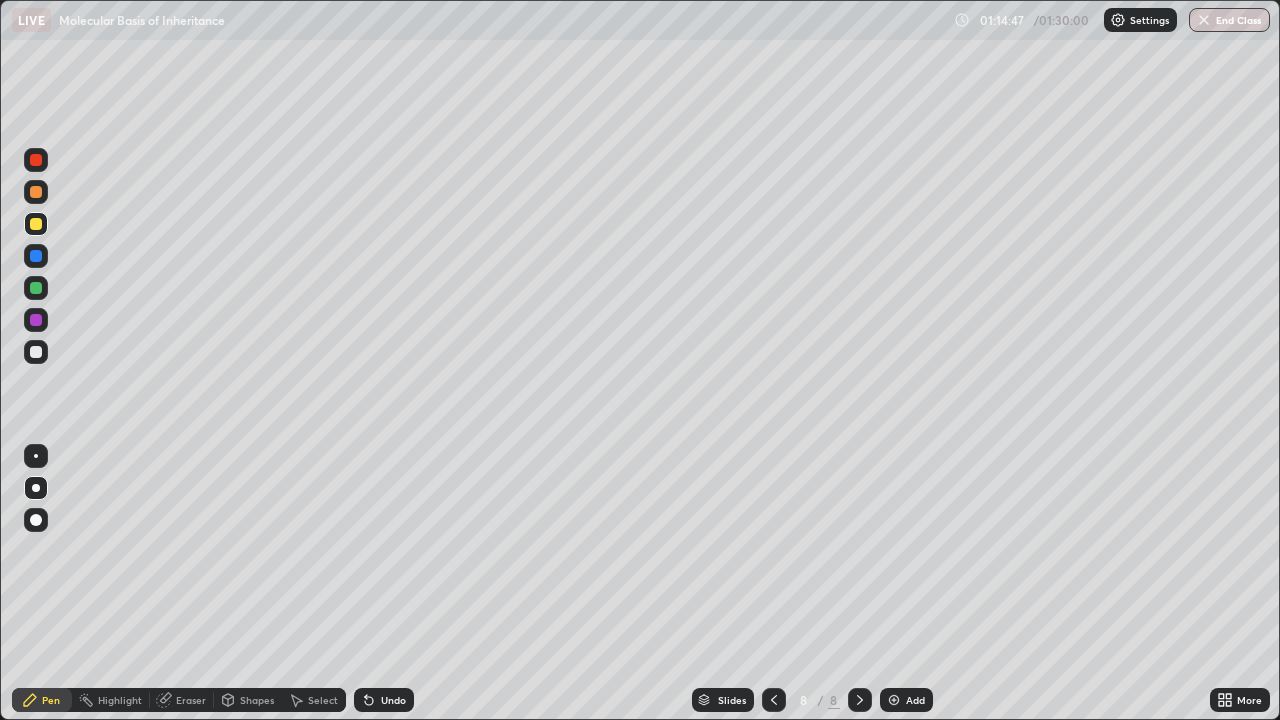 click at bounding box center [36, 224] 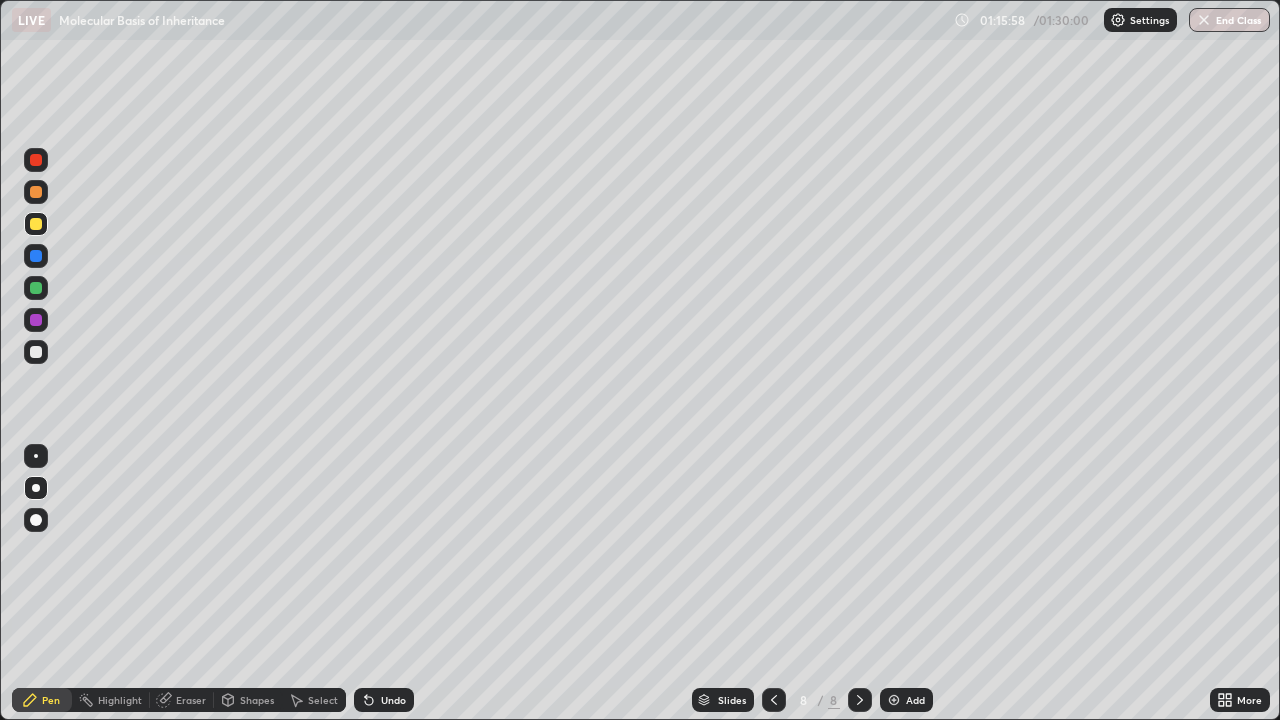 click at bounding box center (36, 288) 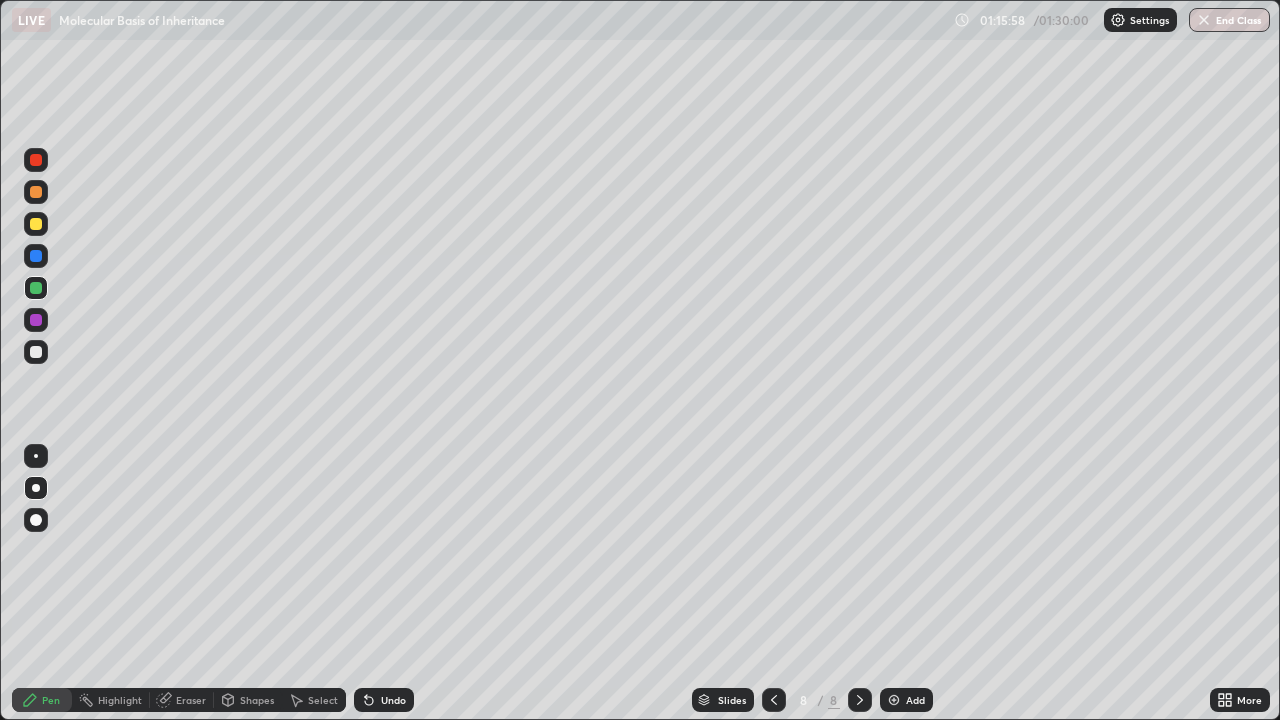 click at bounding box center [36, 288] 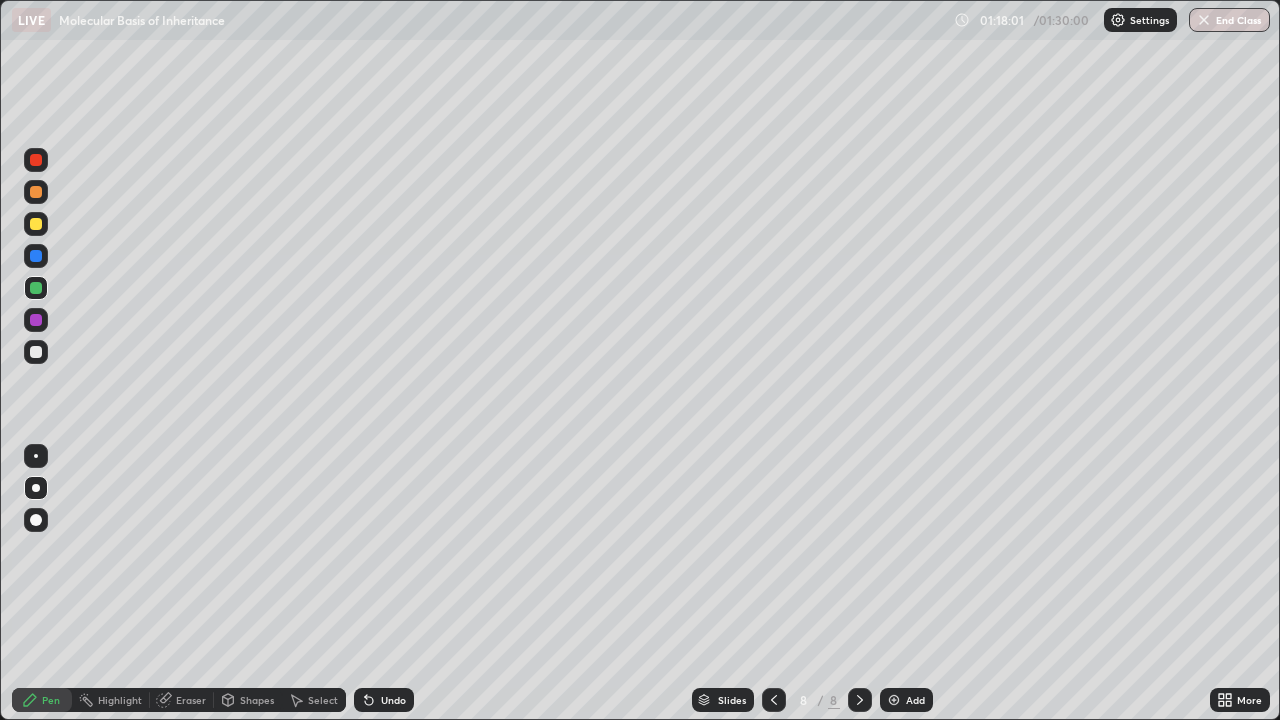 click at bounding box center (36, 256) 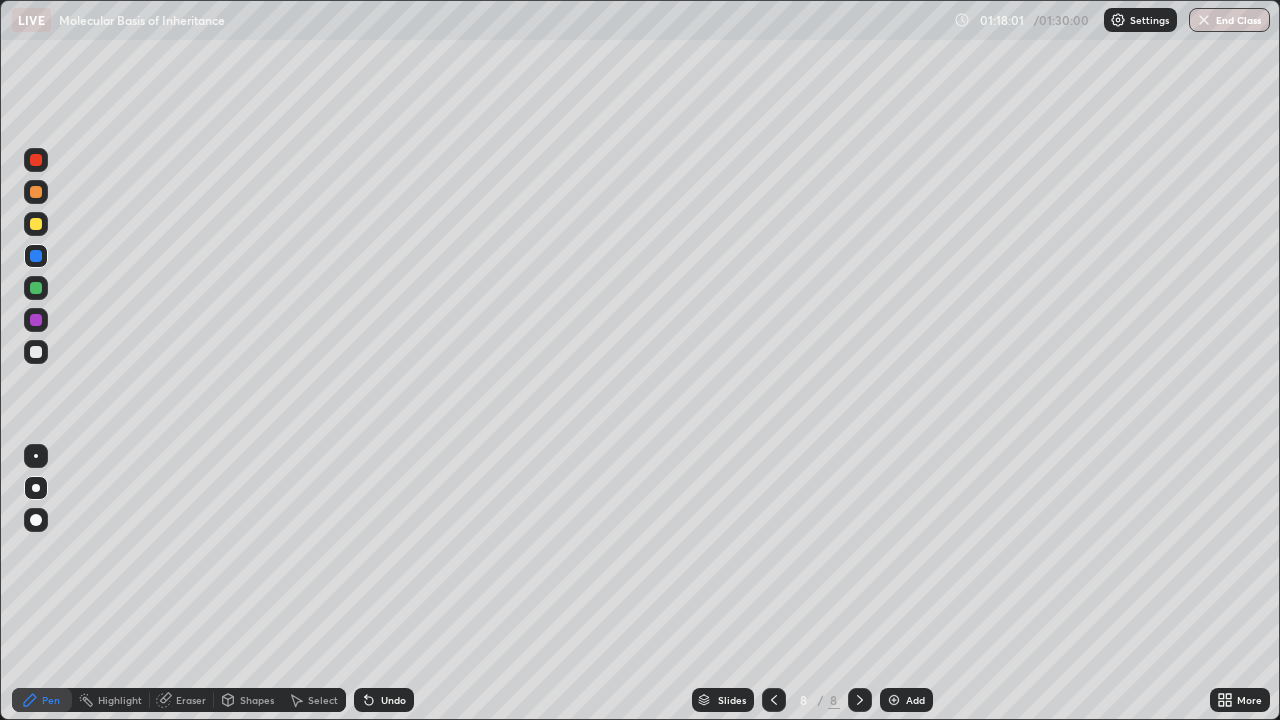 click at bounding box center (36, 256) 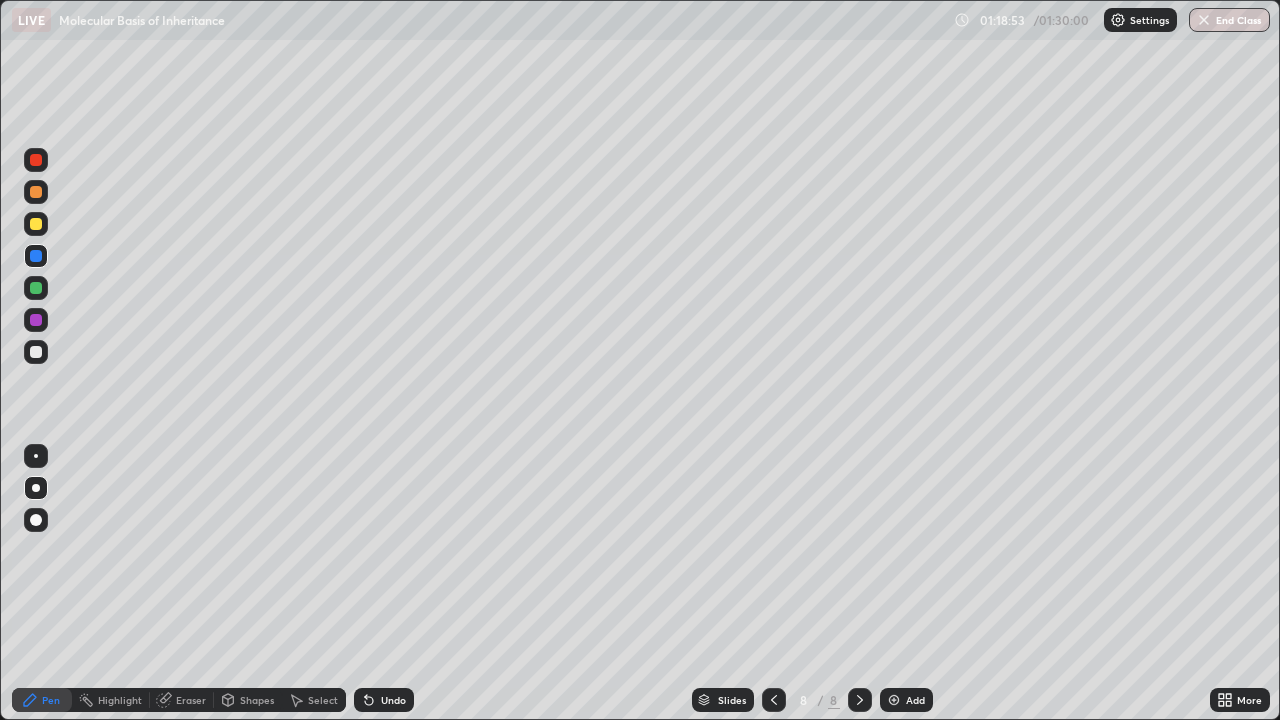click at bounding box center (36, 224) 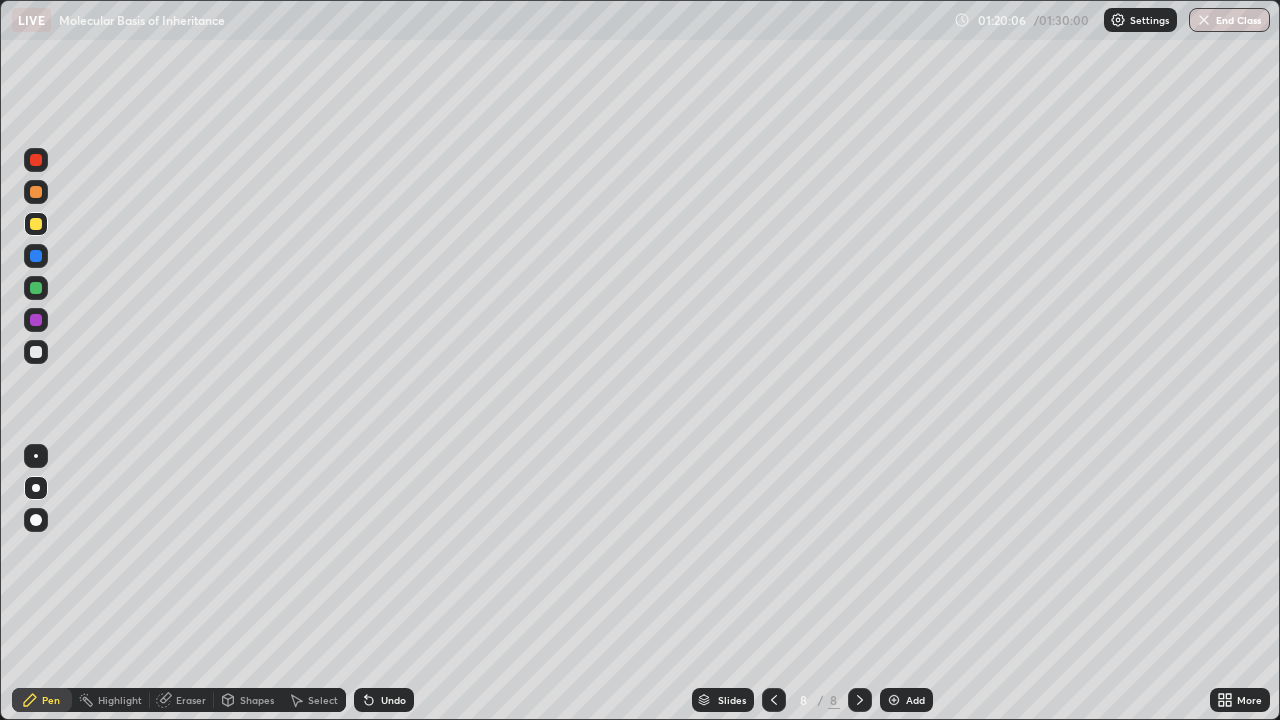 click at bounding box center (36, 352) 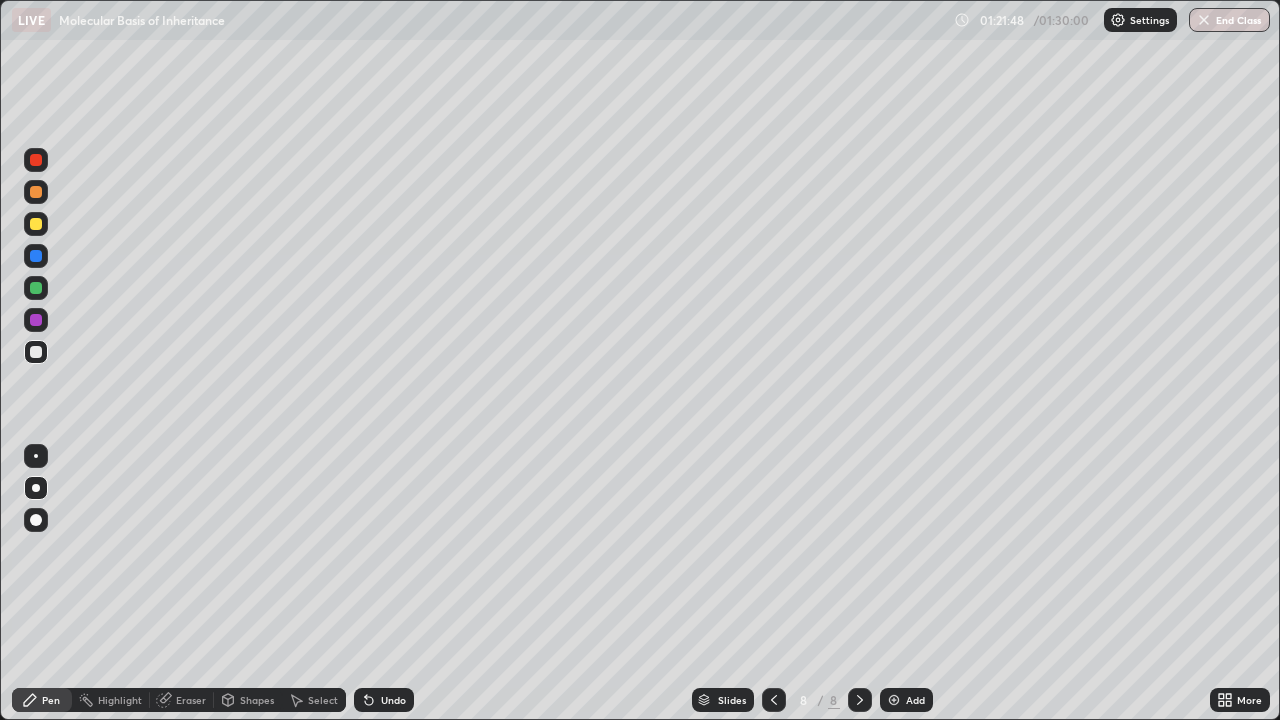 click on "Add" at bounding box center [915, 700] 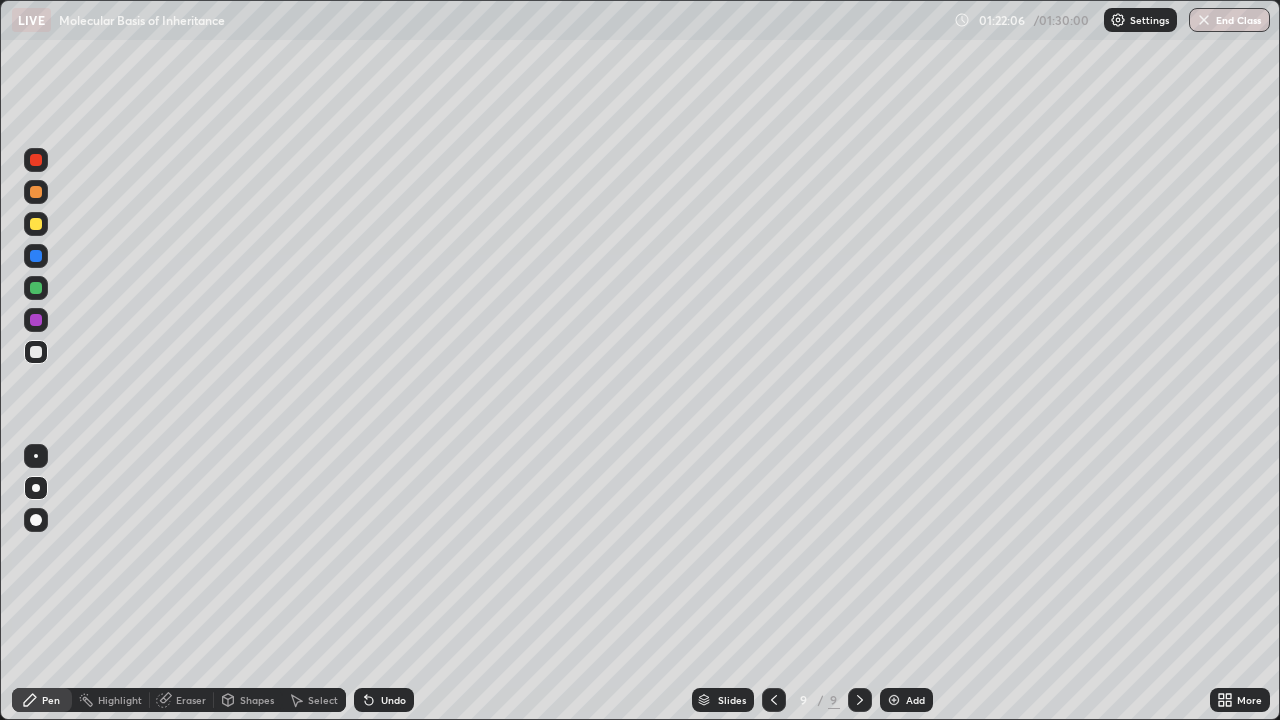 click at bounding box center (36, 224) 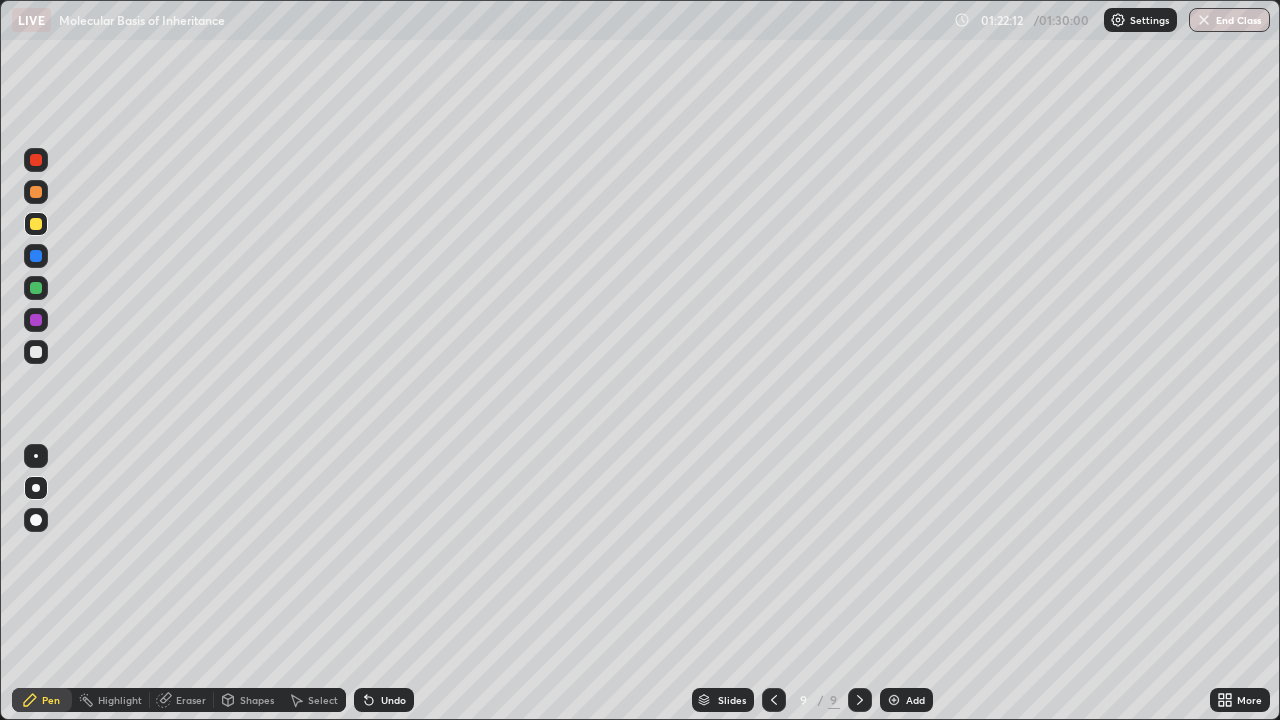 click at bounding box center [36, 352] 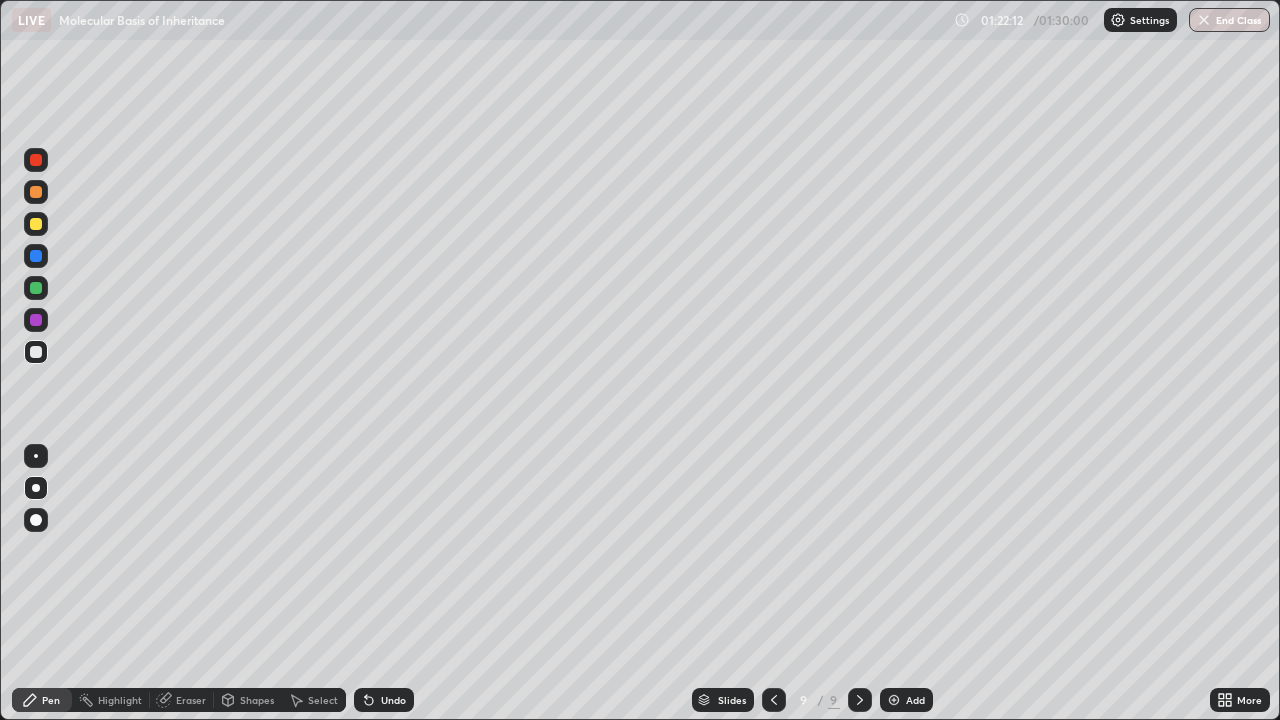 click at bounding box center (36, 352) 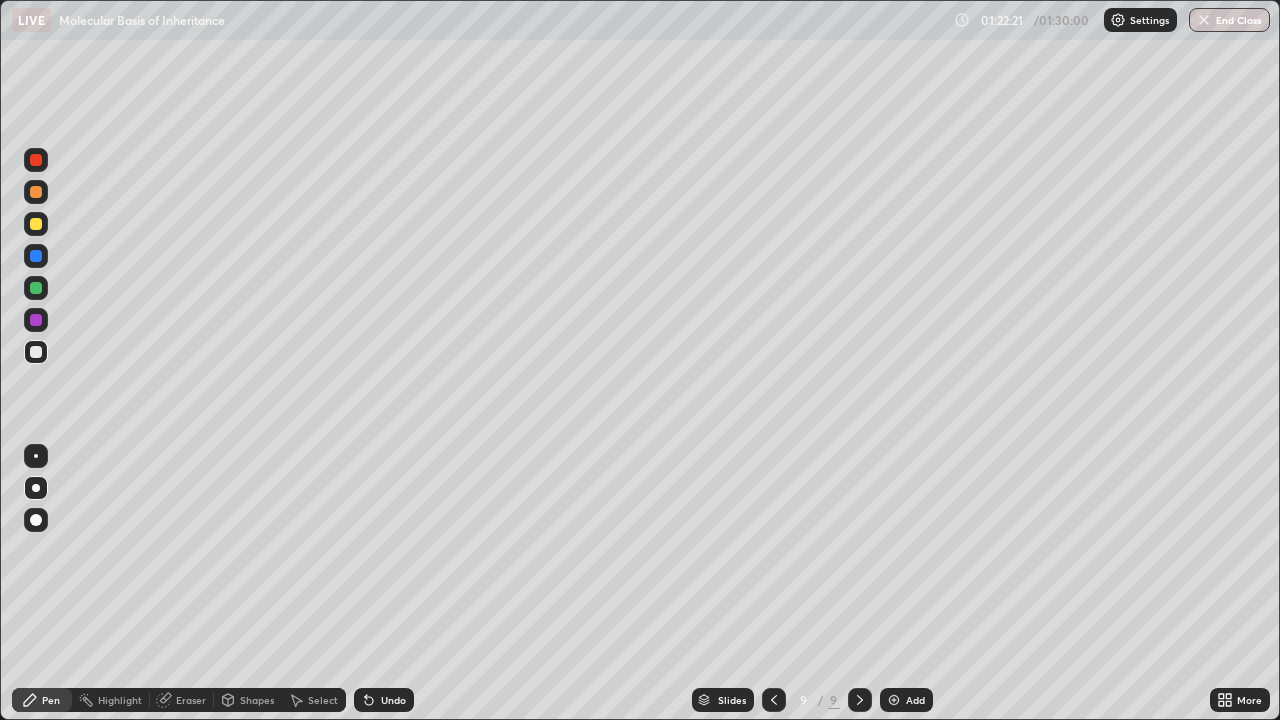 click at bounding box center [36, 160] 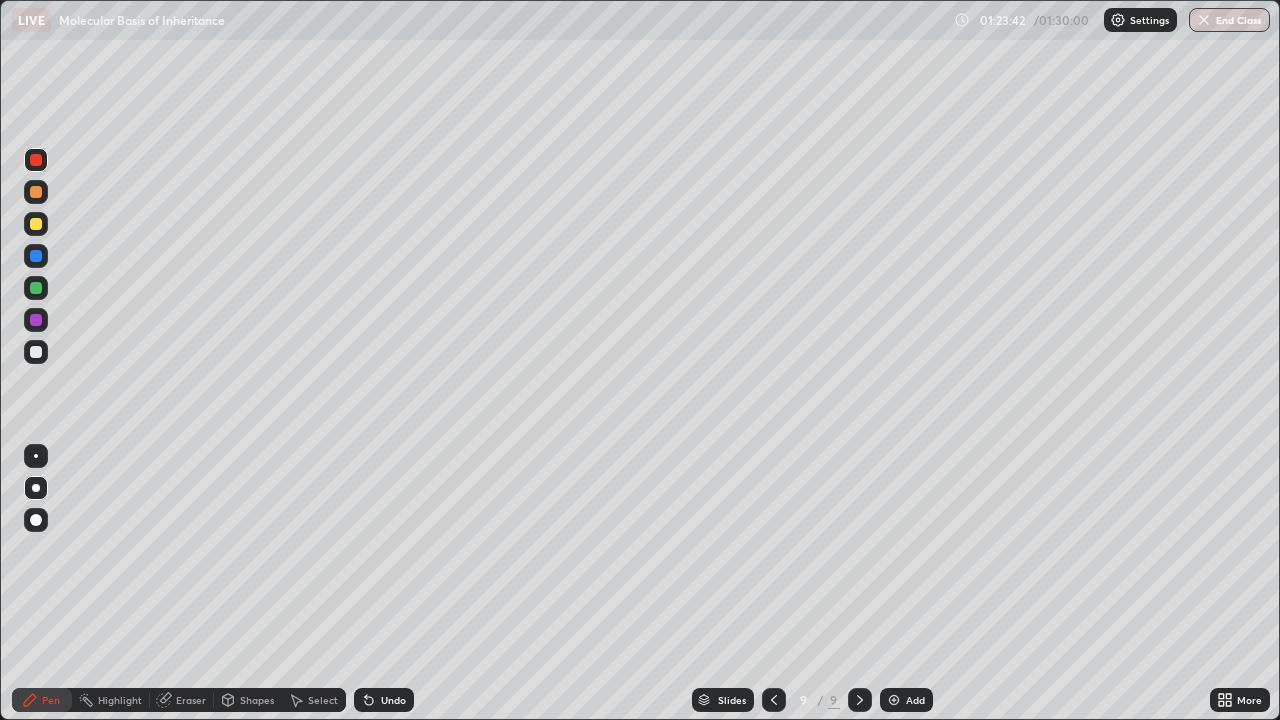 click at bounding box center [36, 352] 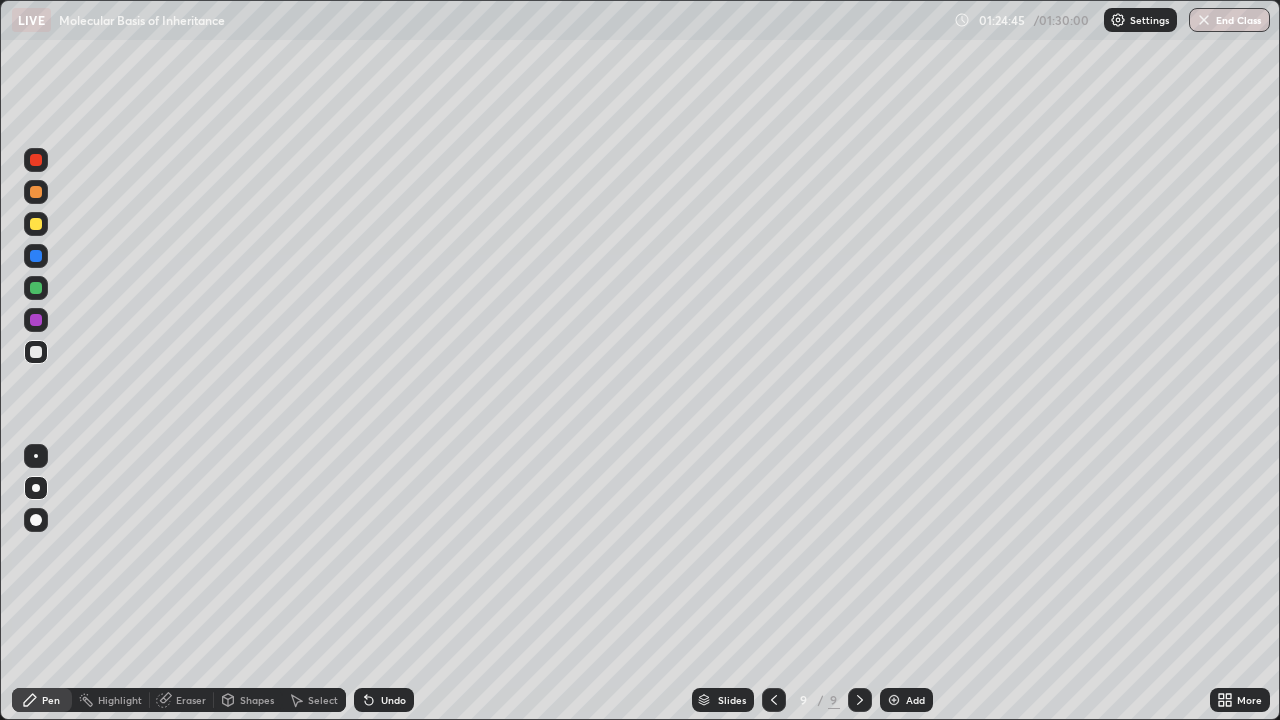 click at bounding box center (36, 520) 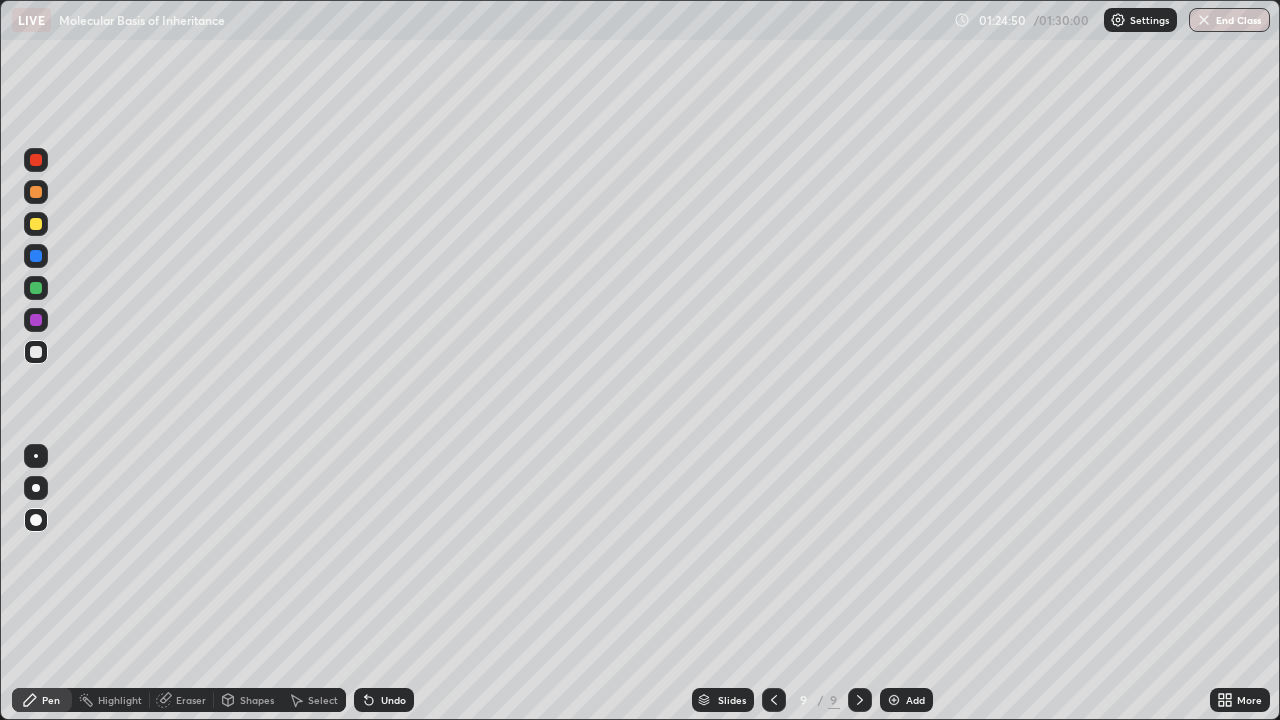 click on "Eraser" at bounding box center [191, 700] 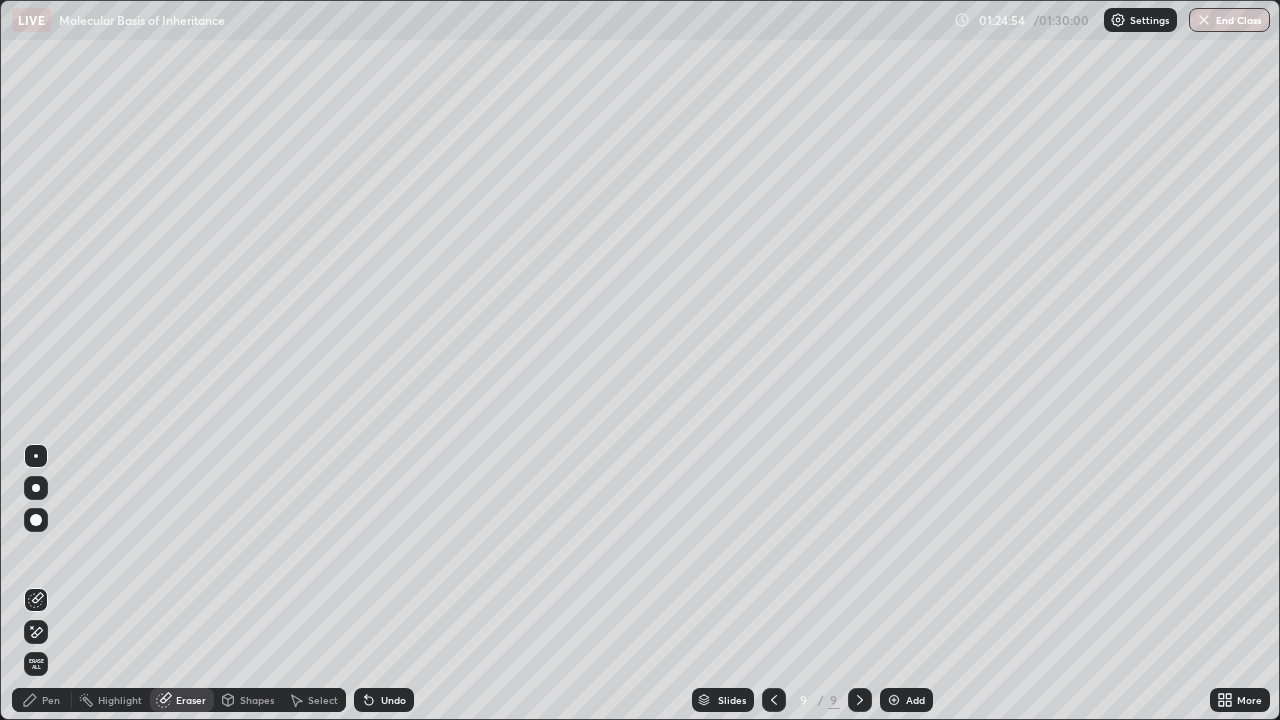 click on "Pen" at bounding box center [42, 700] 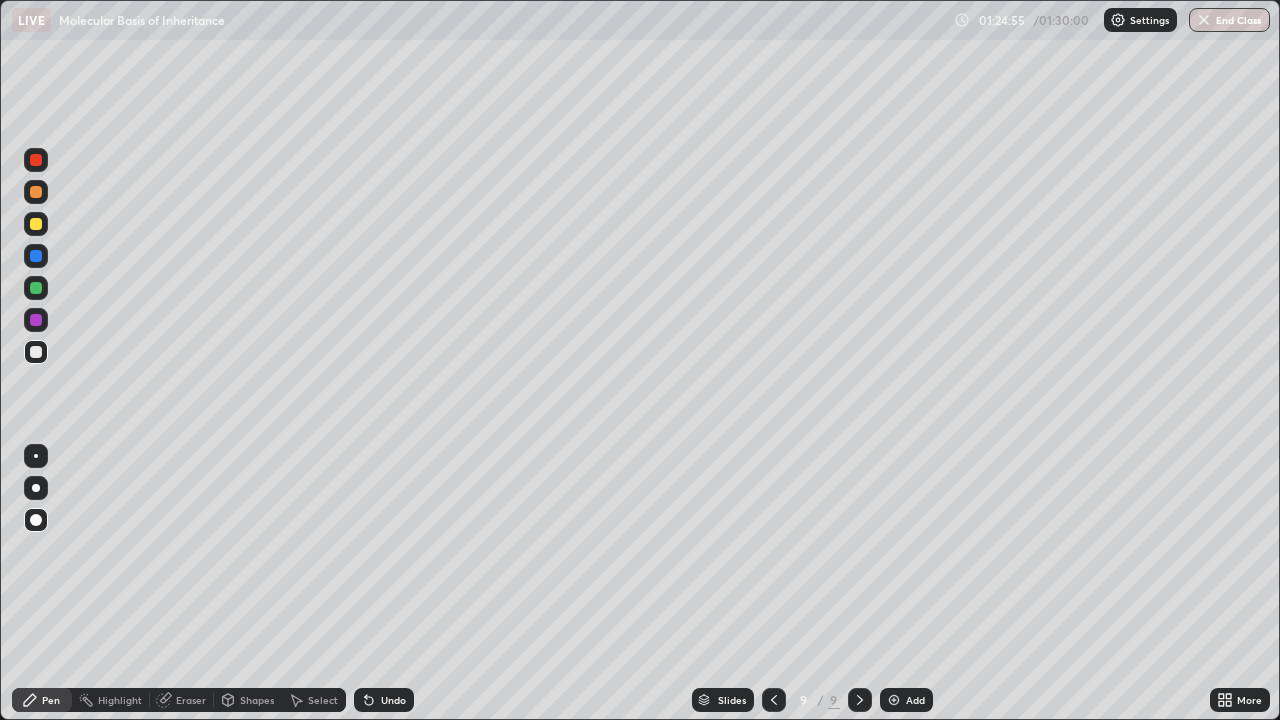 click at bounding box center [36, 224] 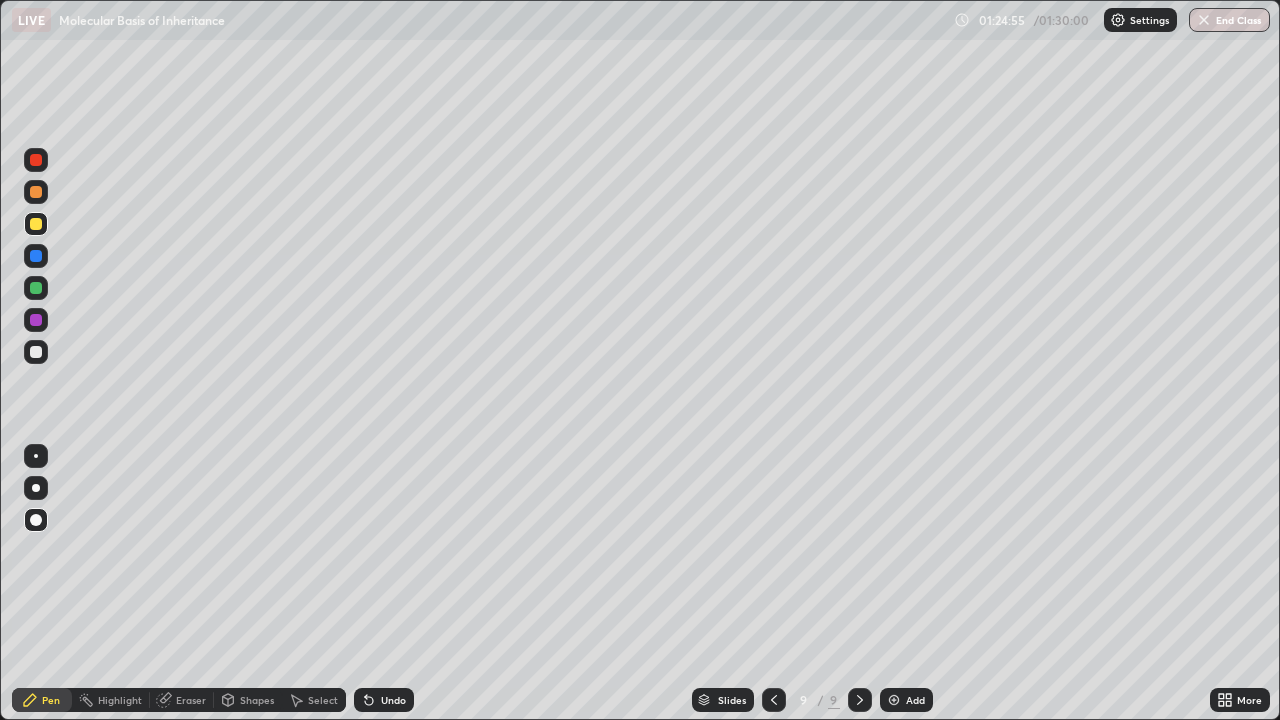 click at bounding box center [36, 224] 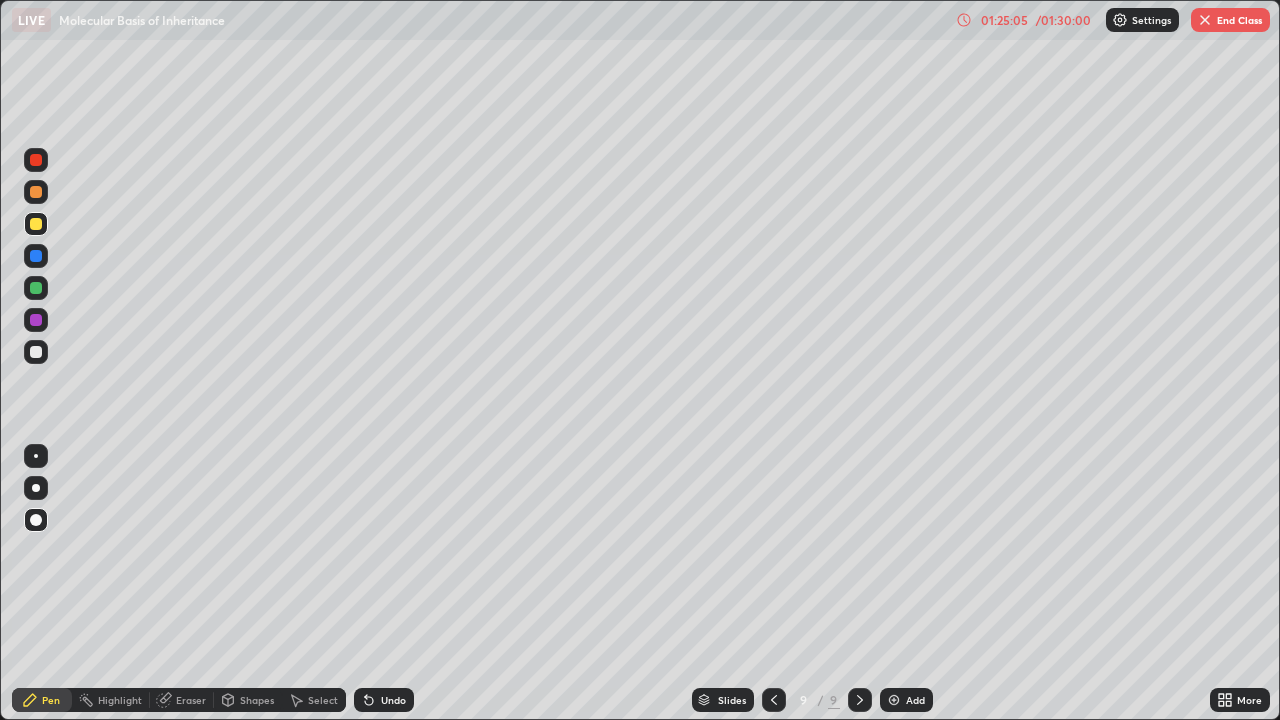 click at bounding box center [36, 488] 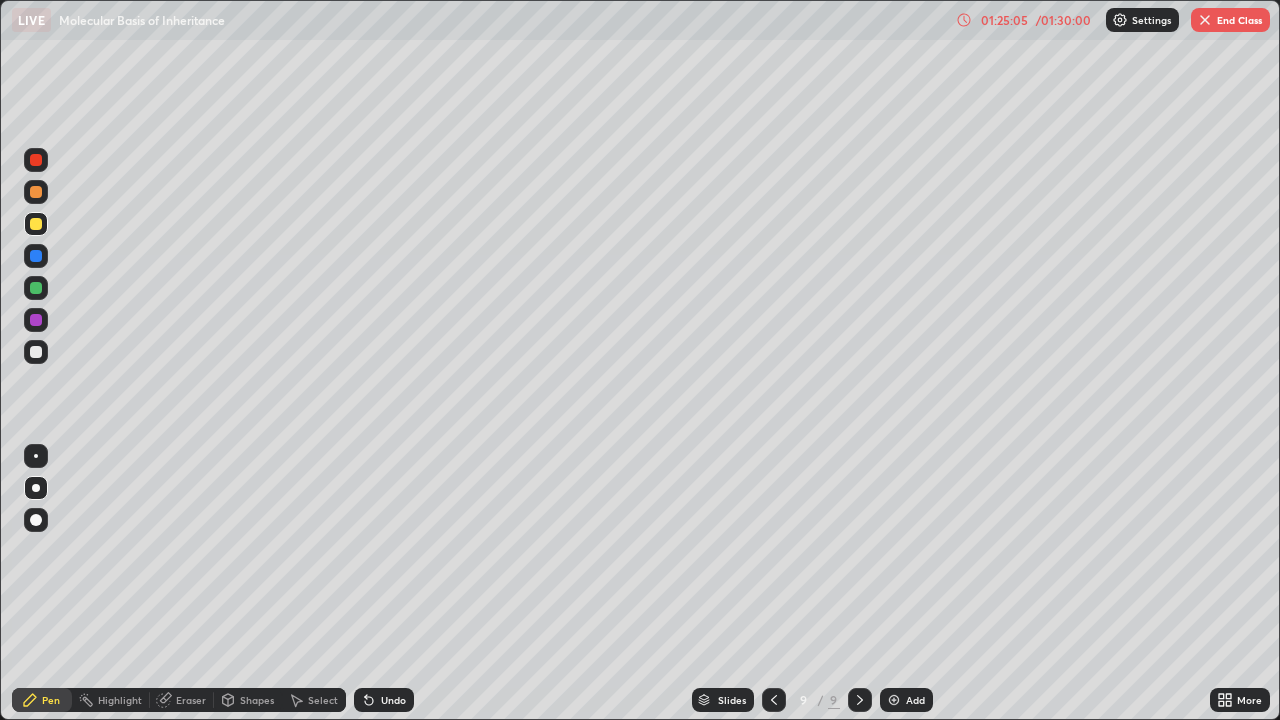 click at bounding box center (36, 488) 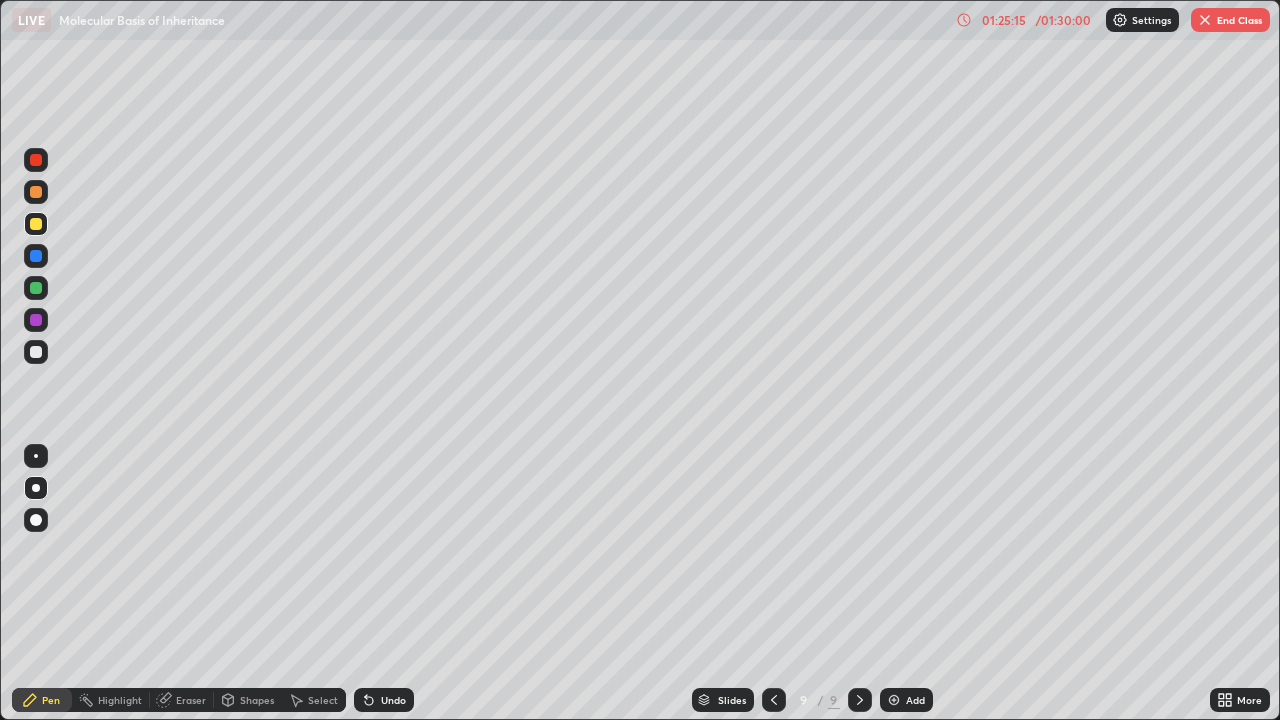 click on "Undo" at bounding box center (393, 700) 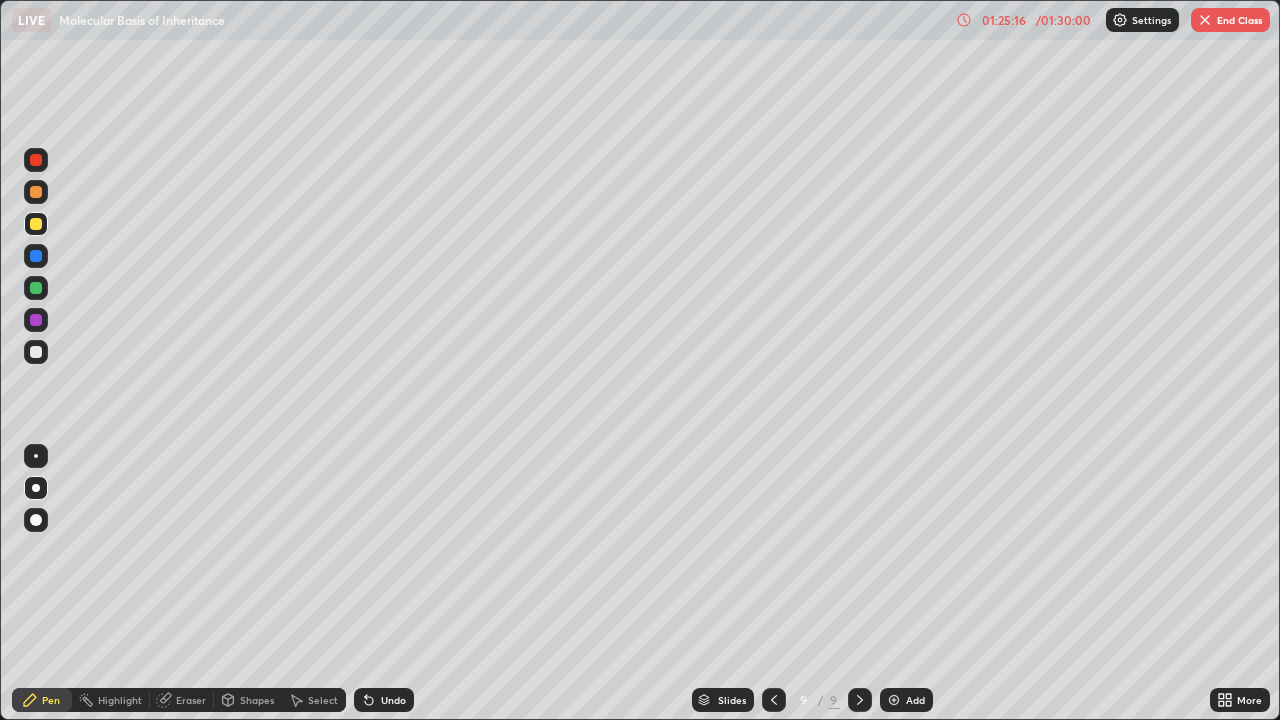 click 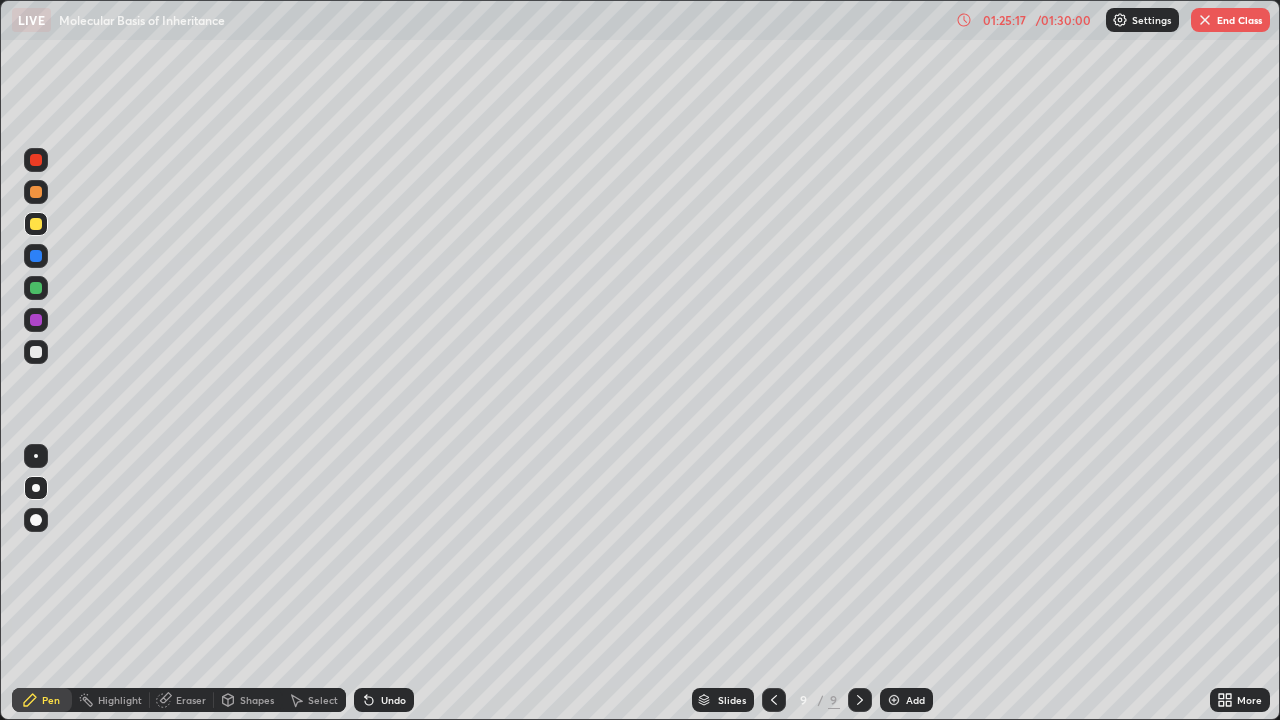 click on "Undo" at bounding box center (384, 700) 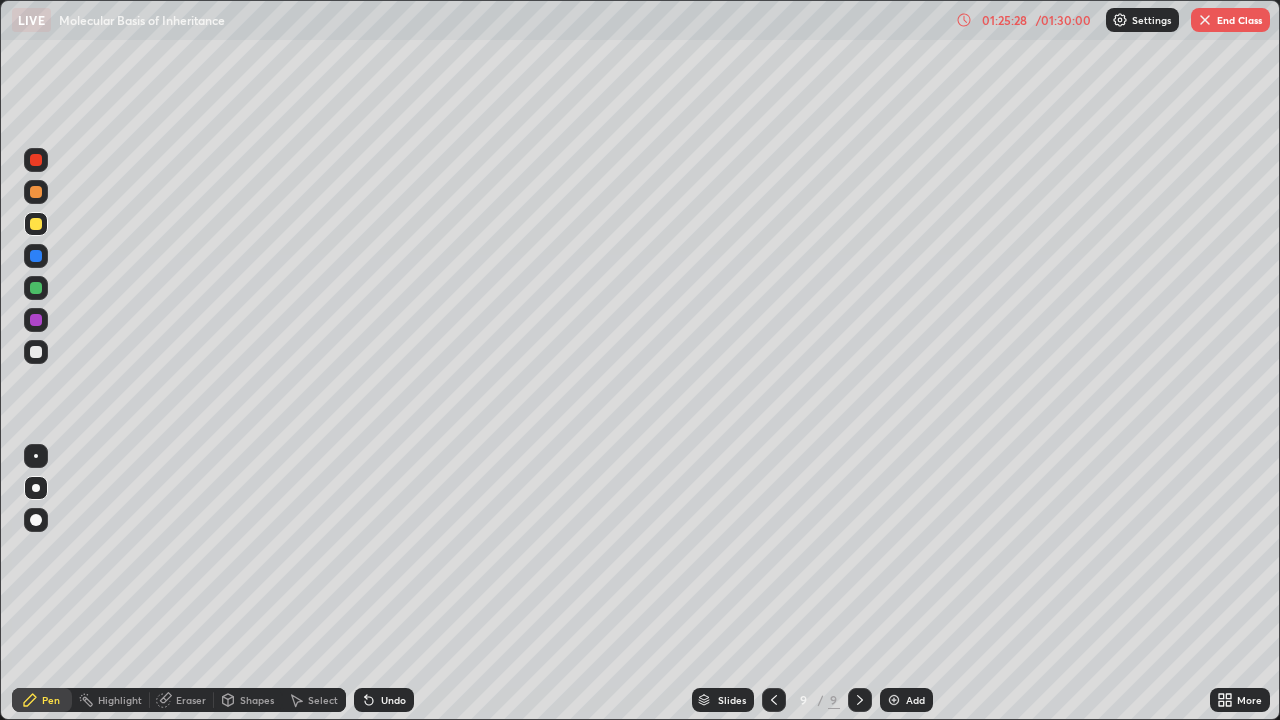 click on "Undo" at bounding box center [393, 700] 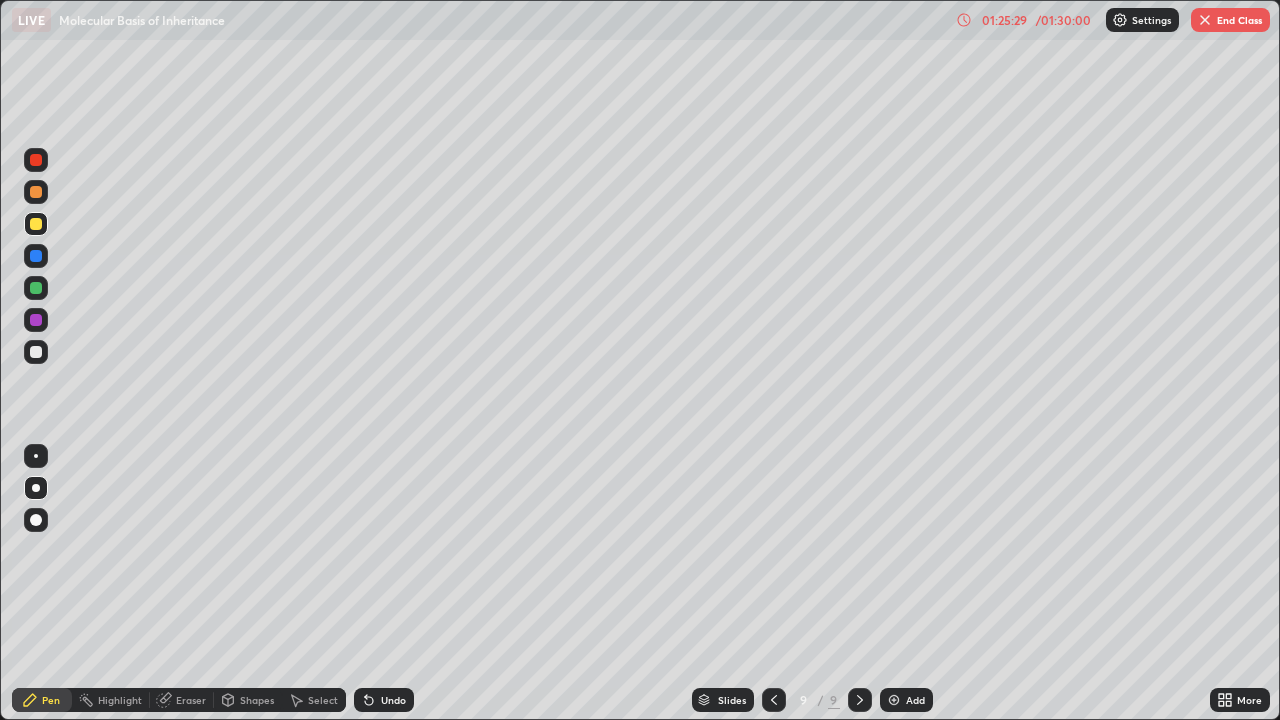 click on "Undo" at bounding box center [384, 700] 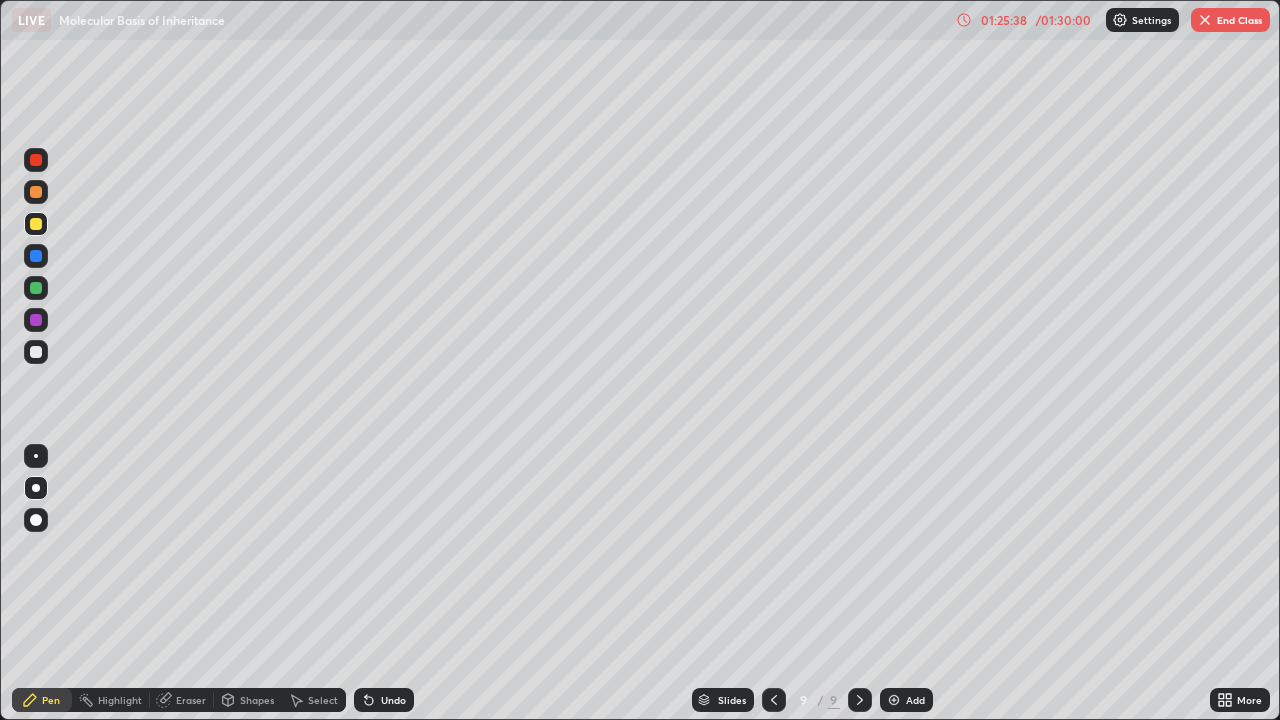 click on "Undo" at bounding box center [393, 700] 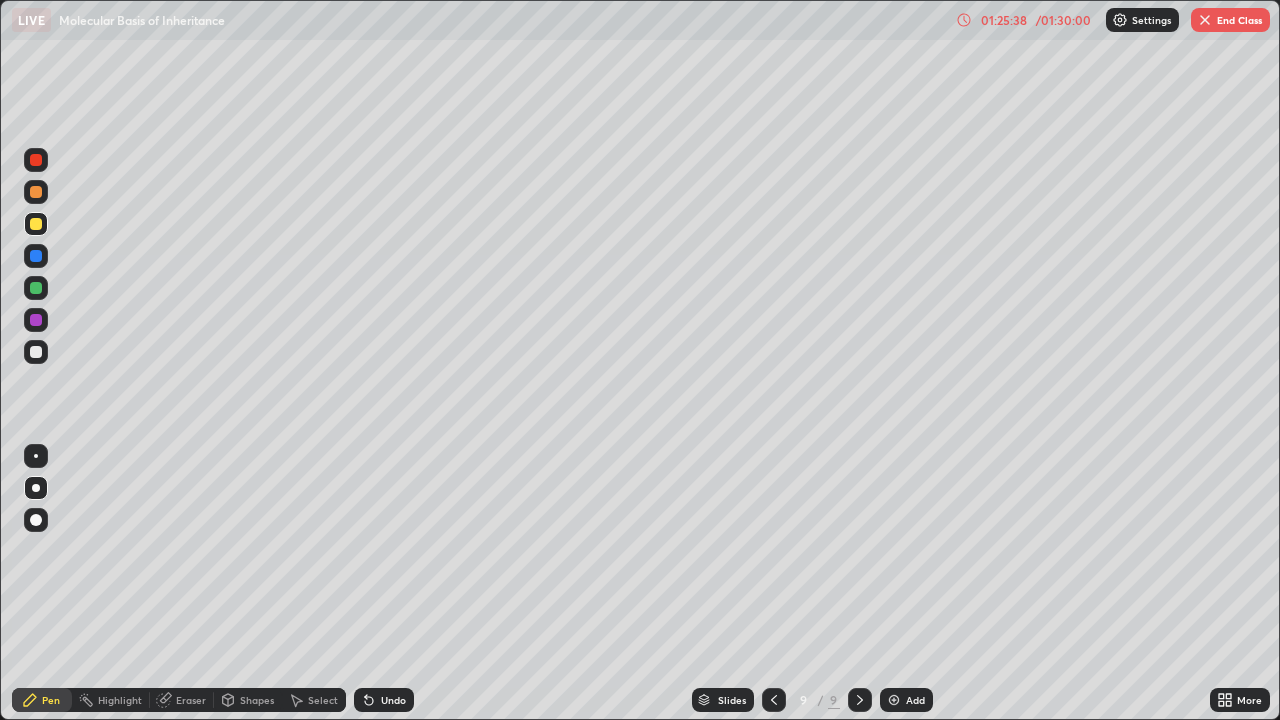 click on "Undo" at bounding box center [393, 700] 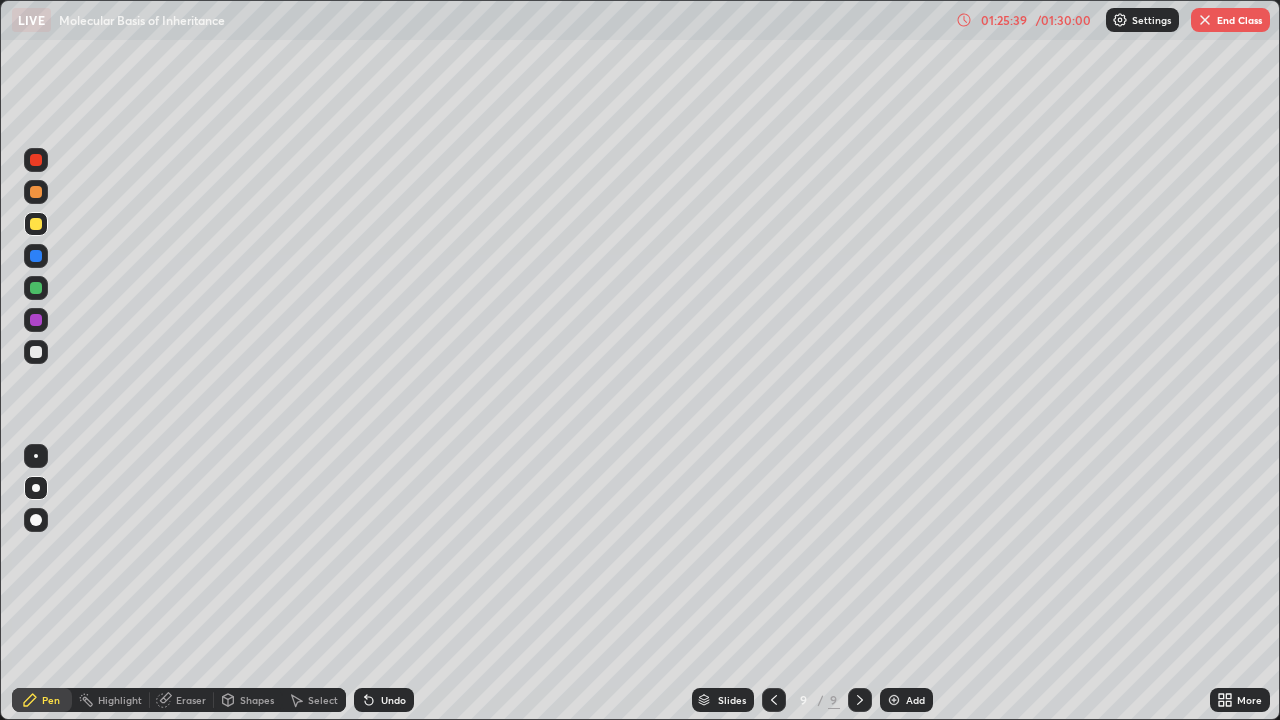 click on "Undo" at bounding box center (384, 700) 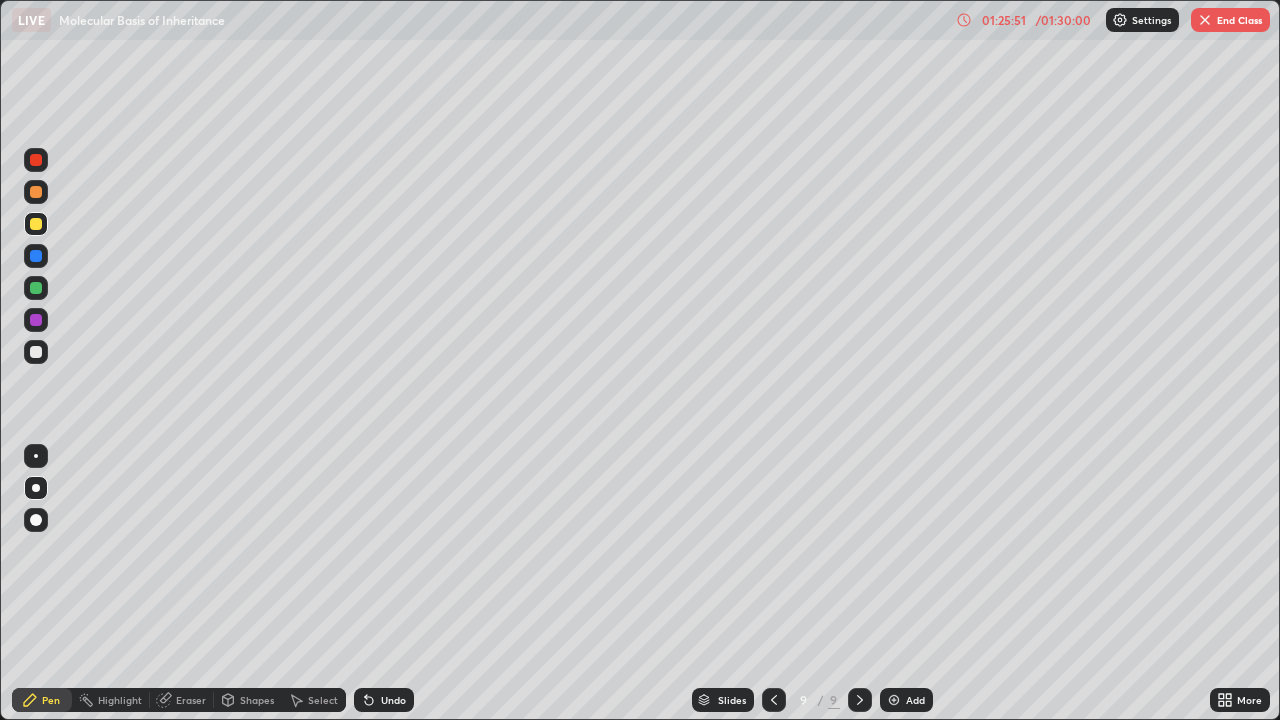 click on "Undo" at bounding box center (393, 700) 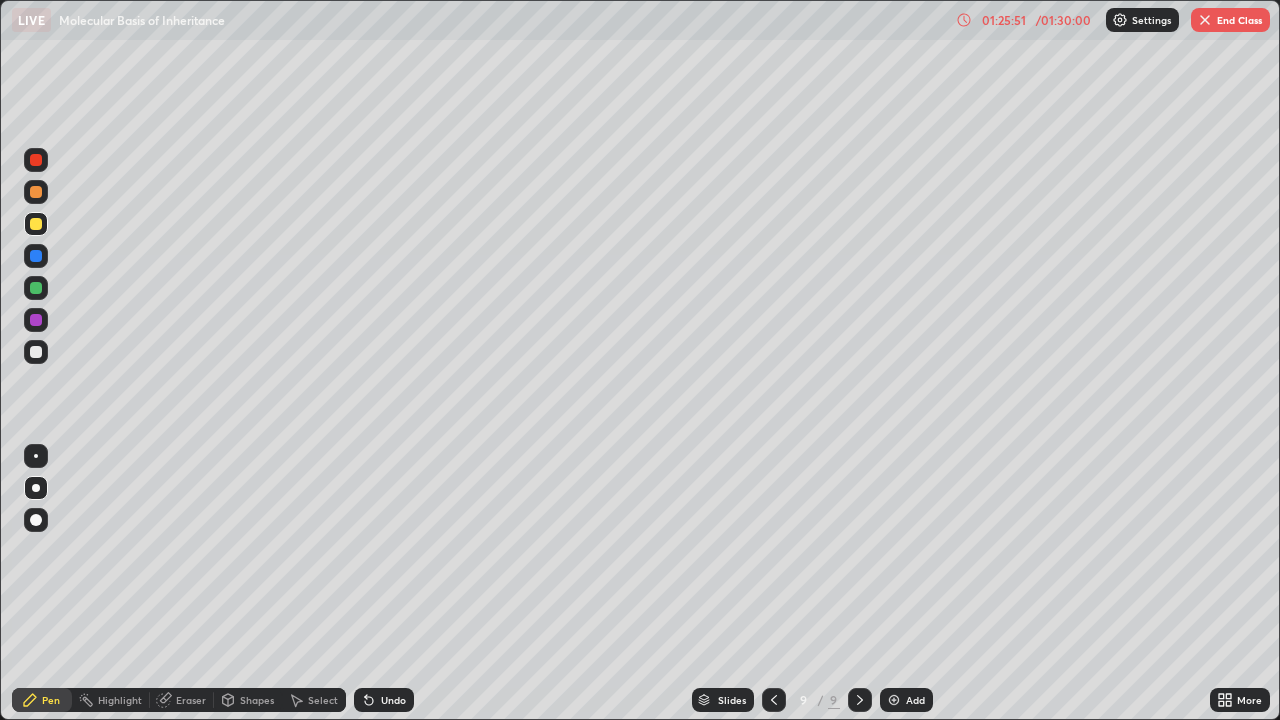 click on "Undo" at bounding box center [384, 700] 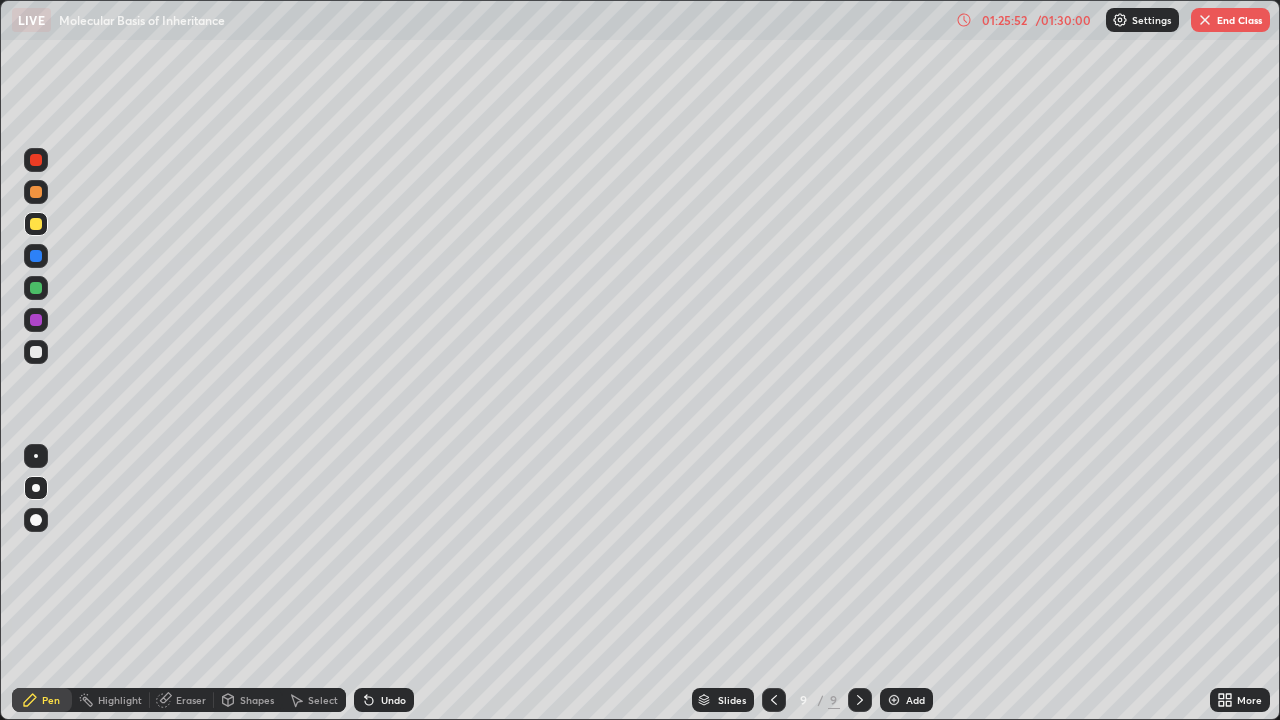 click on "Undo" at bounding box center [384, 700] 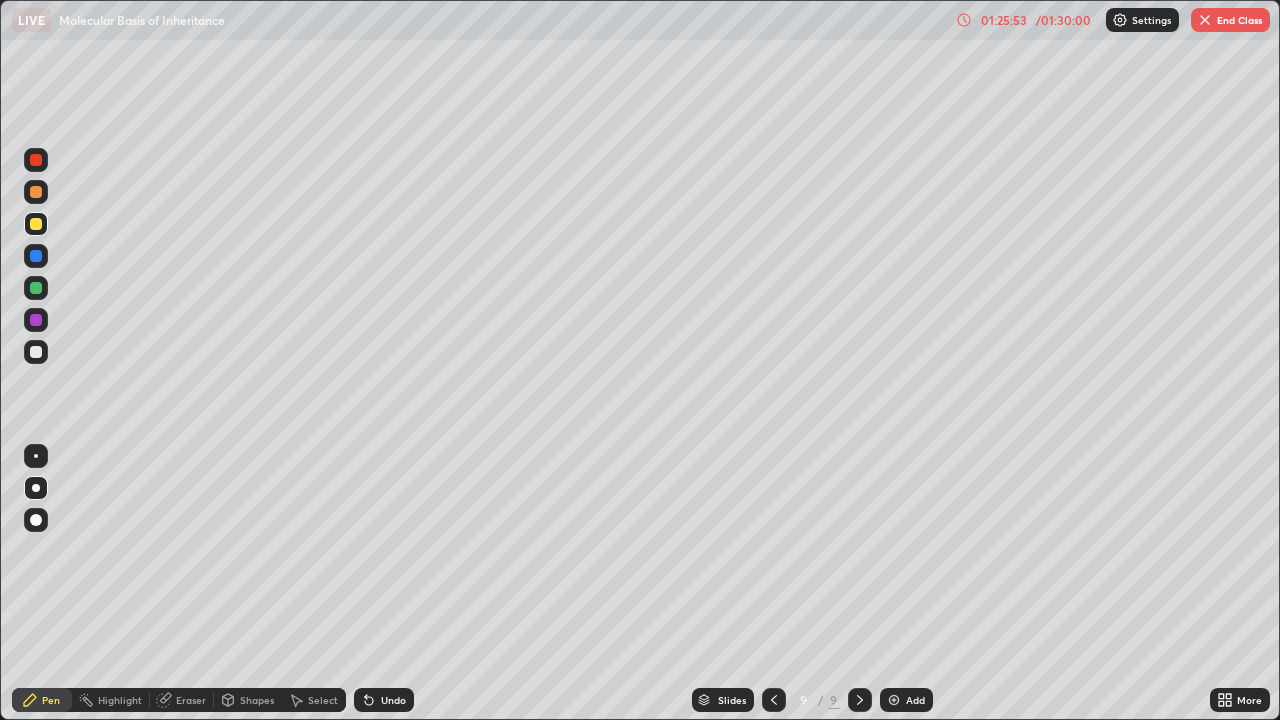 click on "Undo" at bounding box center [393, 700] 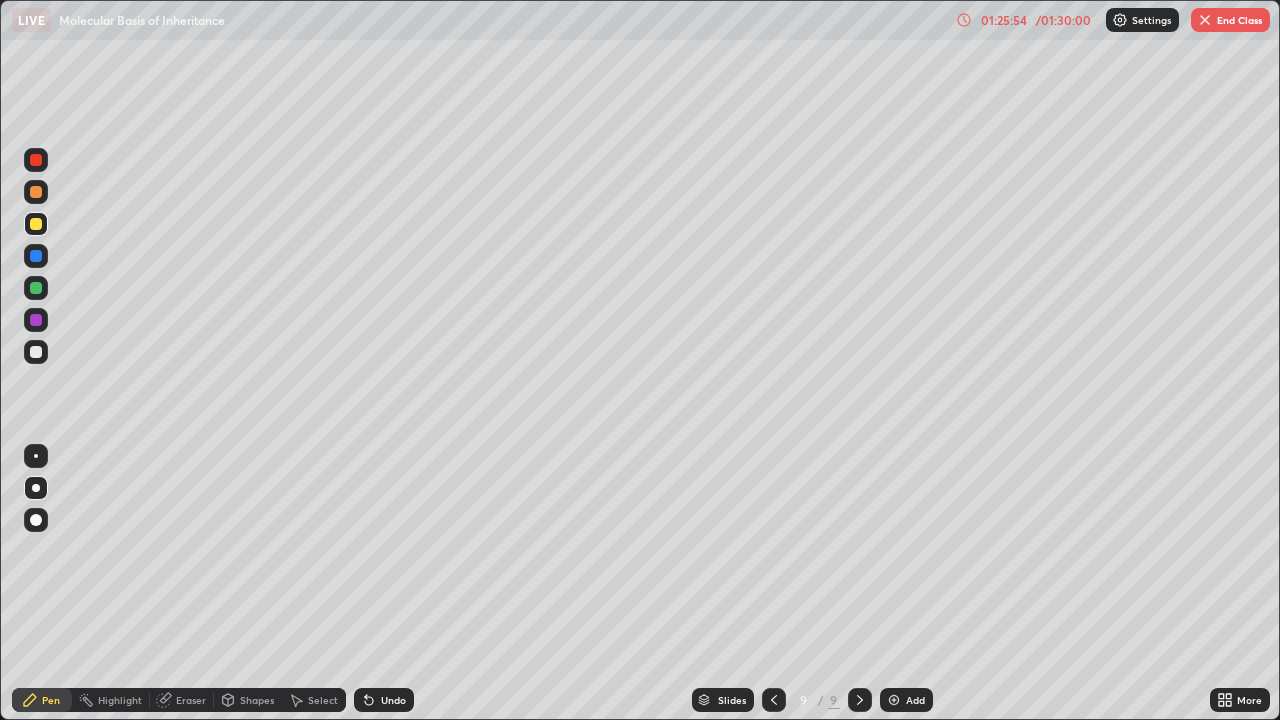 click on "Undo" at bounding box center (393, 700) 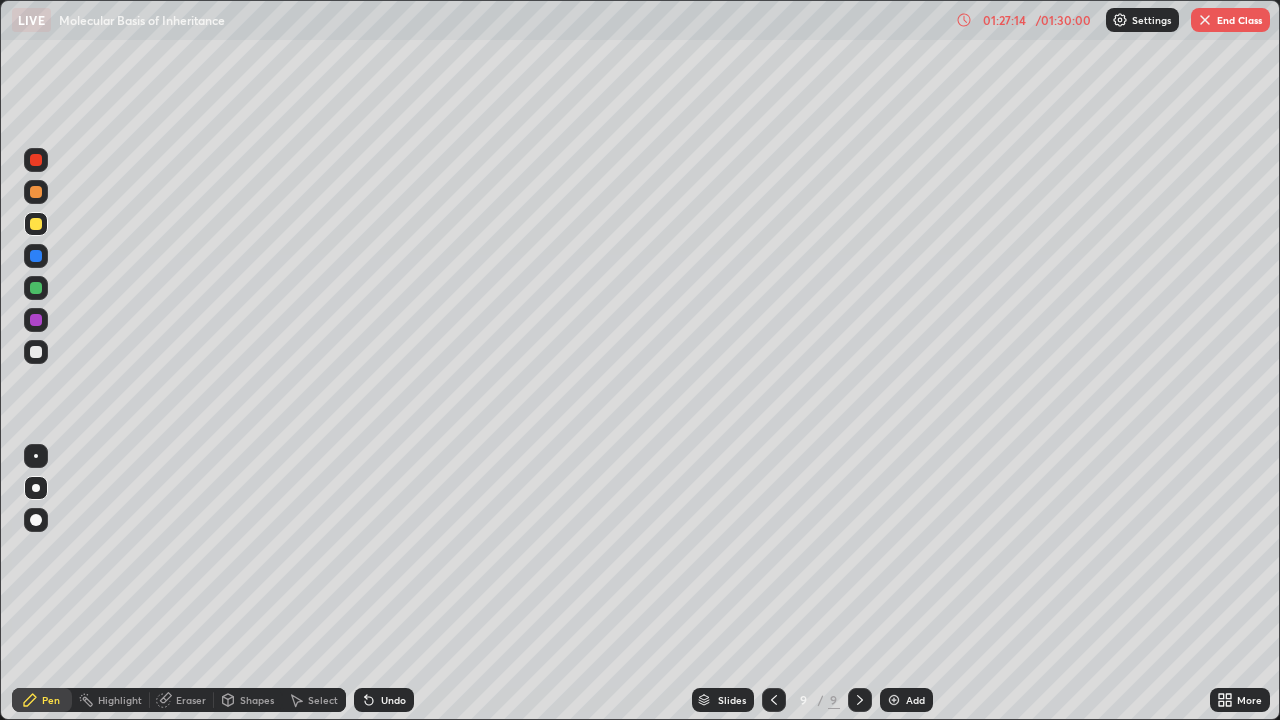 click at bounding box center [36, 160] 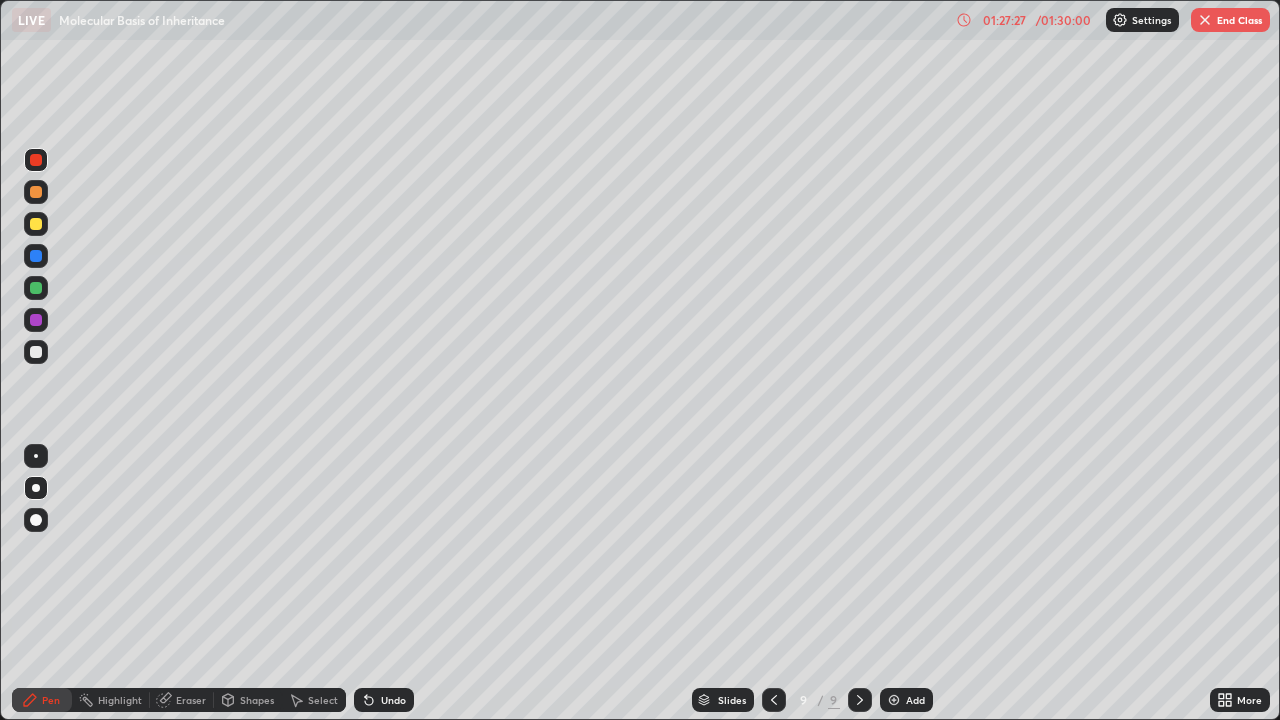 click 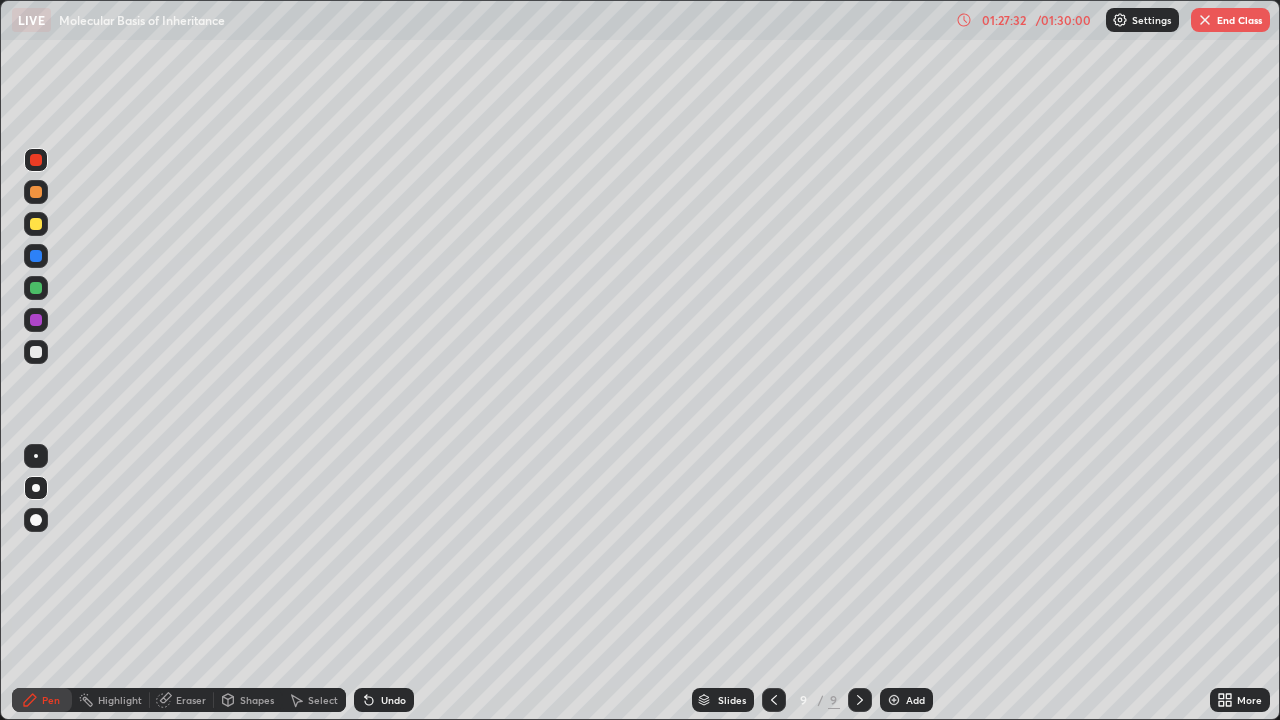 click at bounding box center (36, 160) 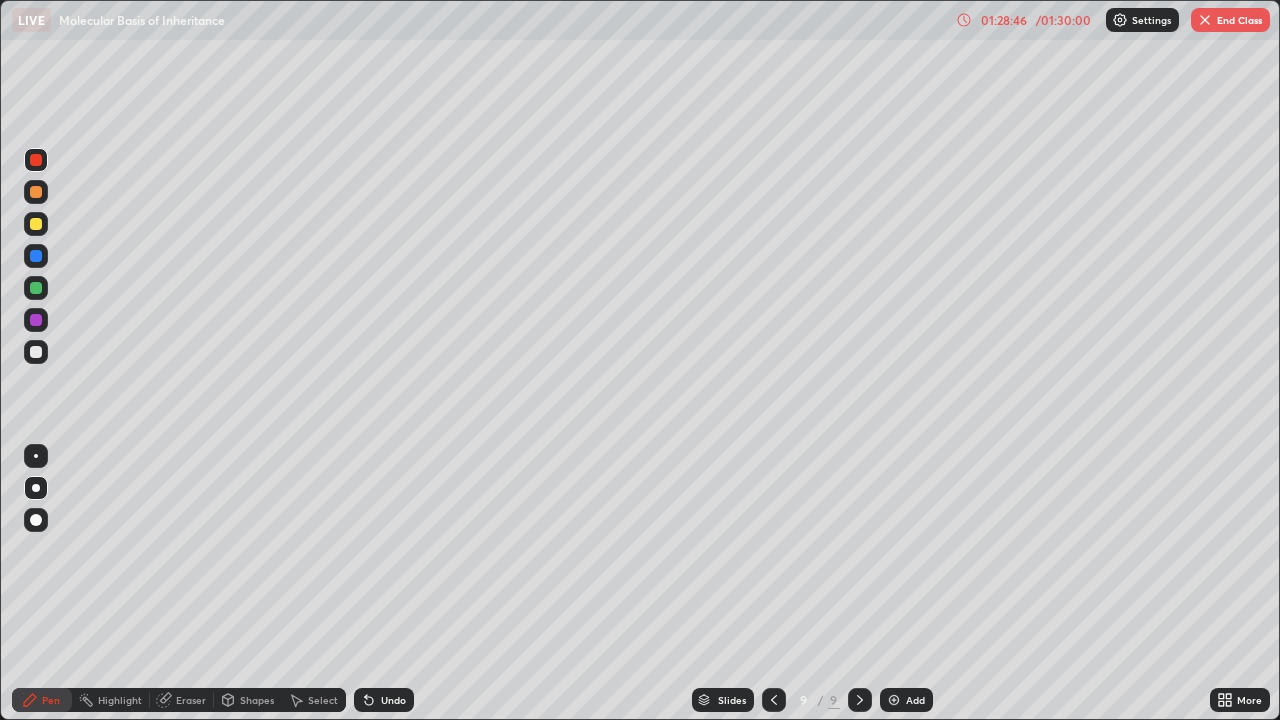 click at bounding box center [36, 352] 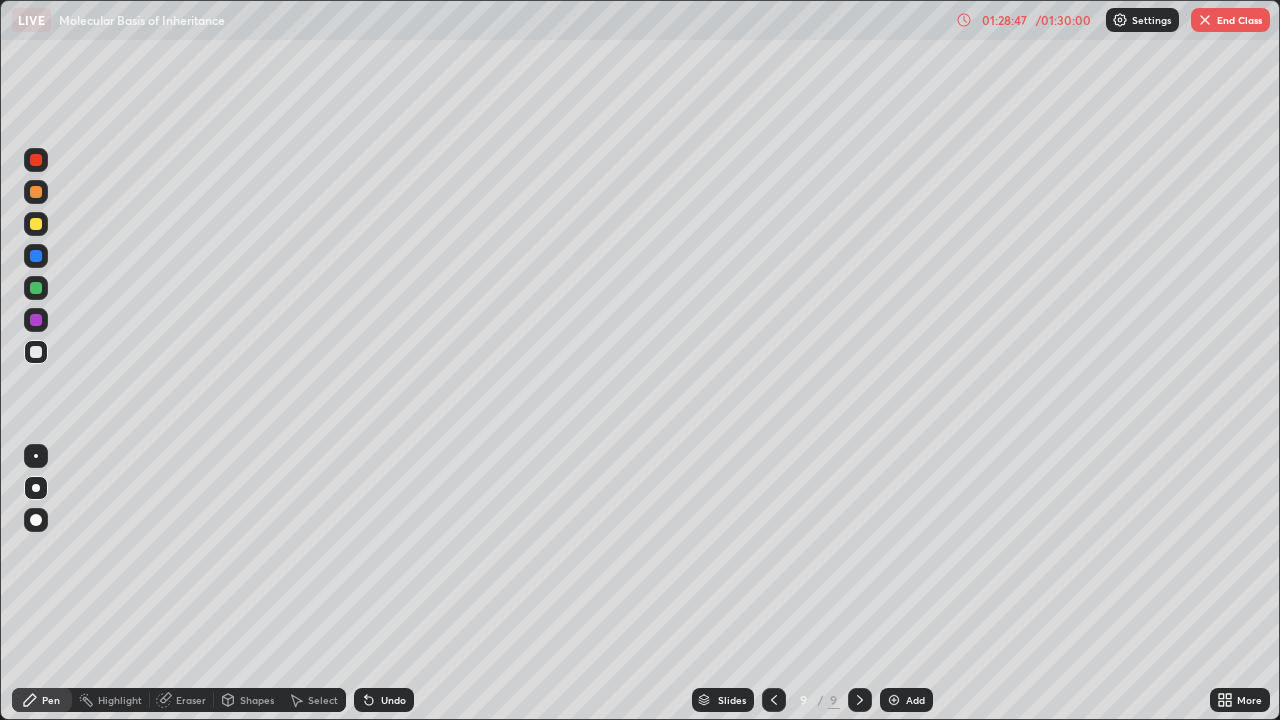 click at bounding box center [36, 352] 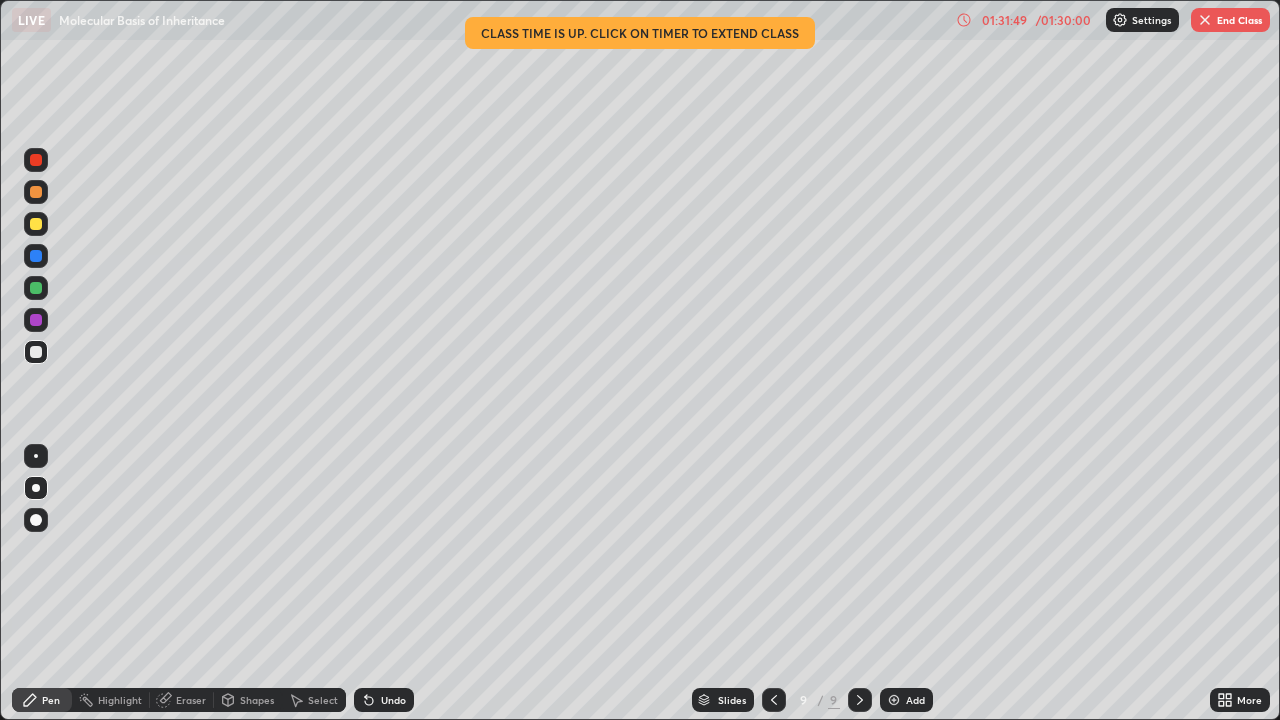 click on "End Class" at bounding box center (1230, 20) 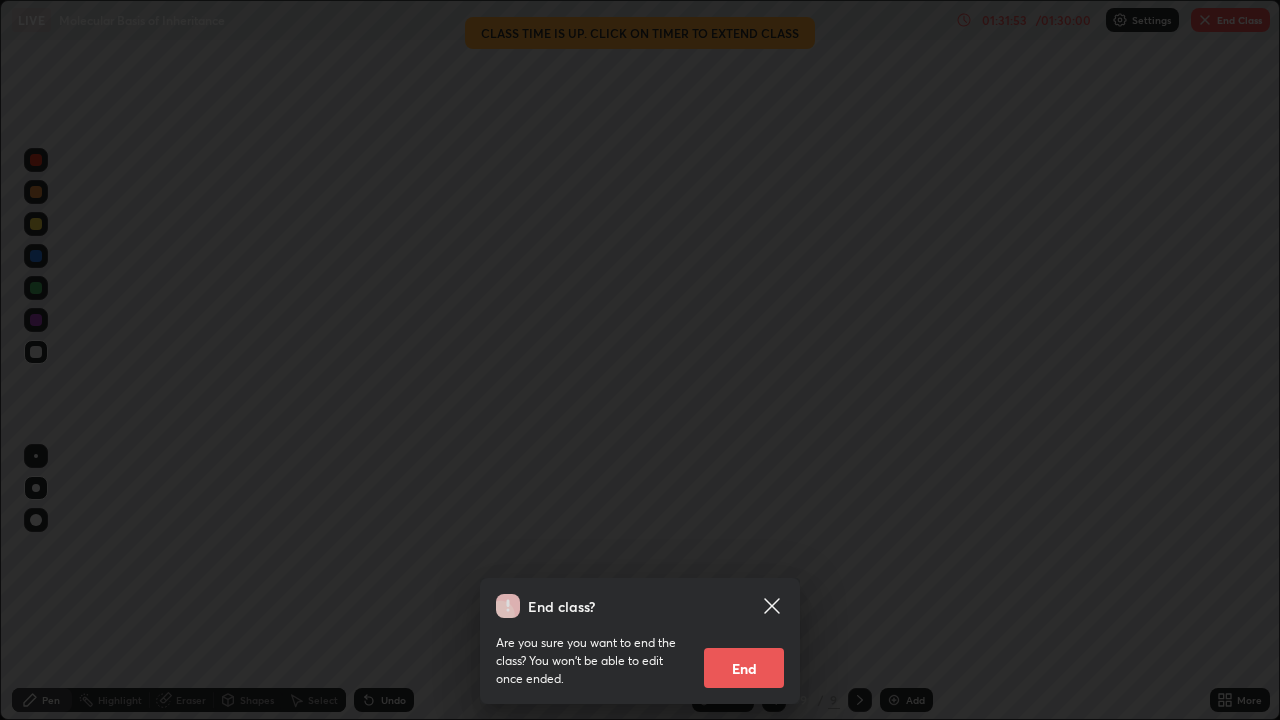 click on "End" at bounding box center (744, 668) 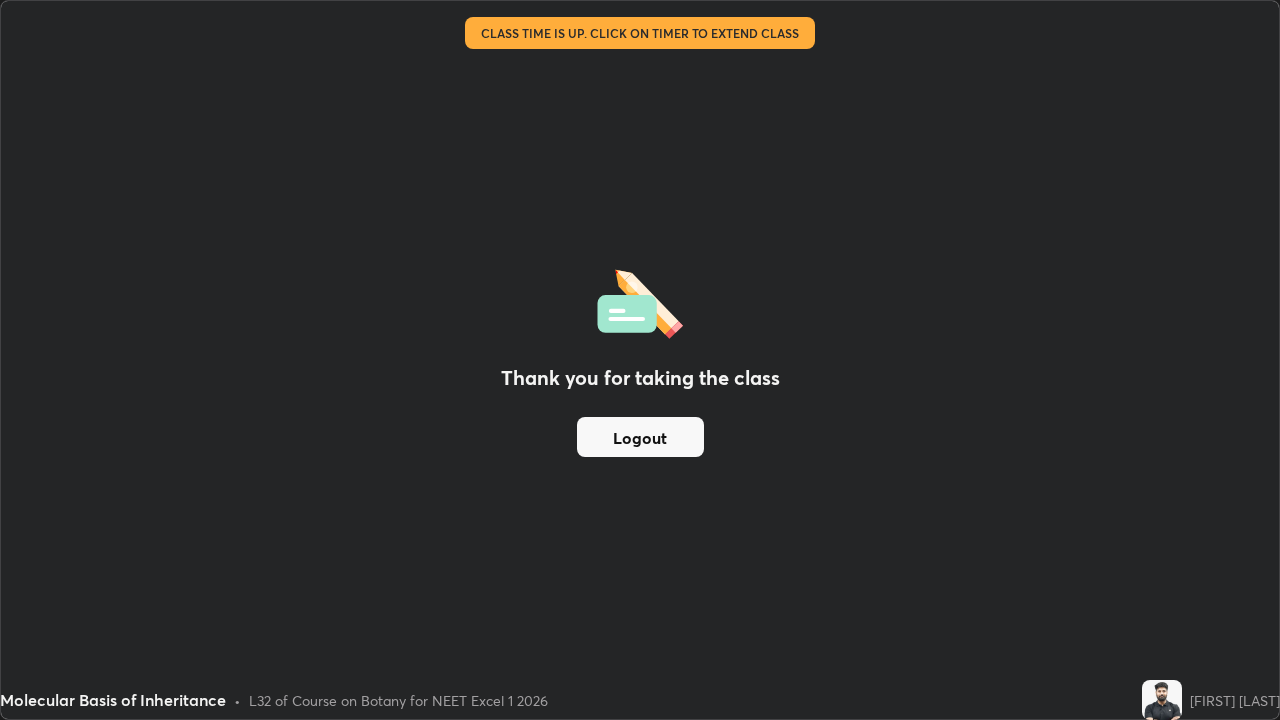 click on "Logout" at bounding box center [640, 437] 